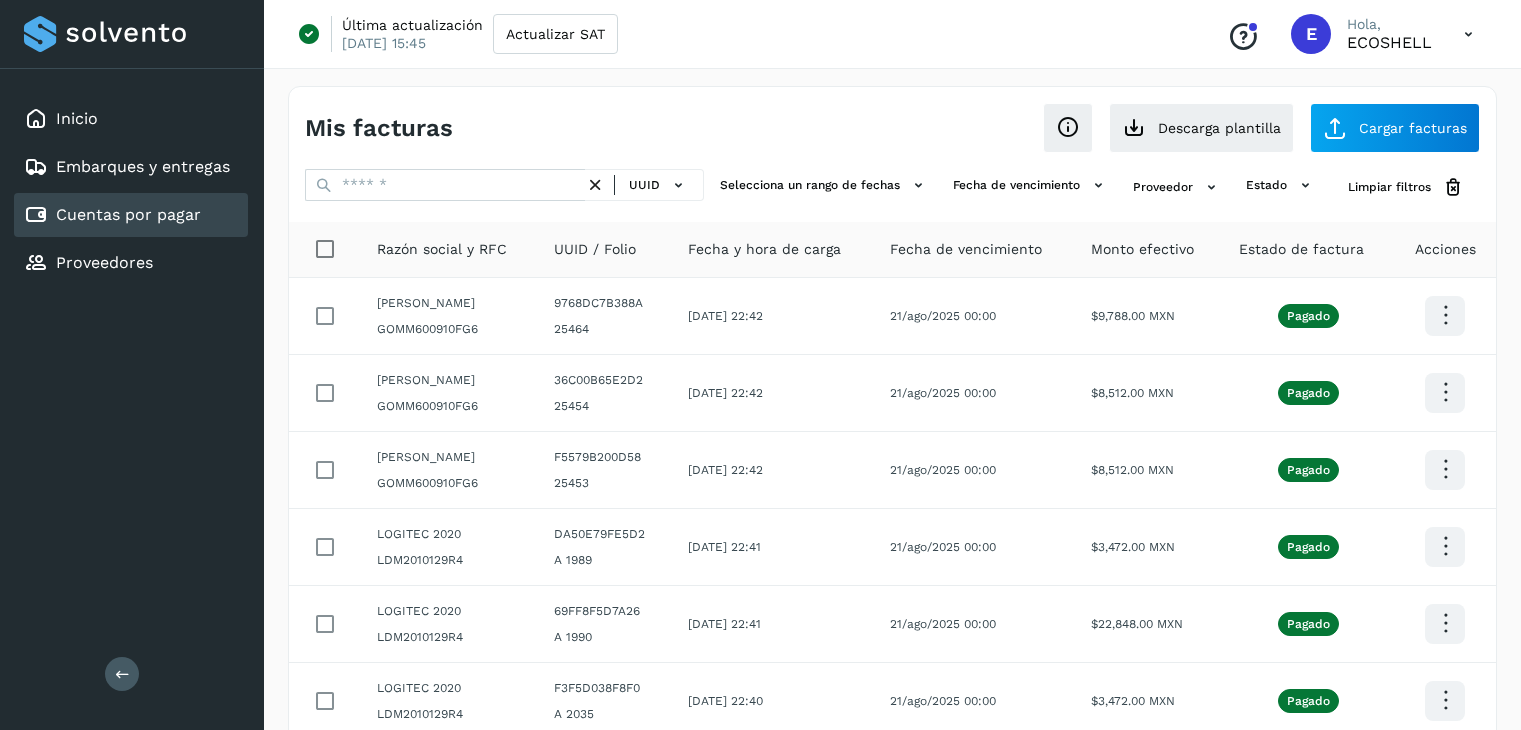 scroll, scrollTop: 63, scrollLeft: 0, axis: vertical 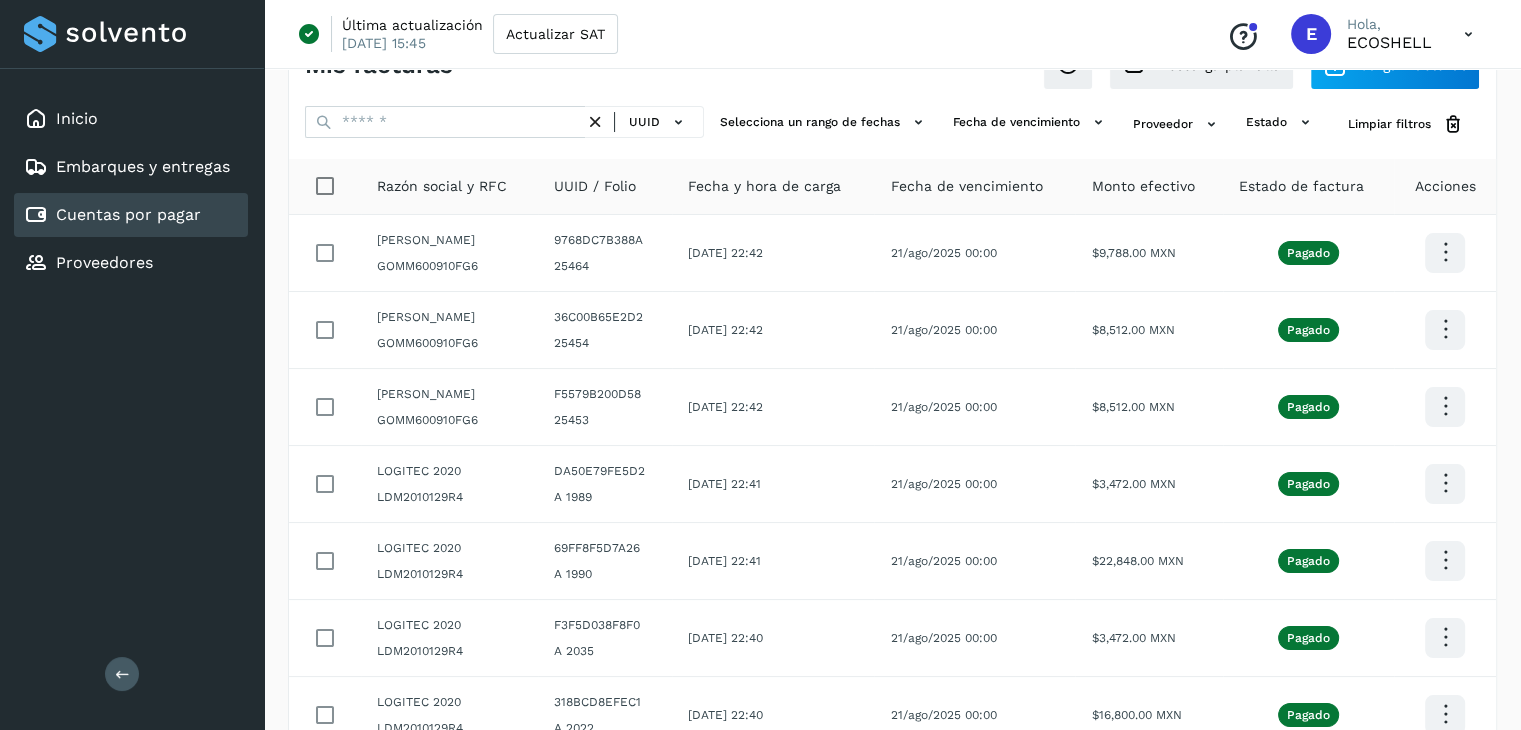 click at bounding box center (1468, 34) 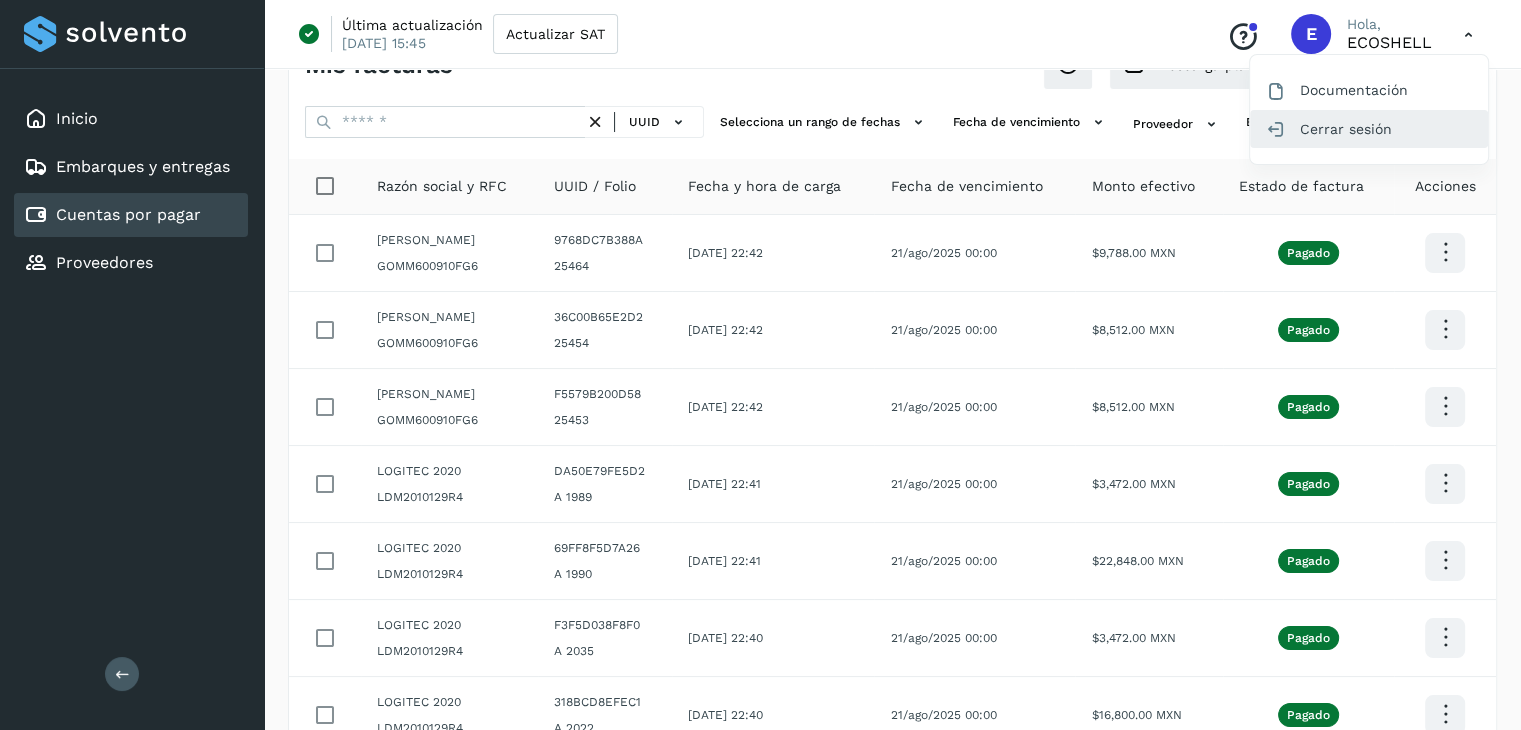 click on "Cerrar sesión" 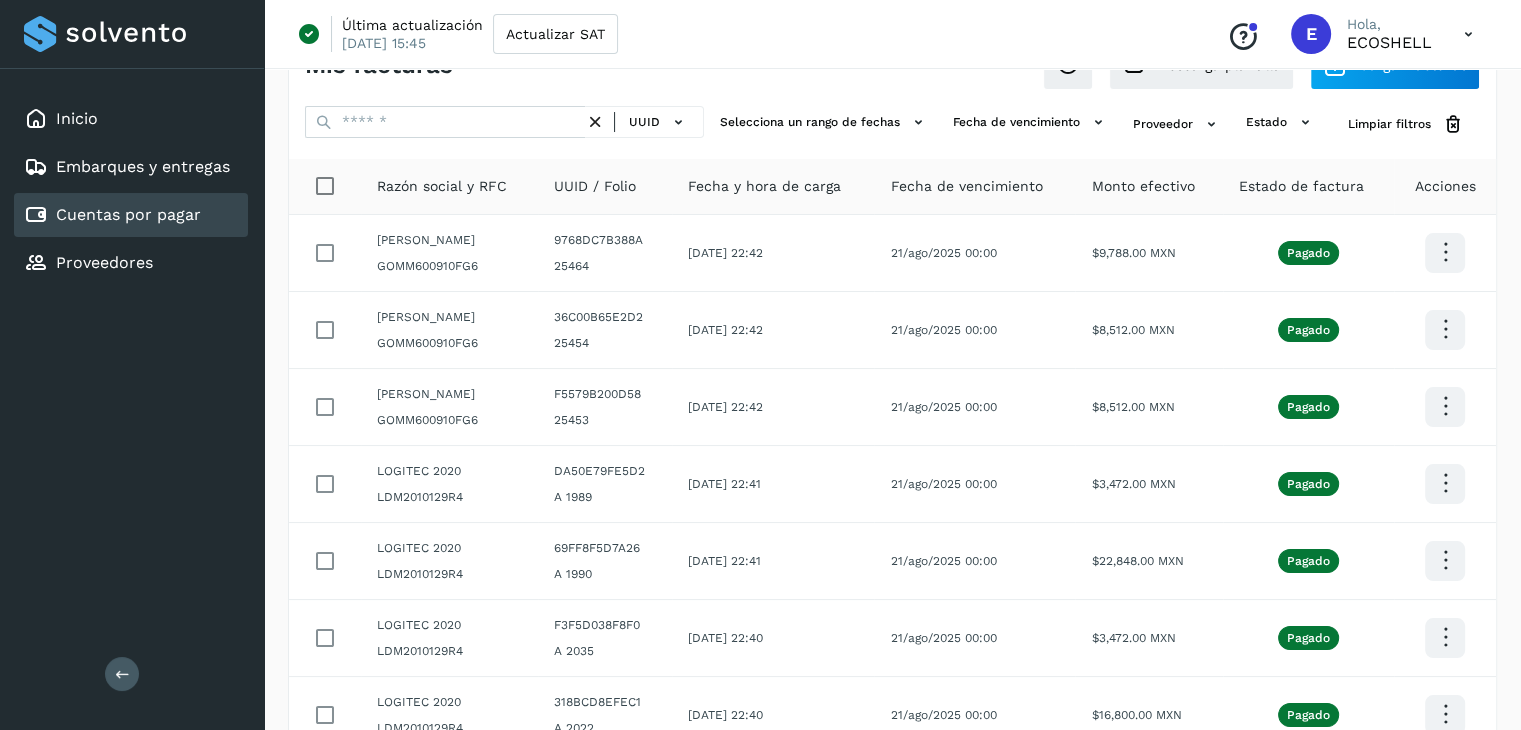 scroll, scrollTop: 0, scrollLeft: 0, axis: both 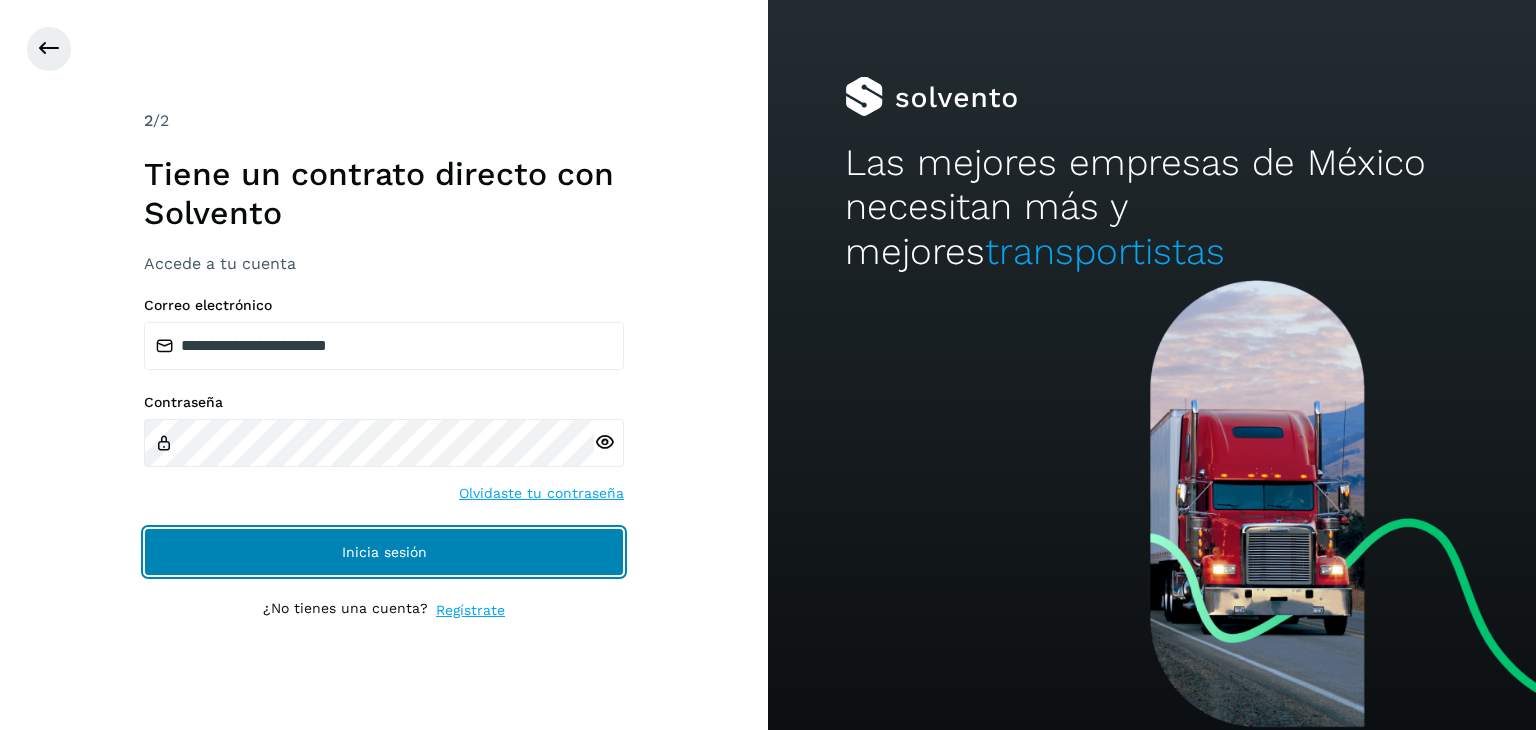 click on "Inicia sesión" at bounding box center (384, 552) 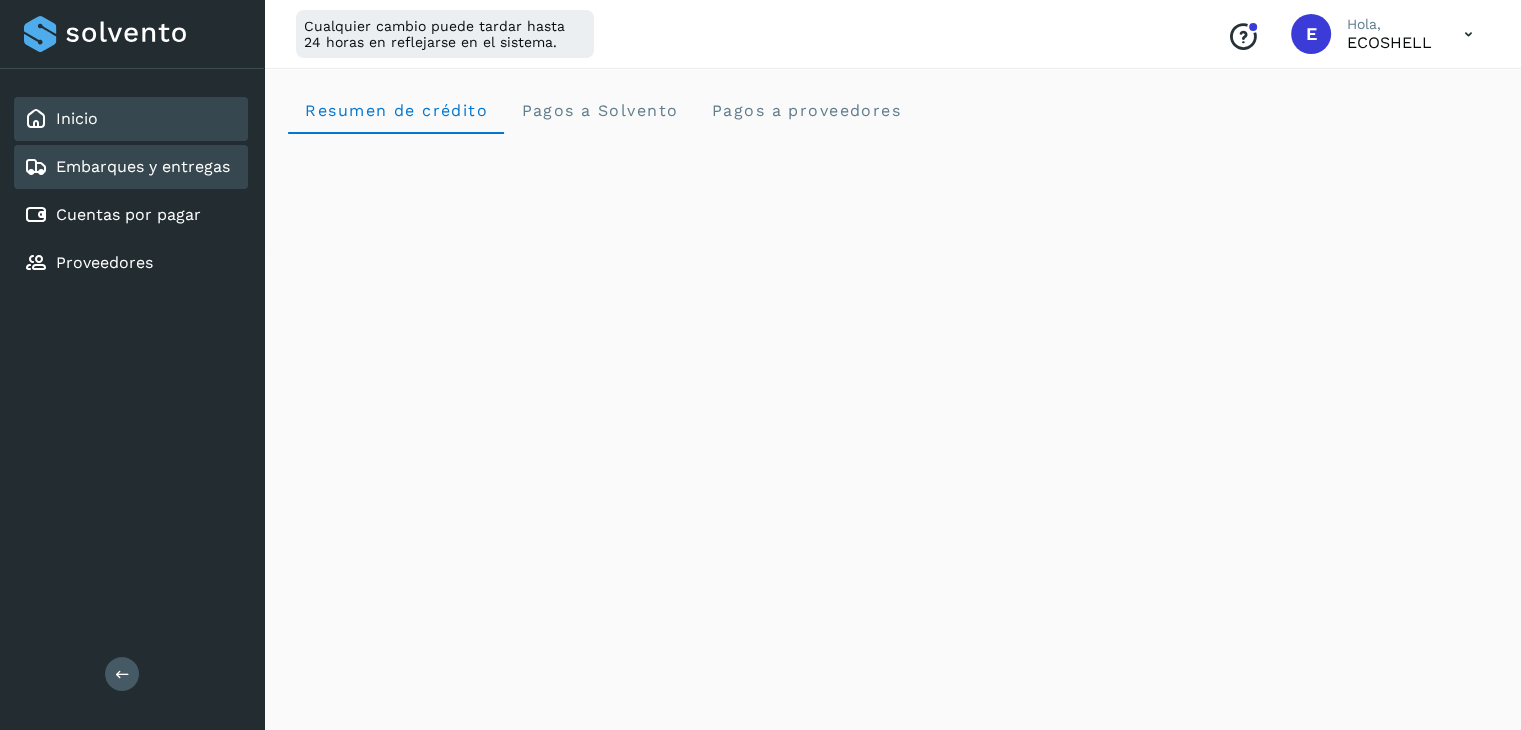 click on "Embarques y entregas" at bounding box center [143, 166] 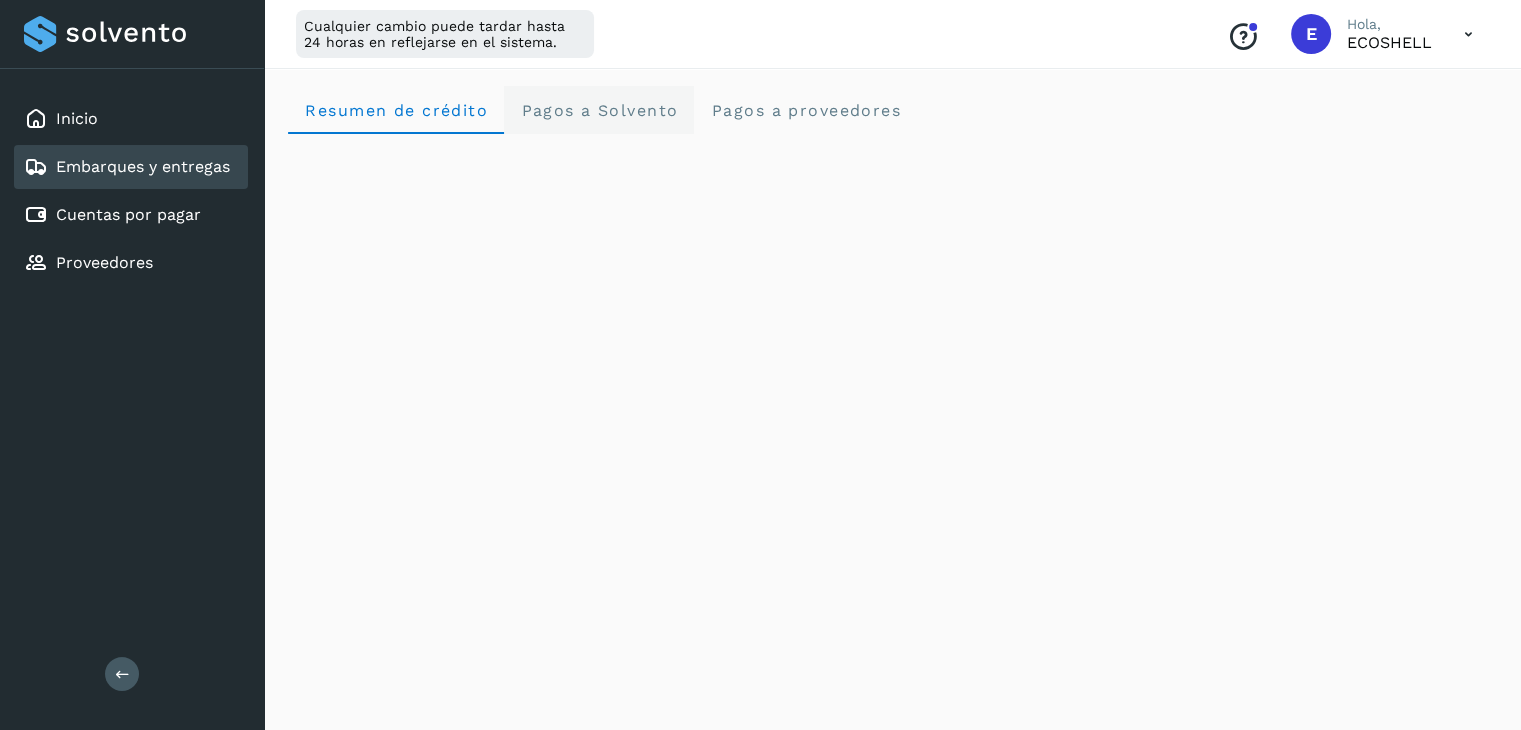 click on "Pagos a Solvento" 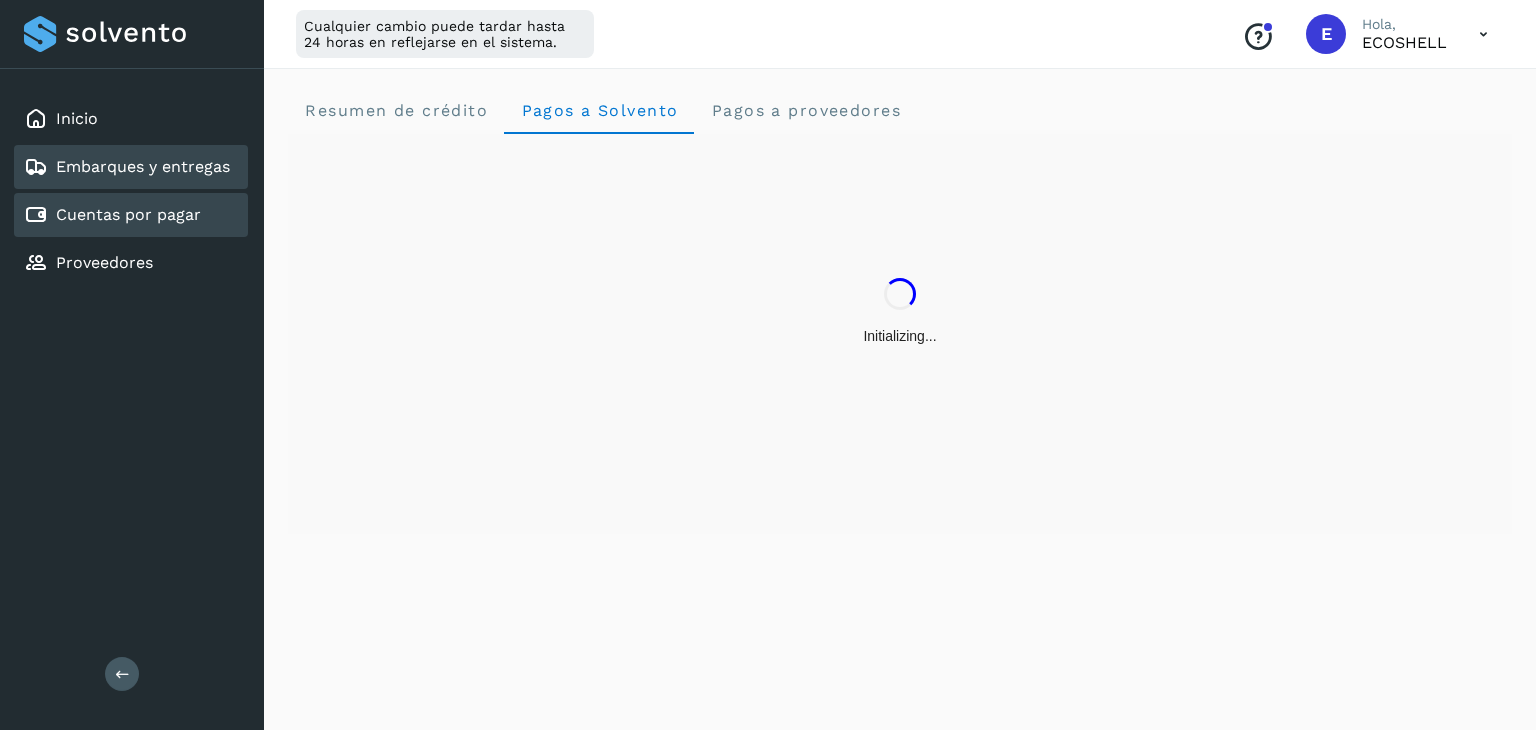 click on "Cuentas por pagar" at bounding box center [128, 214] 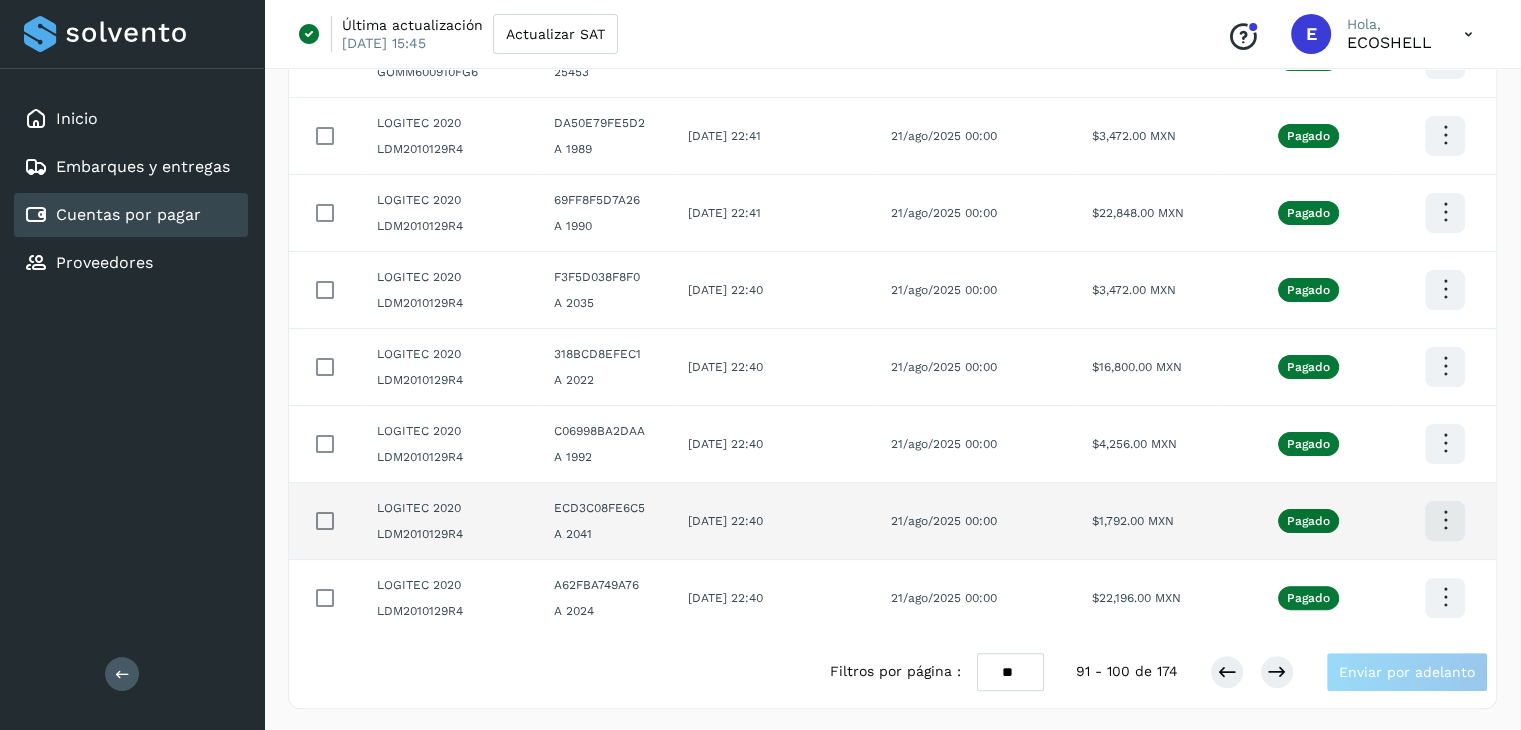 scroll, scrollTop: 0, scrollLeft: 0, axis: both 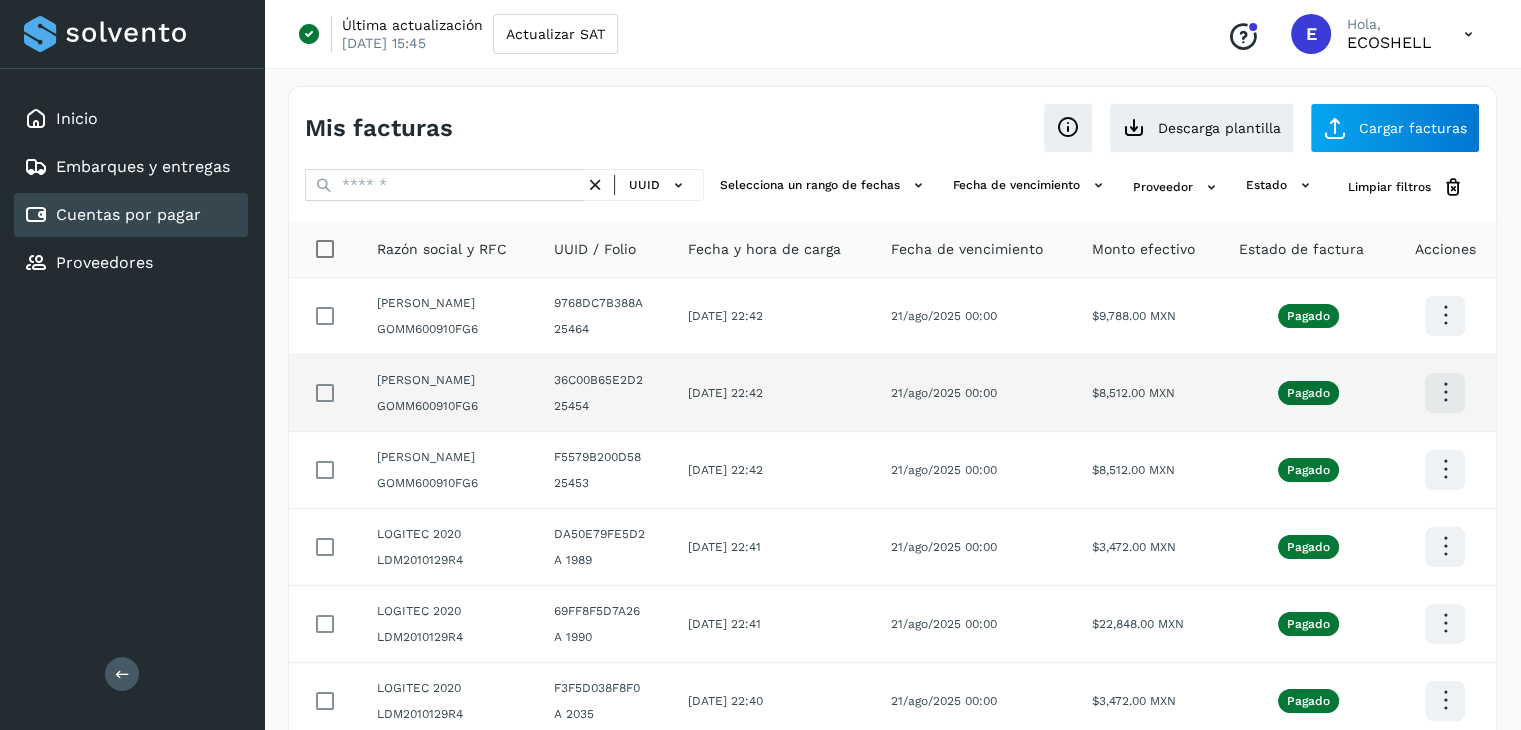 click at bounding box center (1445, 315) 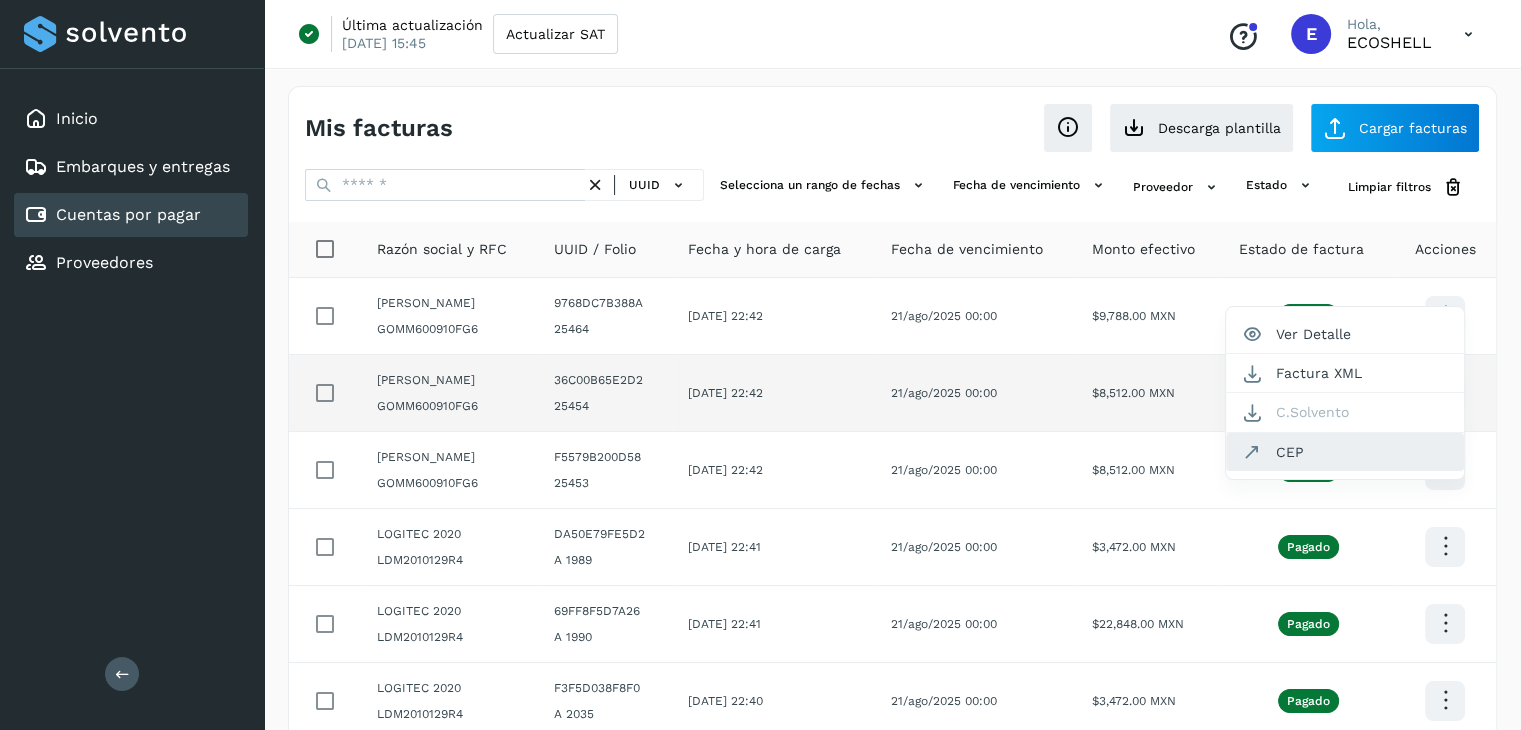 click on "CEP" 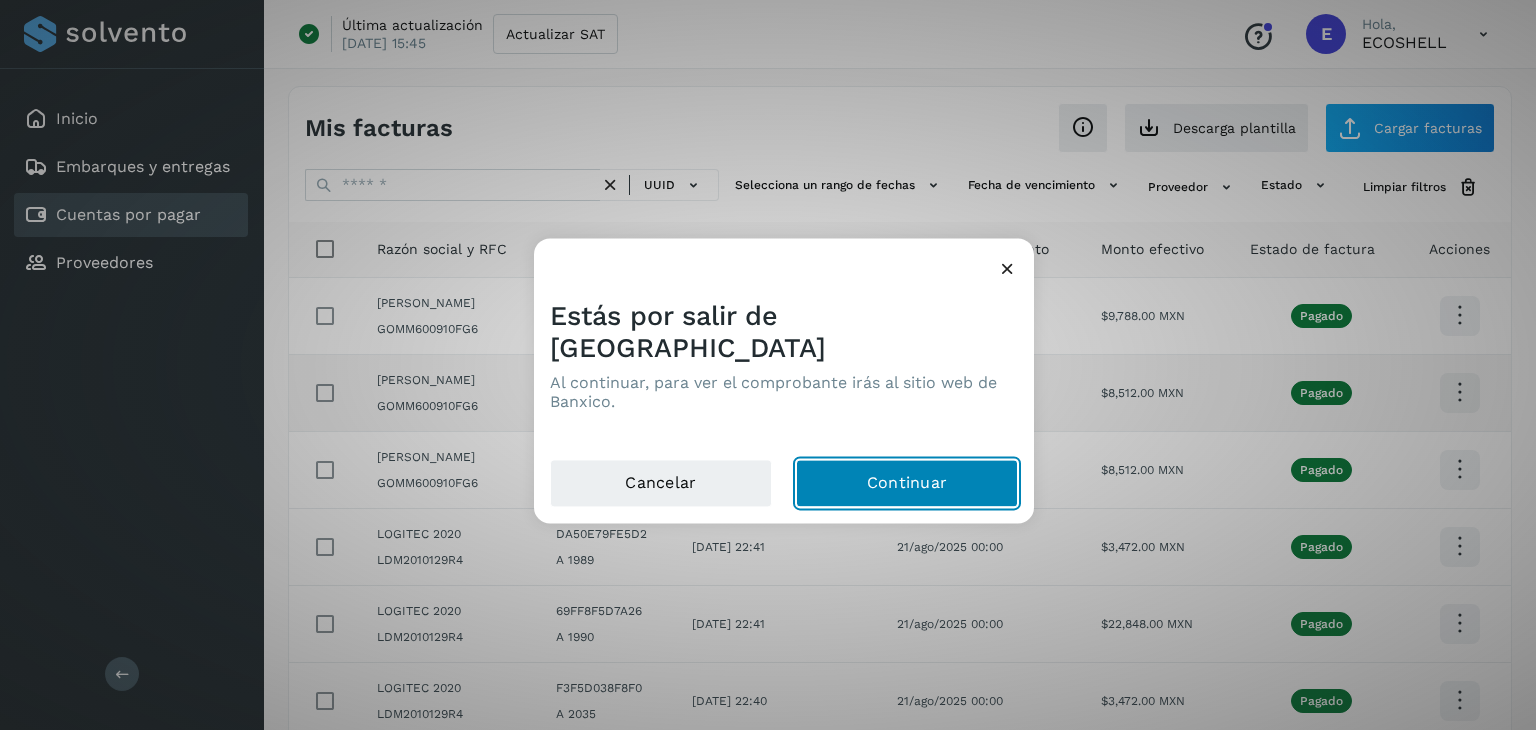 click on "Continuar" 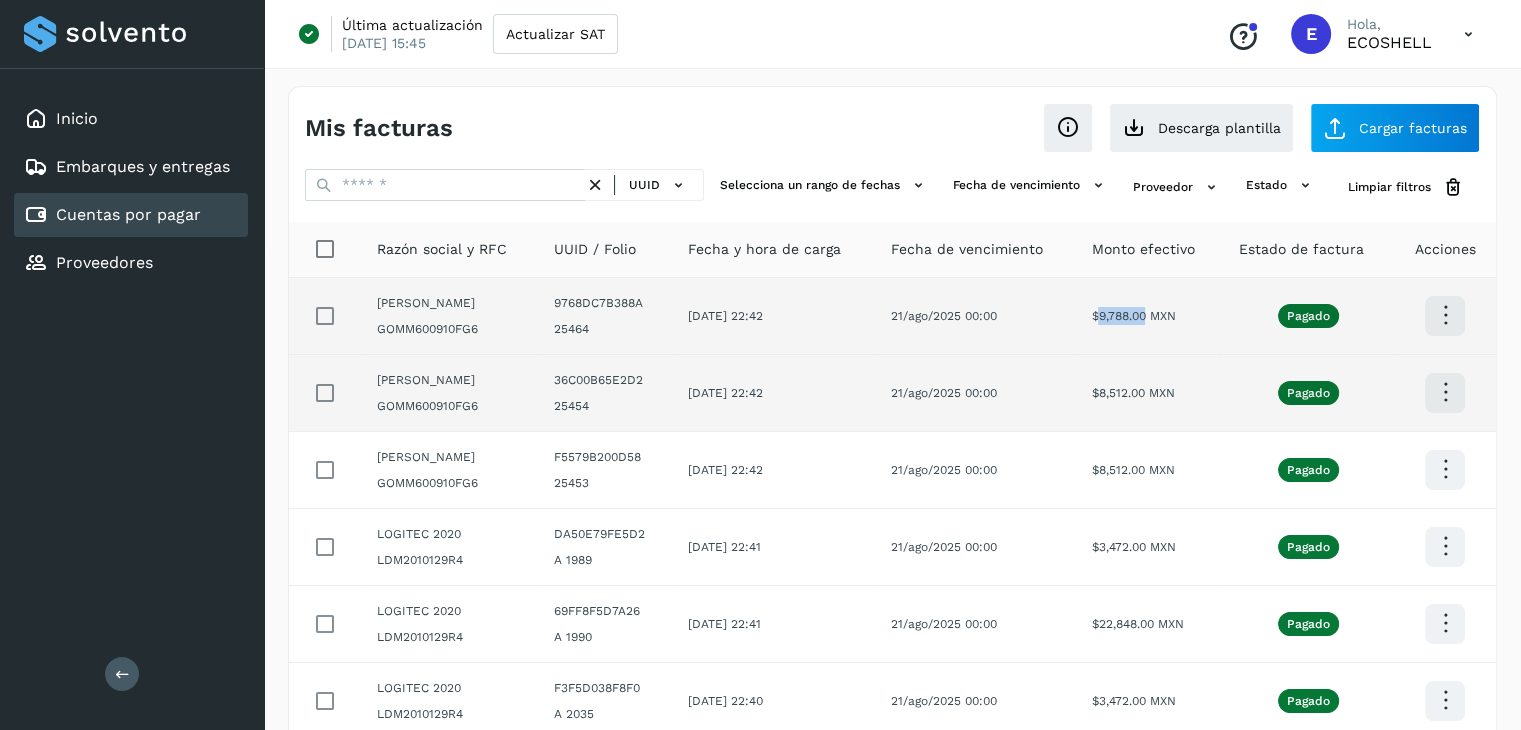 drag, startPoint x: 1165, startPoint y: 315, endPoint x: 1117, endPoint y: 331, distance: 50.596443 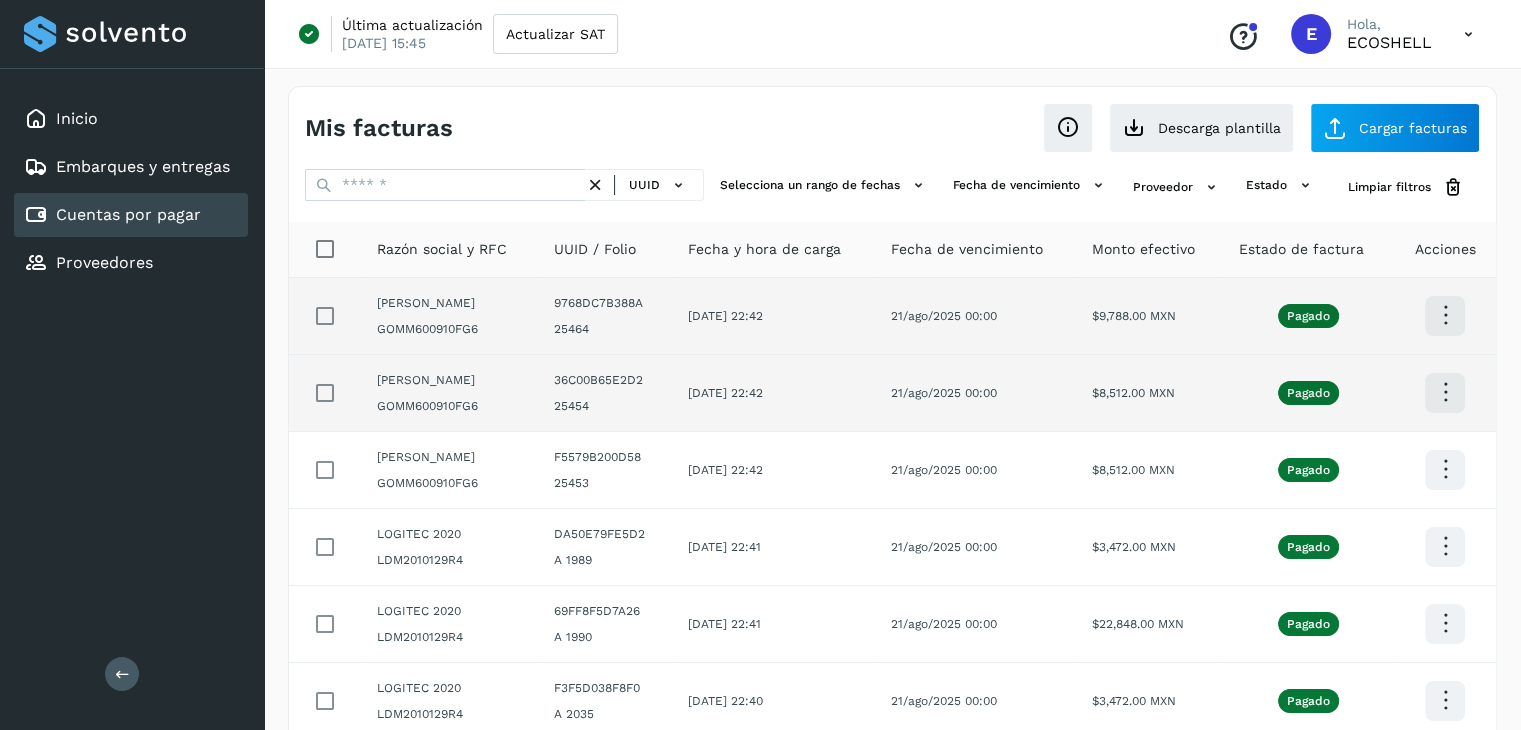 click at bounding box center [1445, 315] 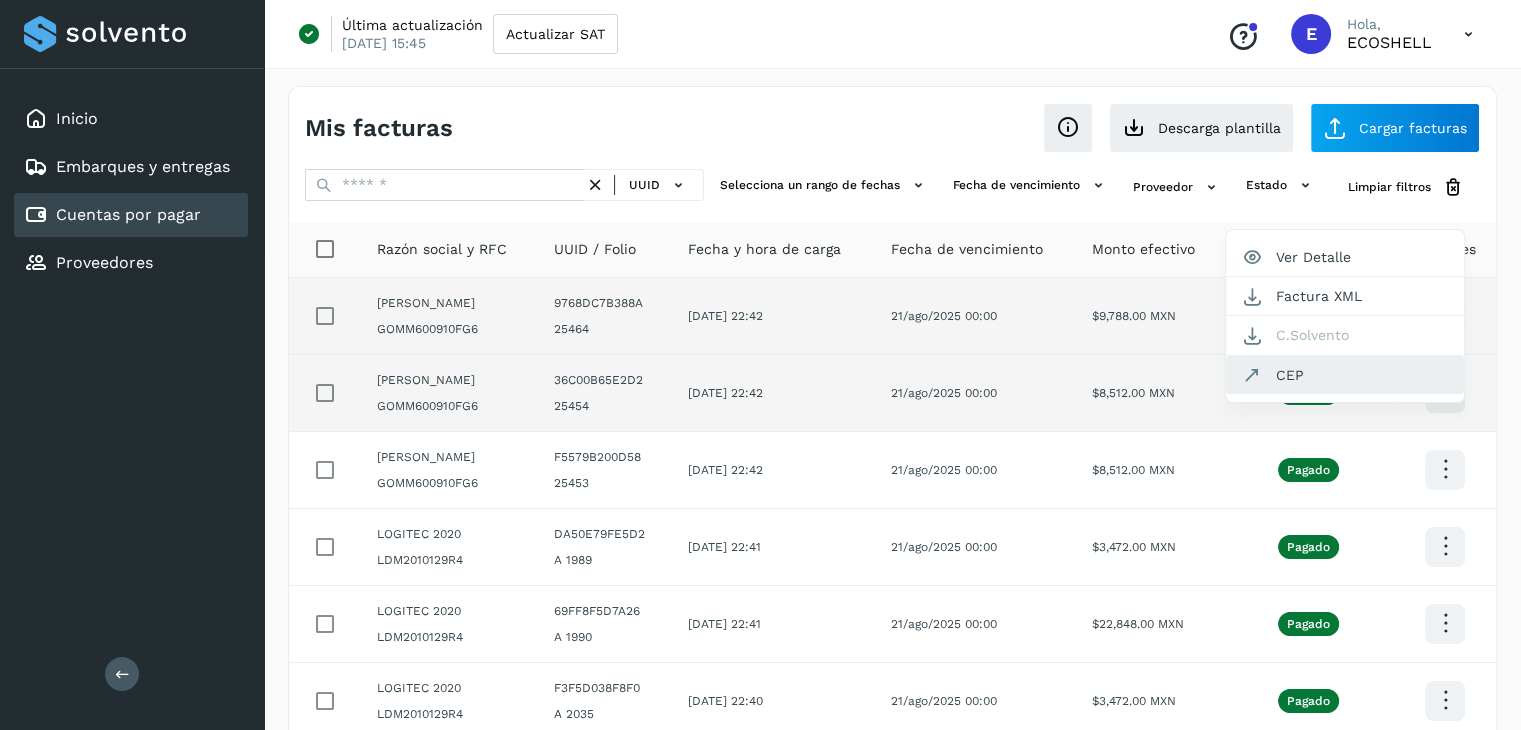 click on "CEP" 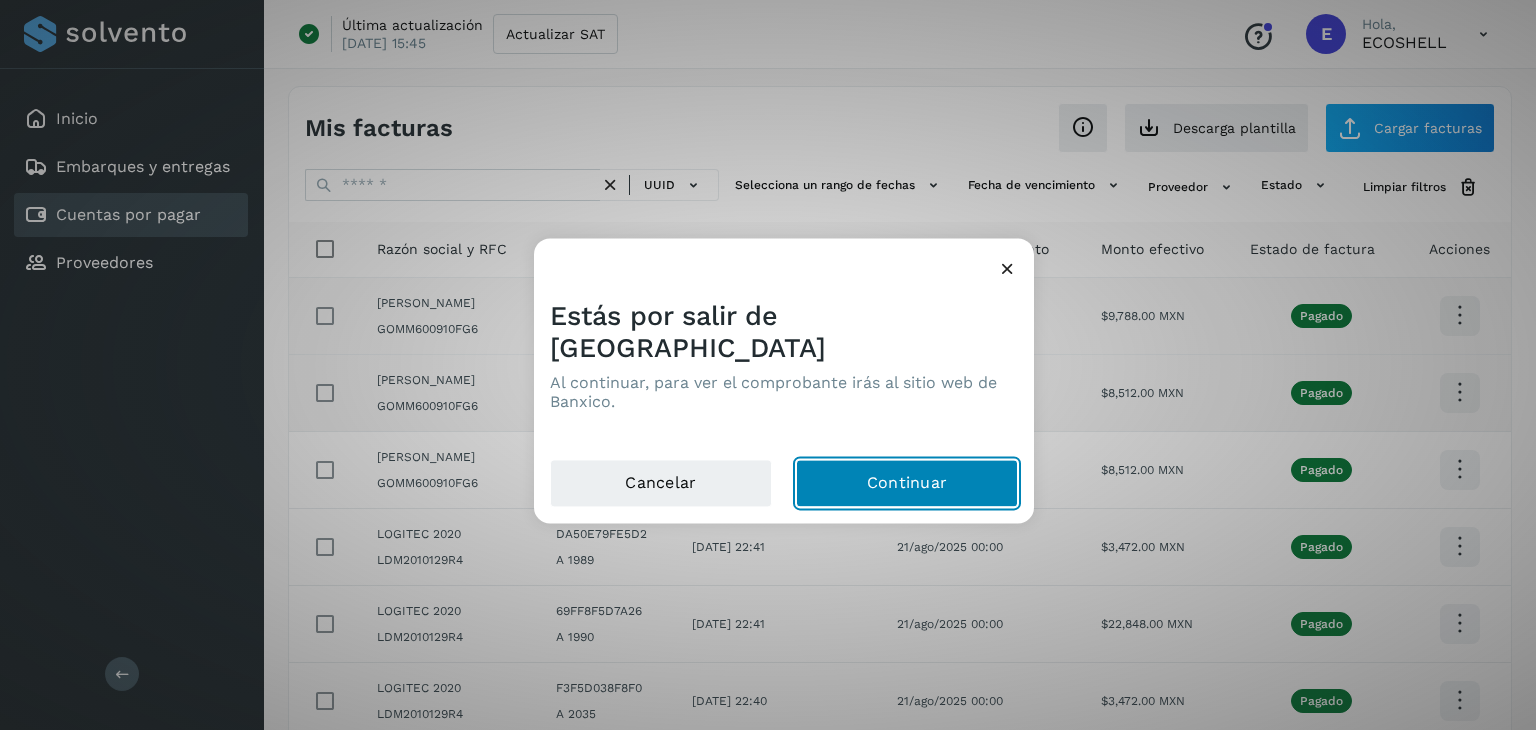click on "Continuar" 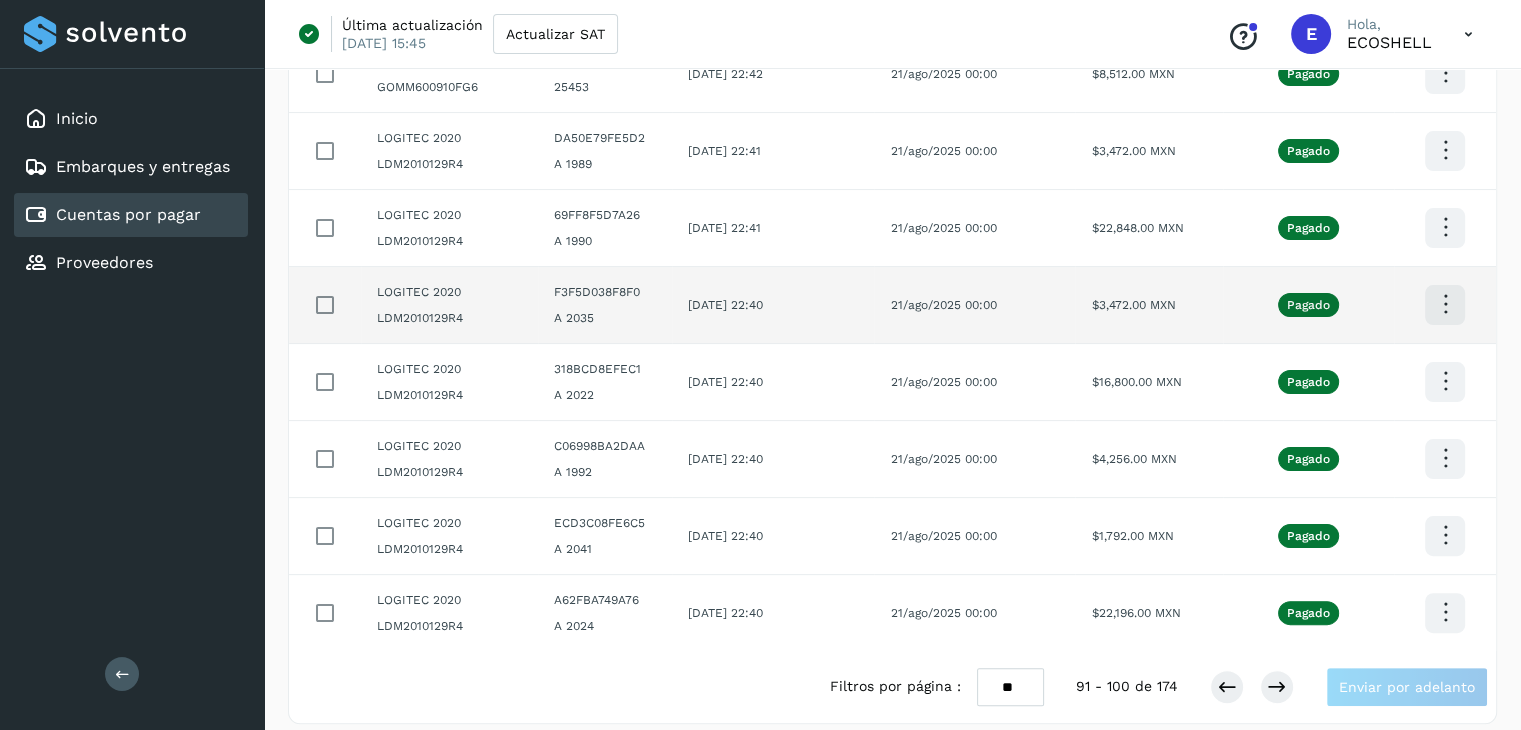 scroll, scrollTop: 411, scrollLeft: 0, axis: vertical 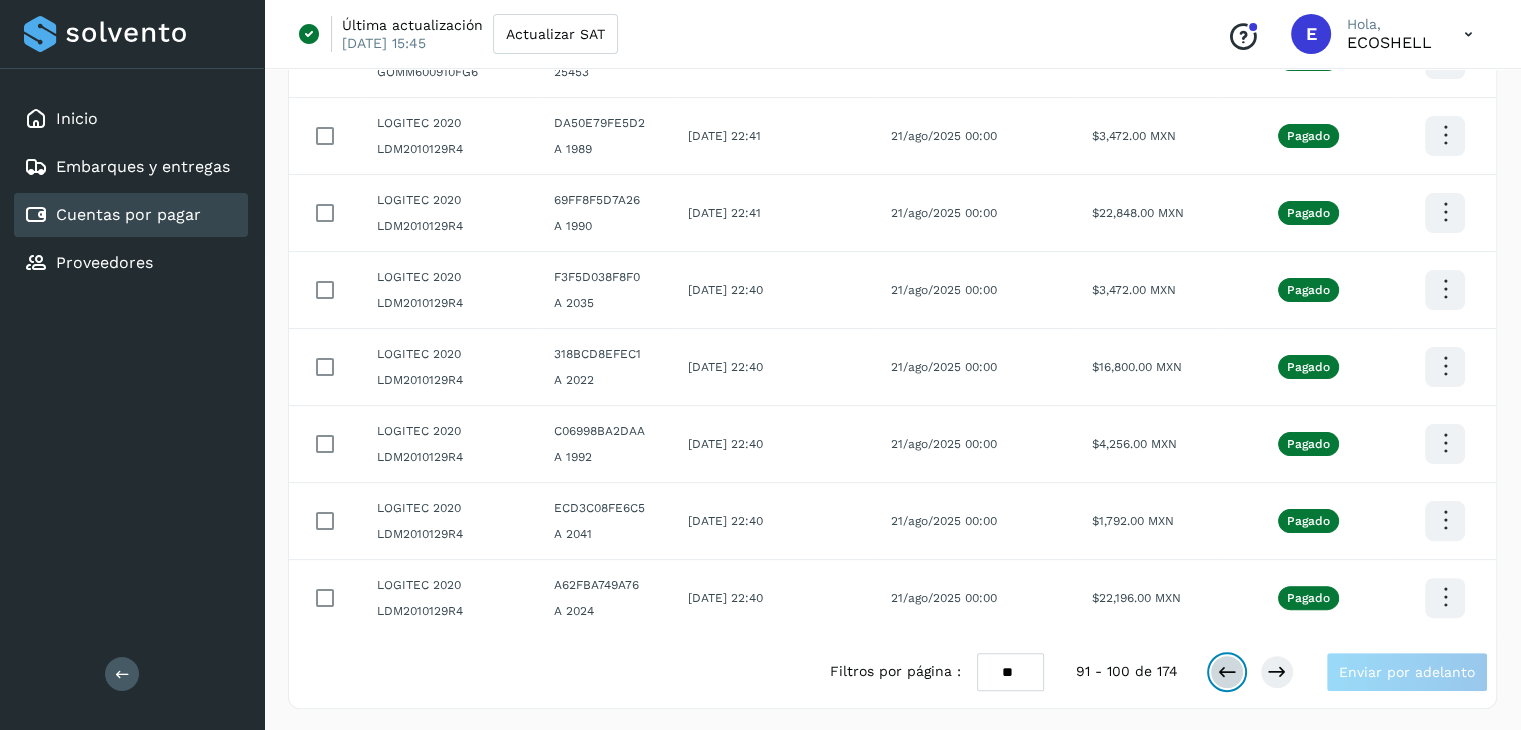 click at bounding box center (1227, 672) 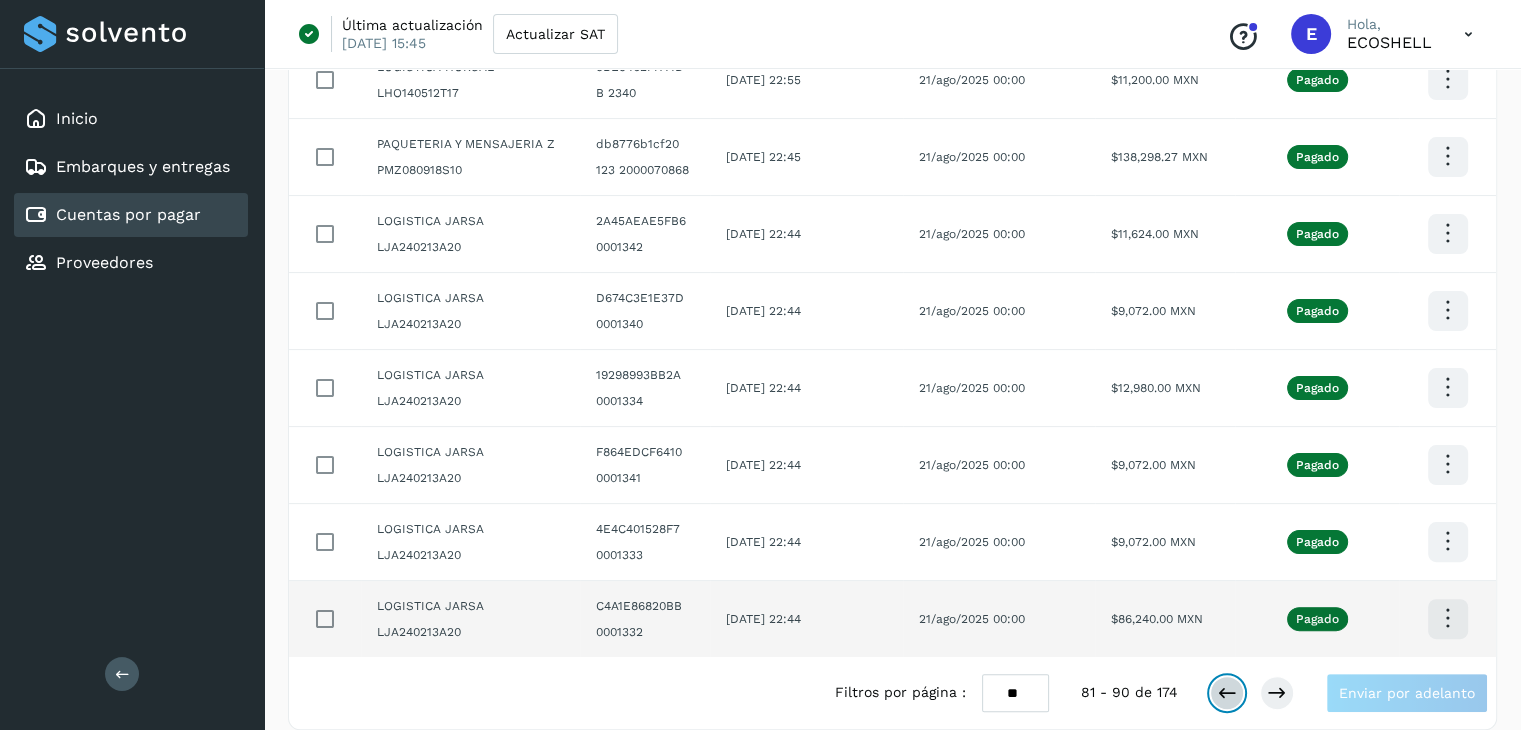scroll, scrollTop: 411, scrollLeft: 0, axis: vertical 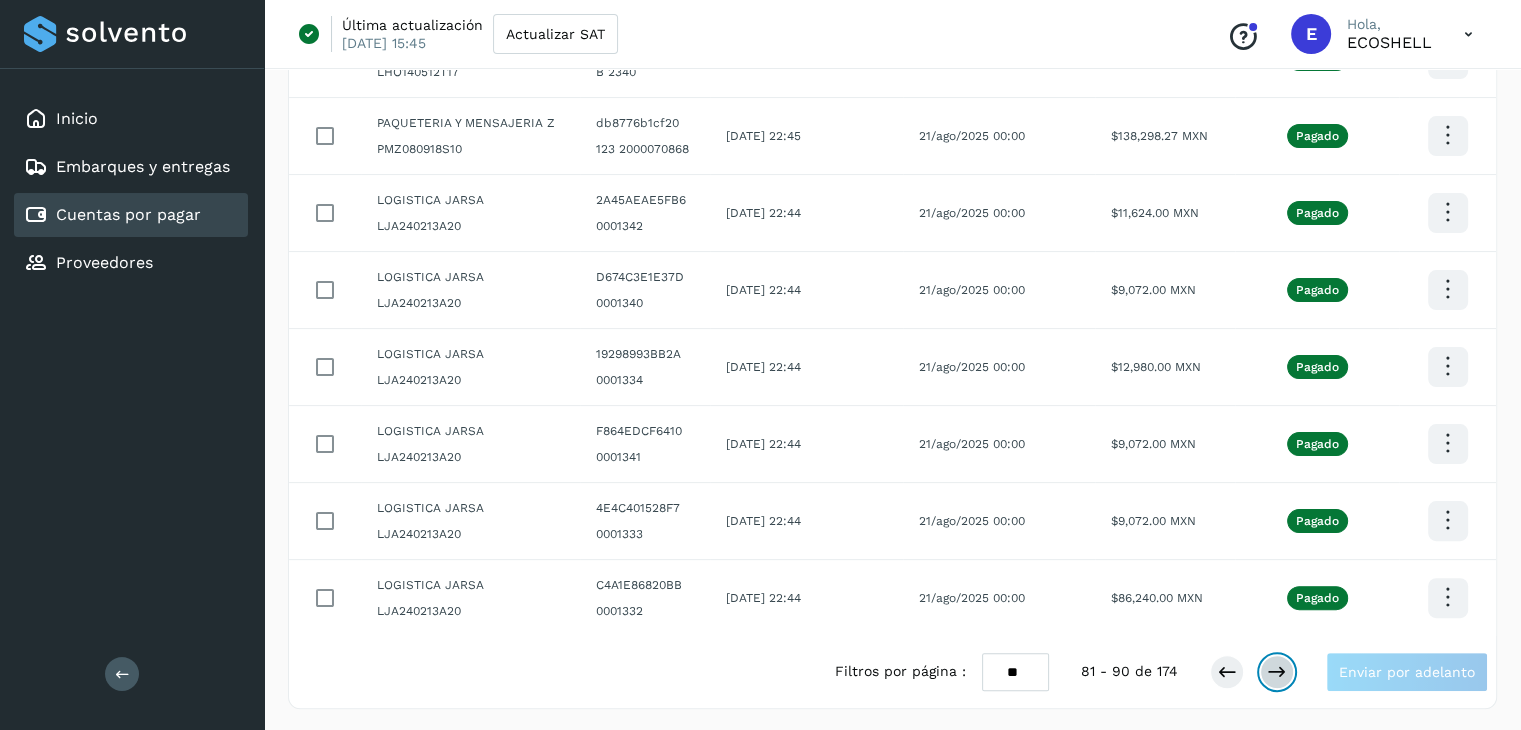 click at bounding box center (1277, 672) 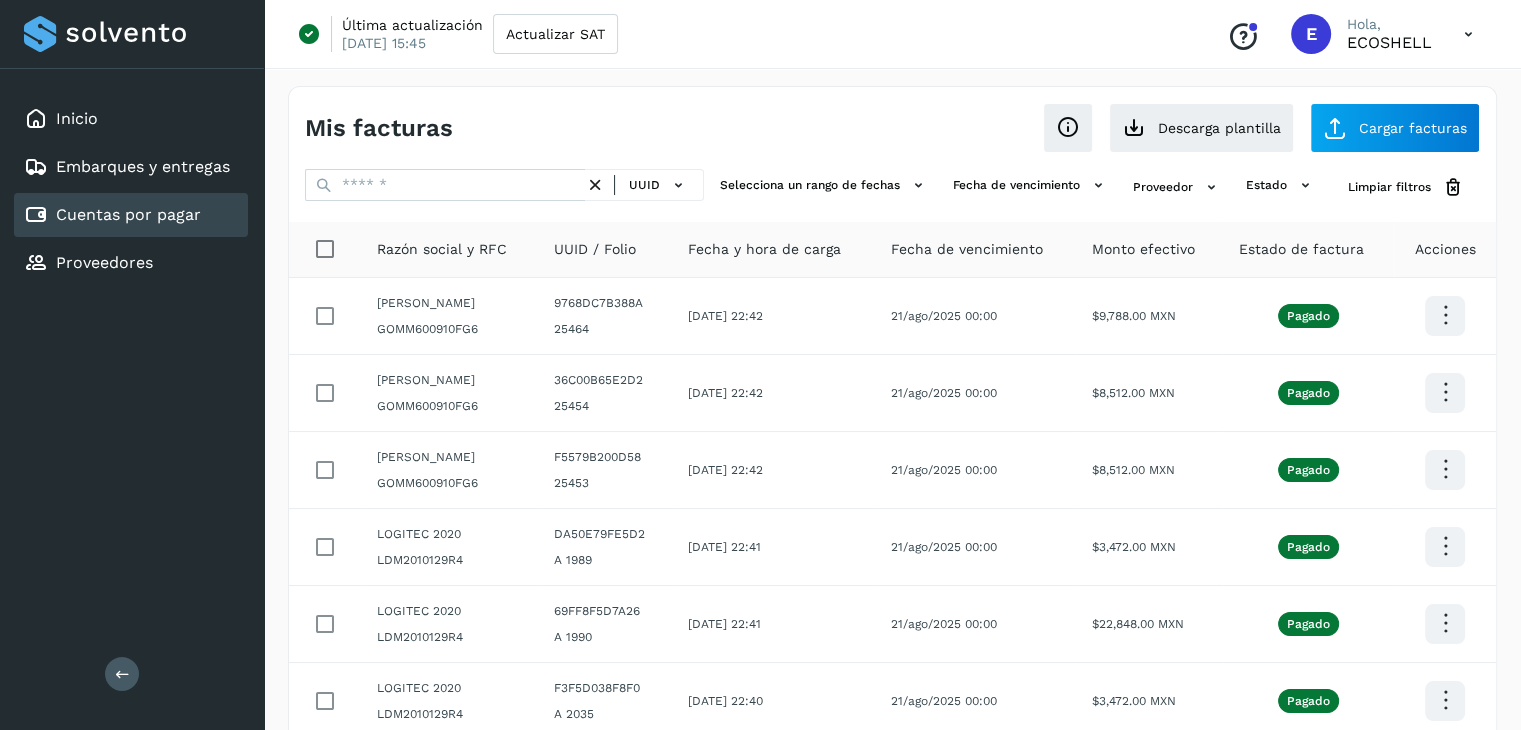 scroll, scrollTop: 411, scrollLeft: 0, axis: vertical 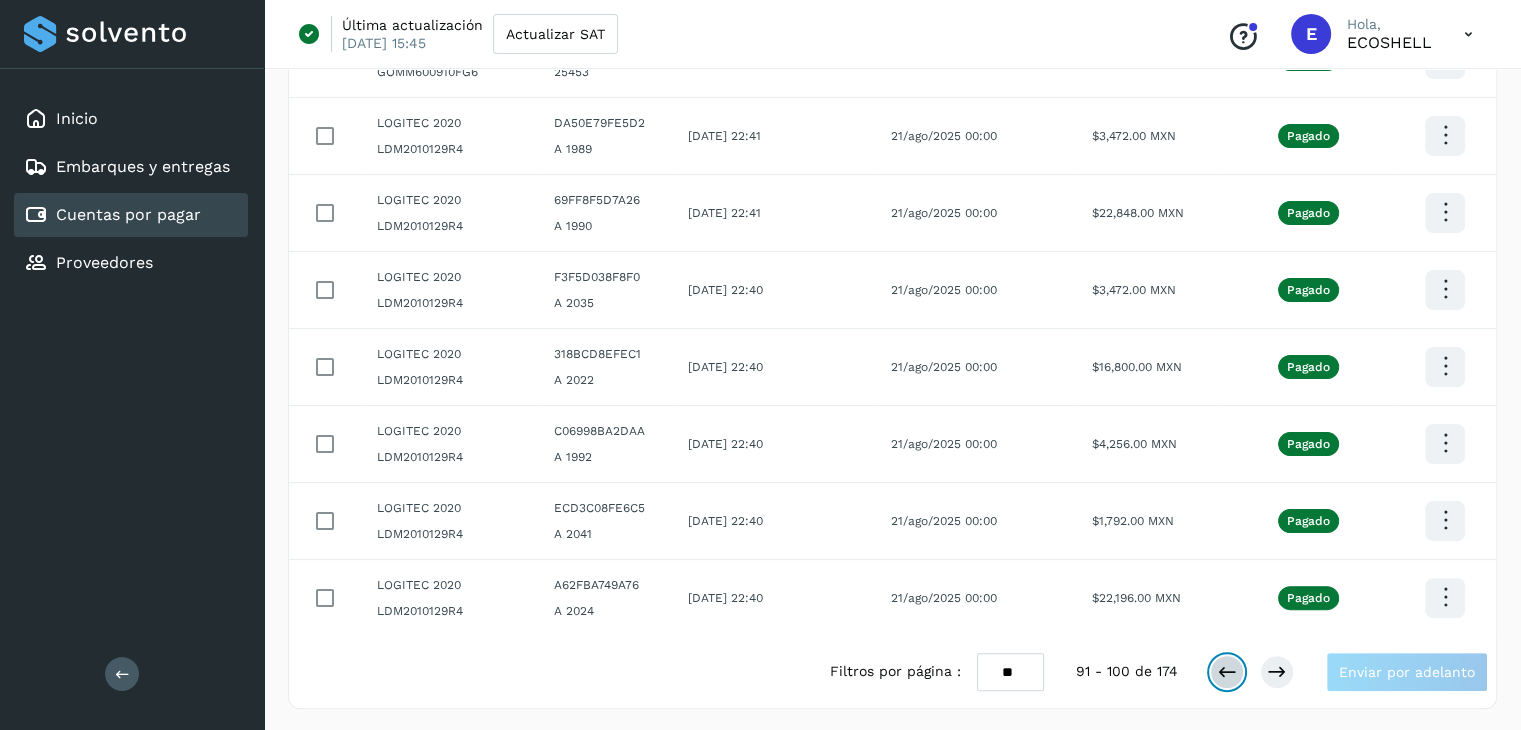 click at bounding box center [1227, 672] 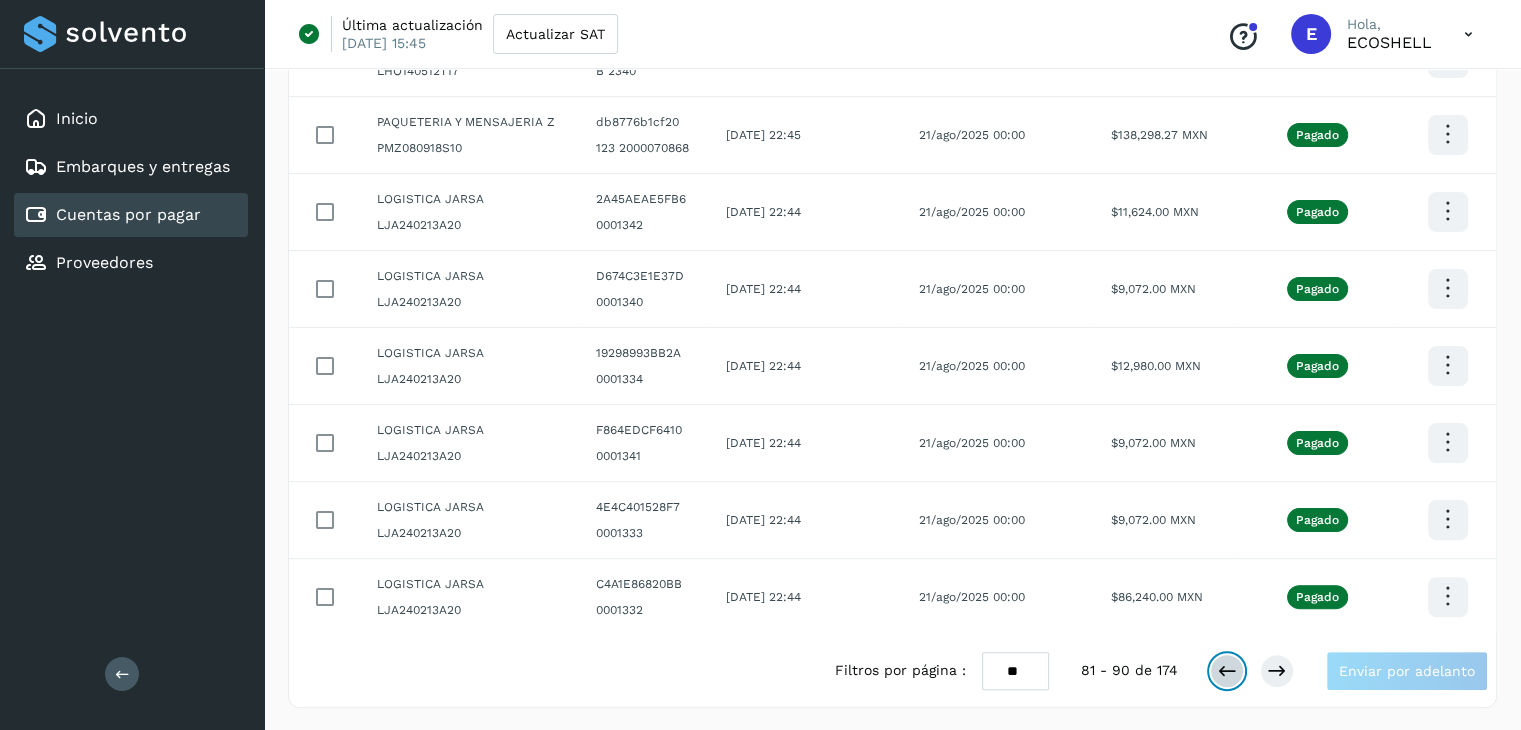 scroll, scrollTop: 411, scrollLeft: 0, axis: vertical 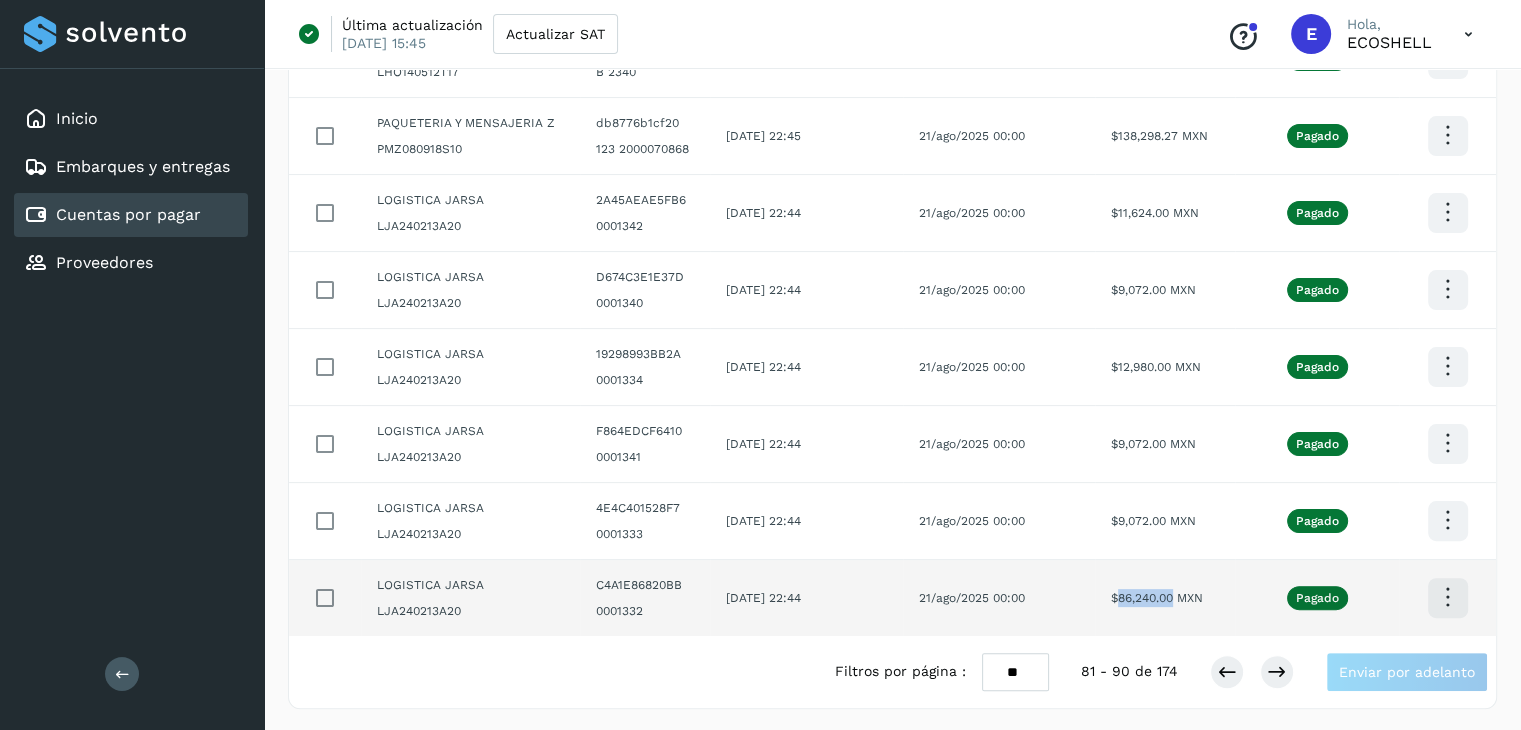 drag, startPoint x: 1184, startPoint y: 598, endPoint x: 1128, endPoint y: 606, distance: 56.568542 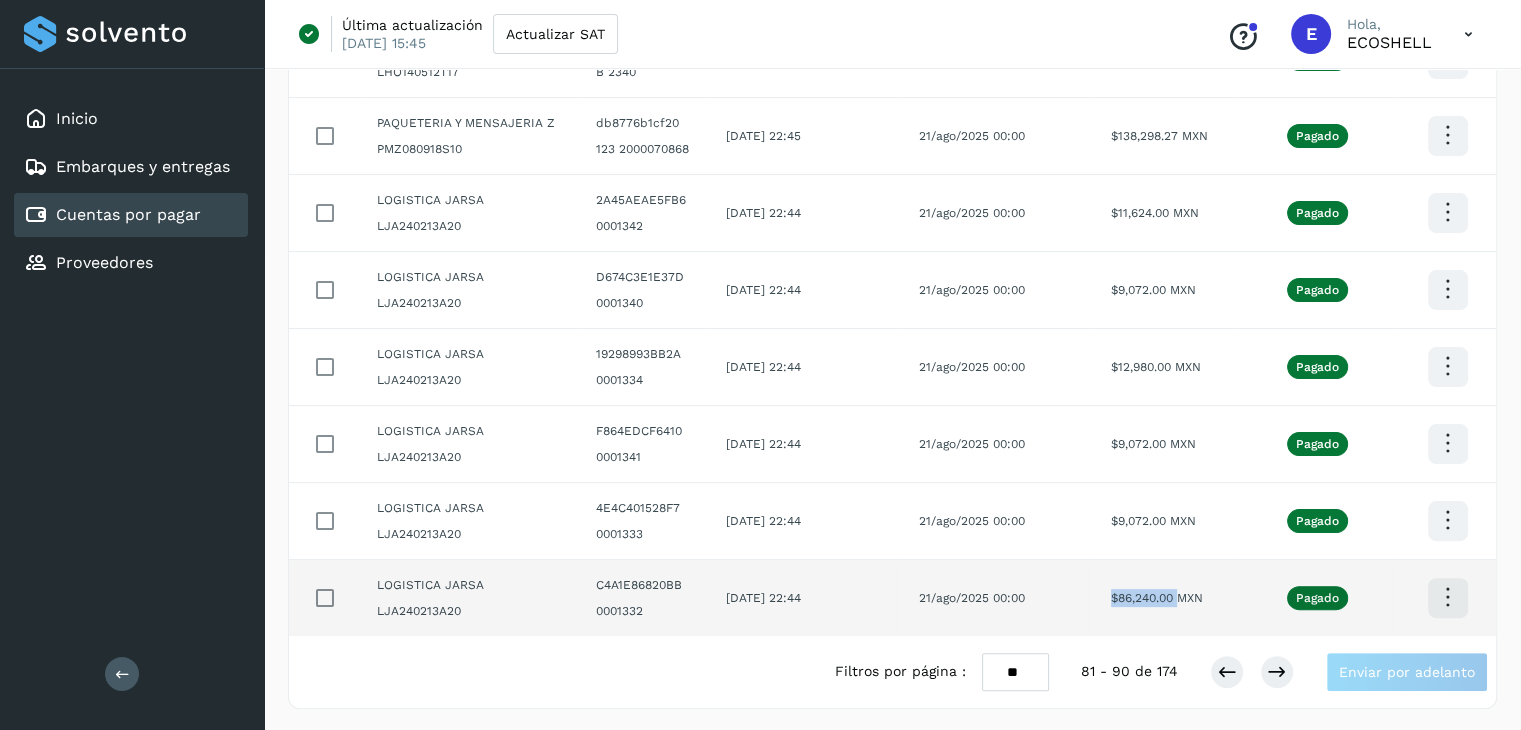 drag, startPoint x: 1189, startPoint y: 598, endPoint x: 1127, endPoint y: 597, distance: 62.008064 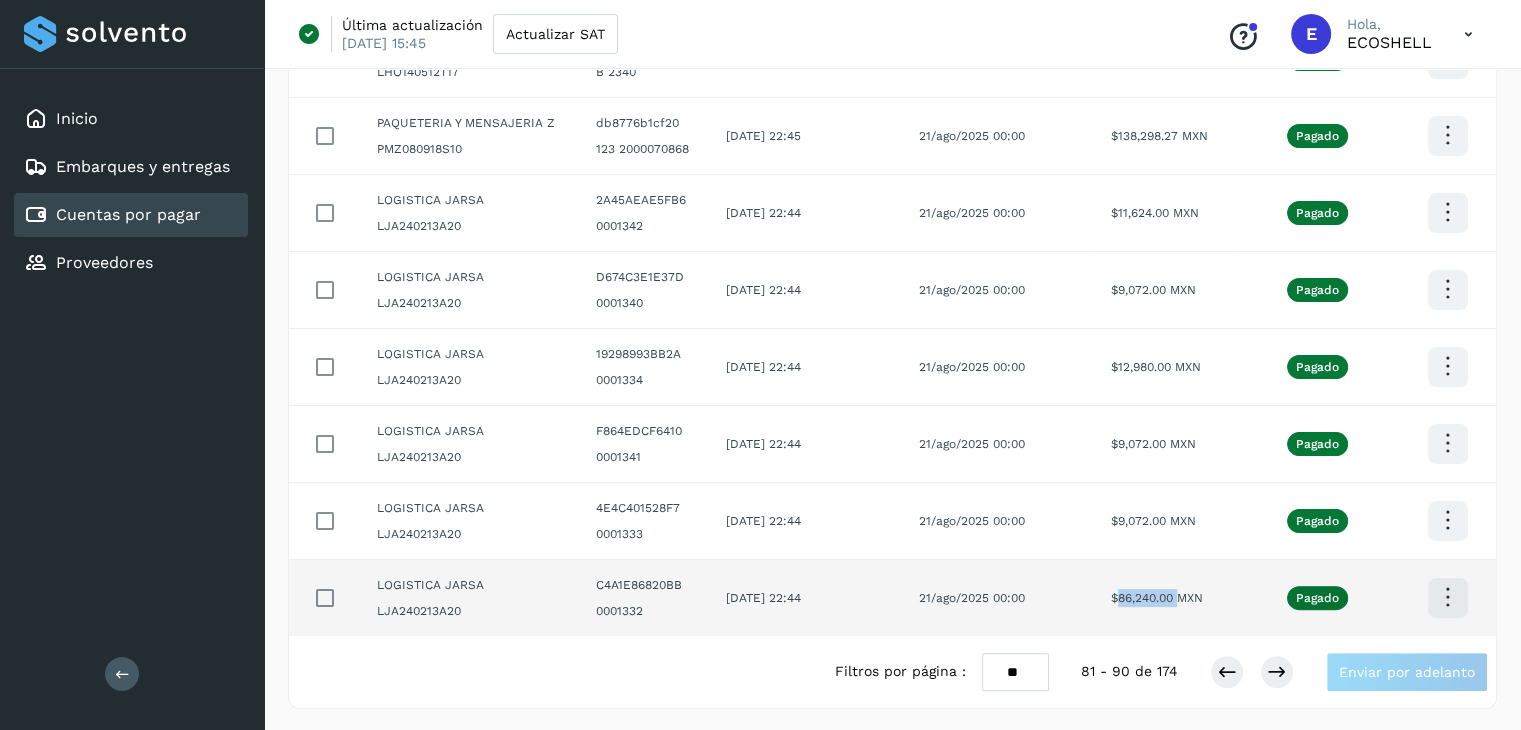 copy on "86,240.00" 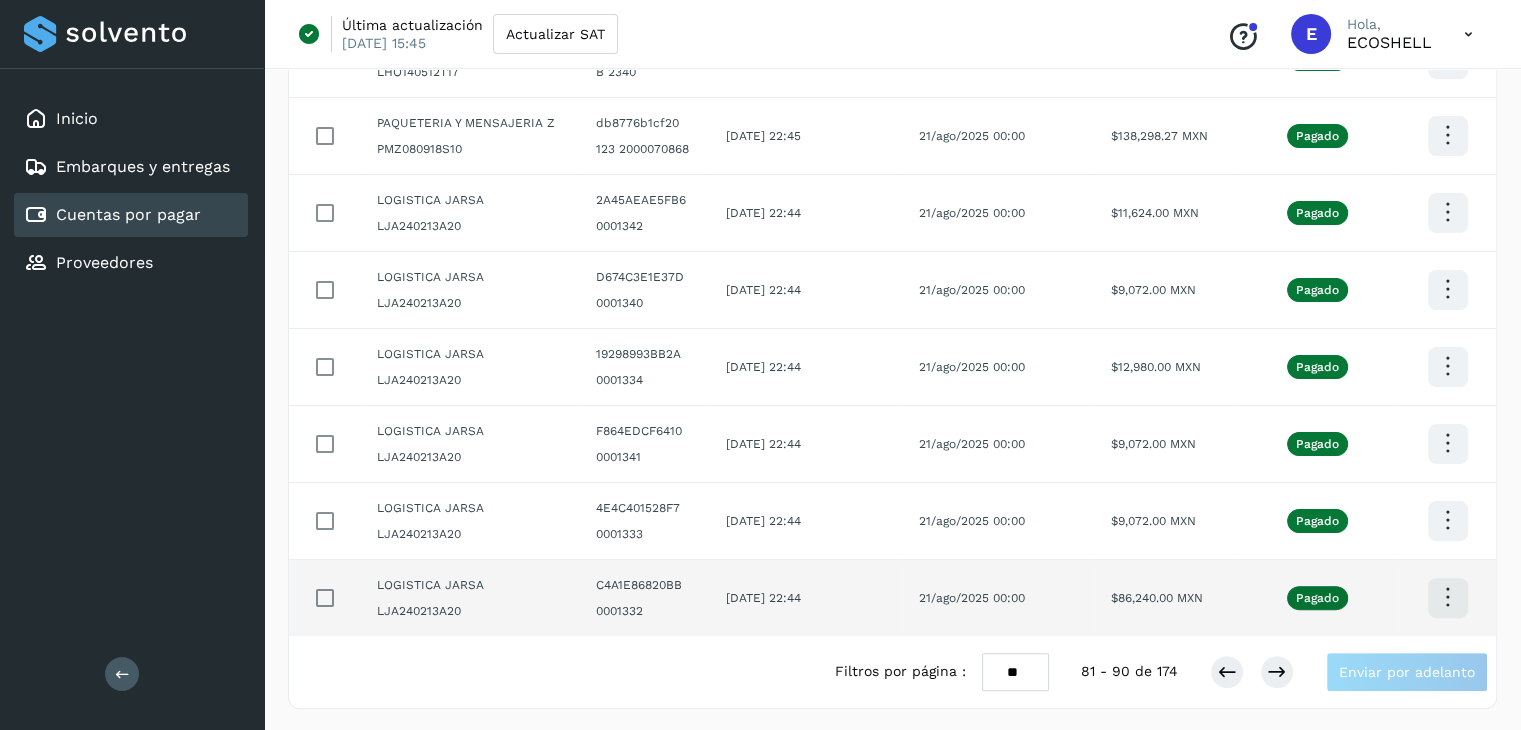 click at bounding box center [1447, -96] 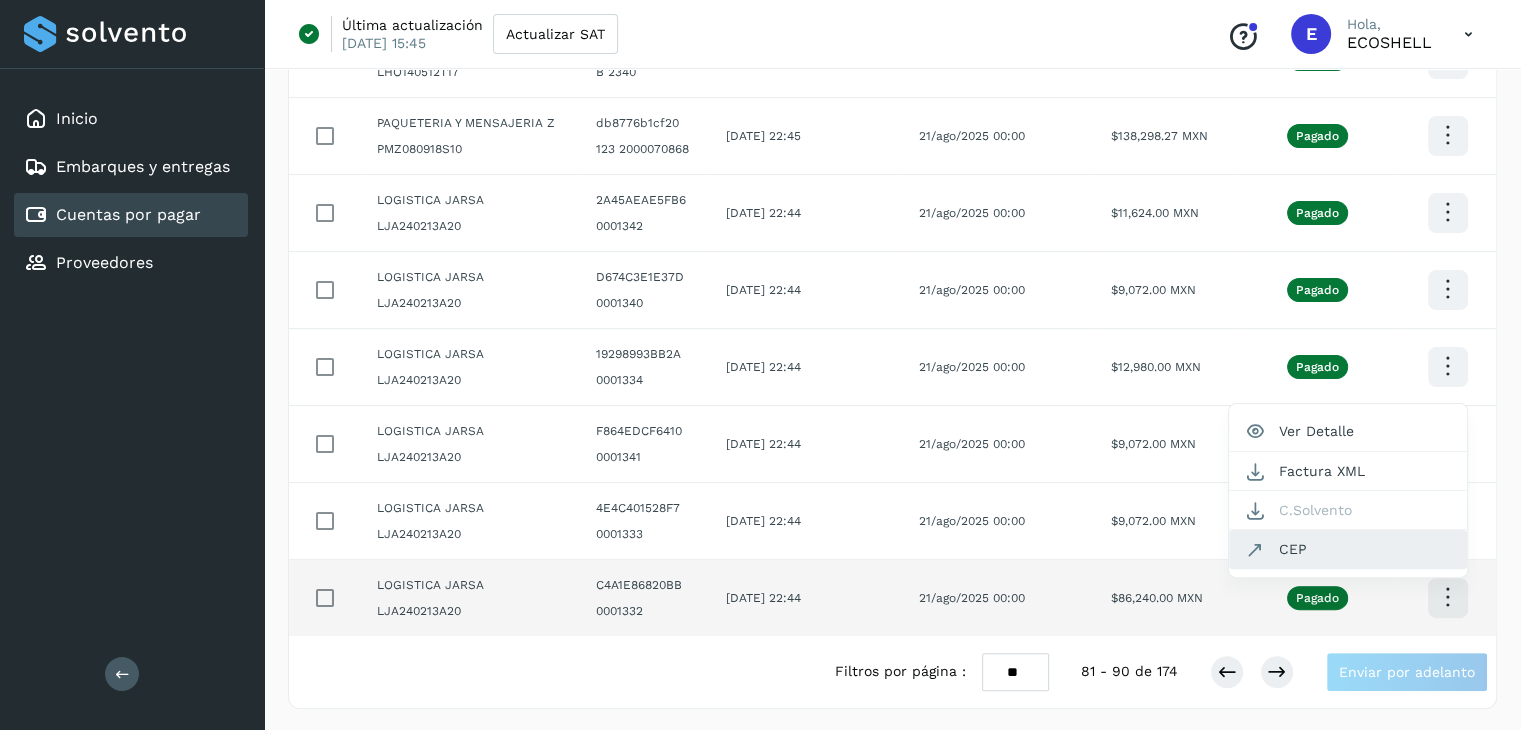 click on "CEP" 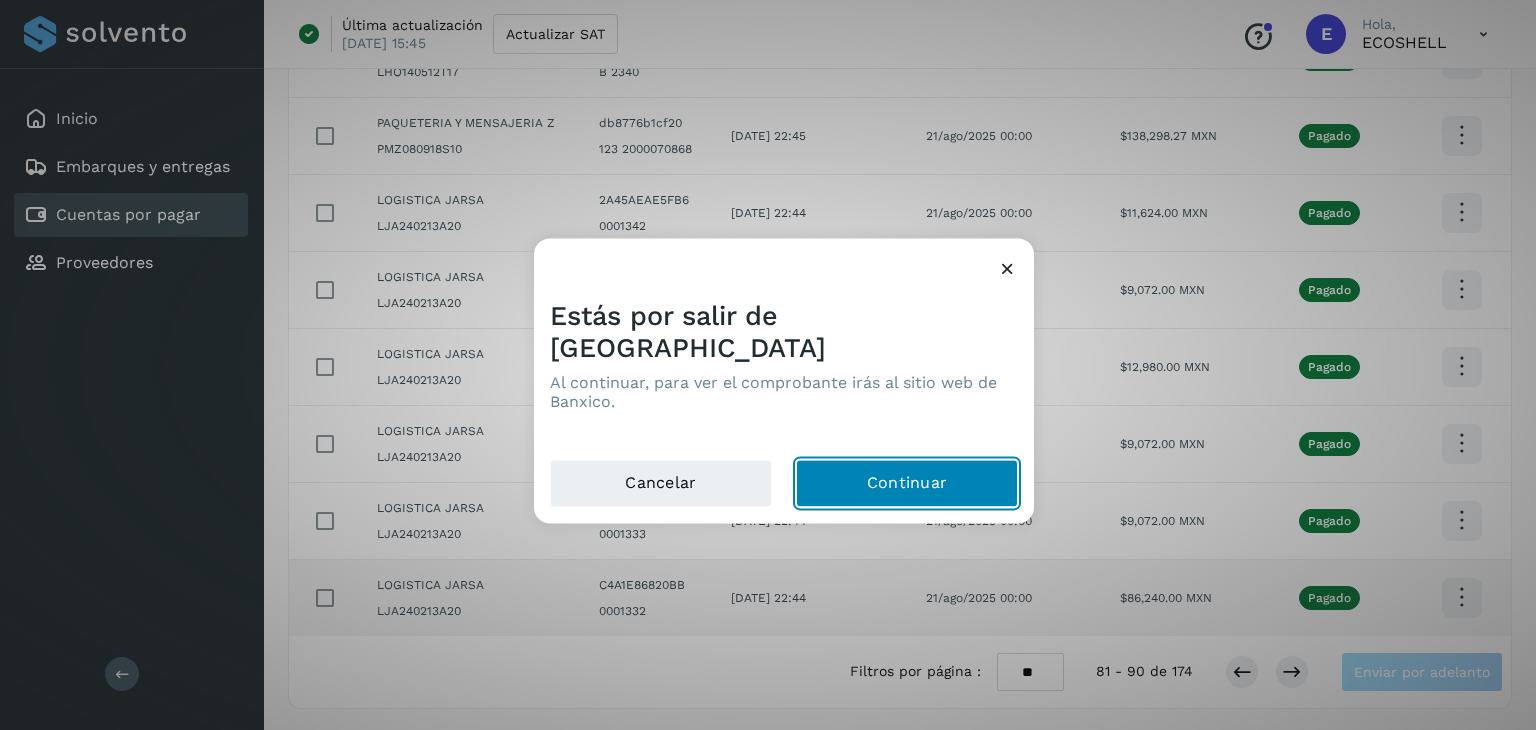 click on "Continuar" 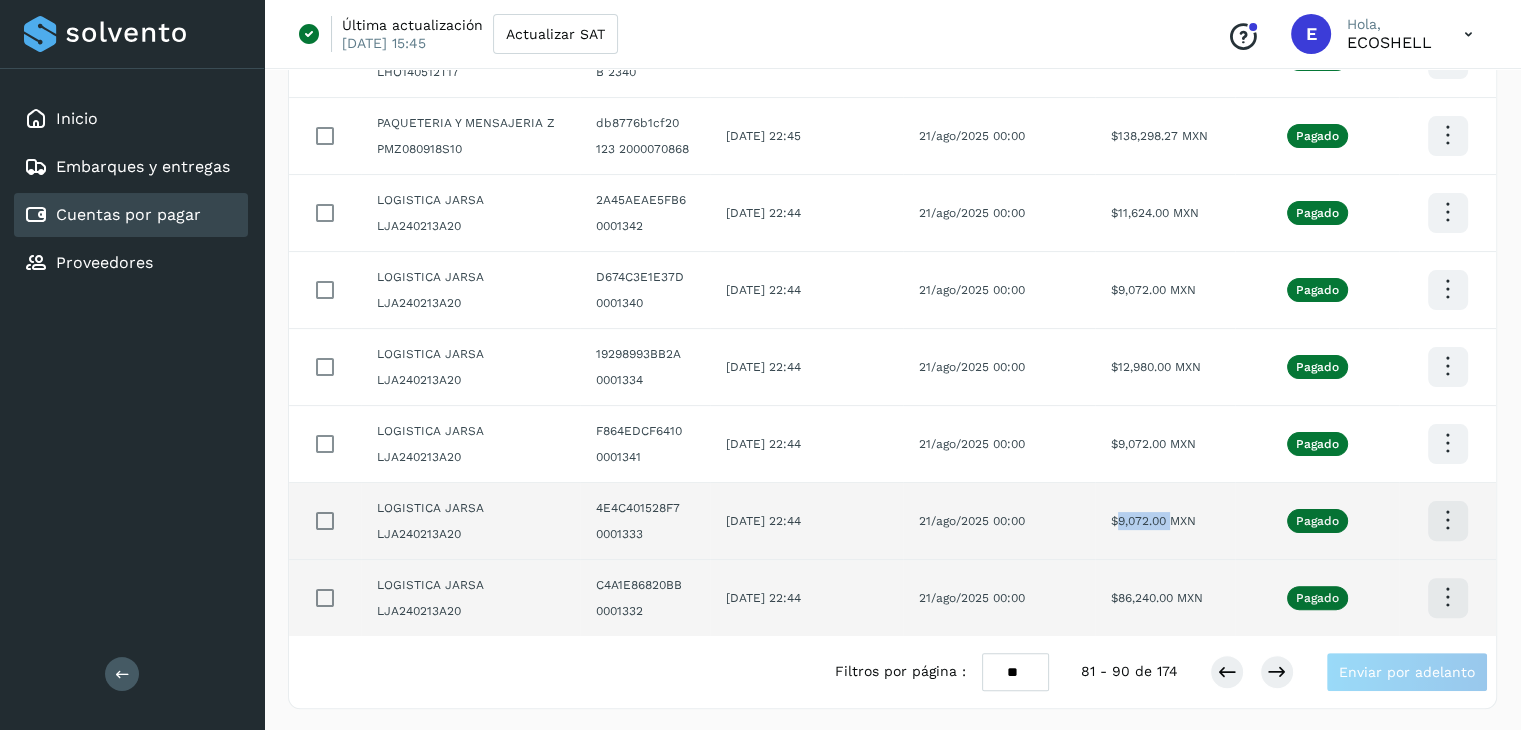 drag, startPoint x: 1180, startPoint y: 516, endPoint x: 1127, endPoint y: 531, distance: 55.081757 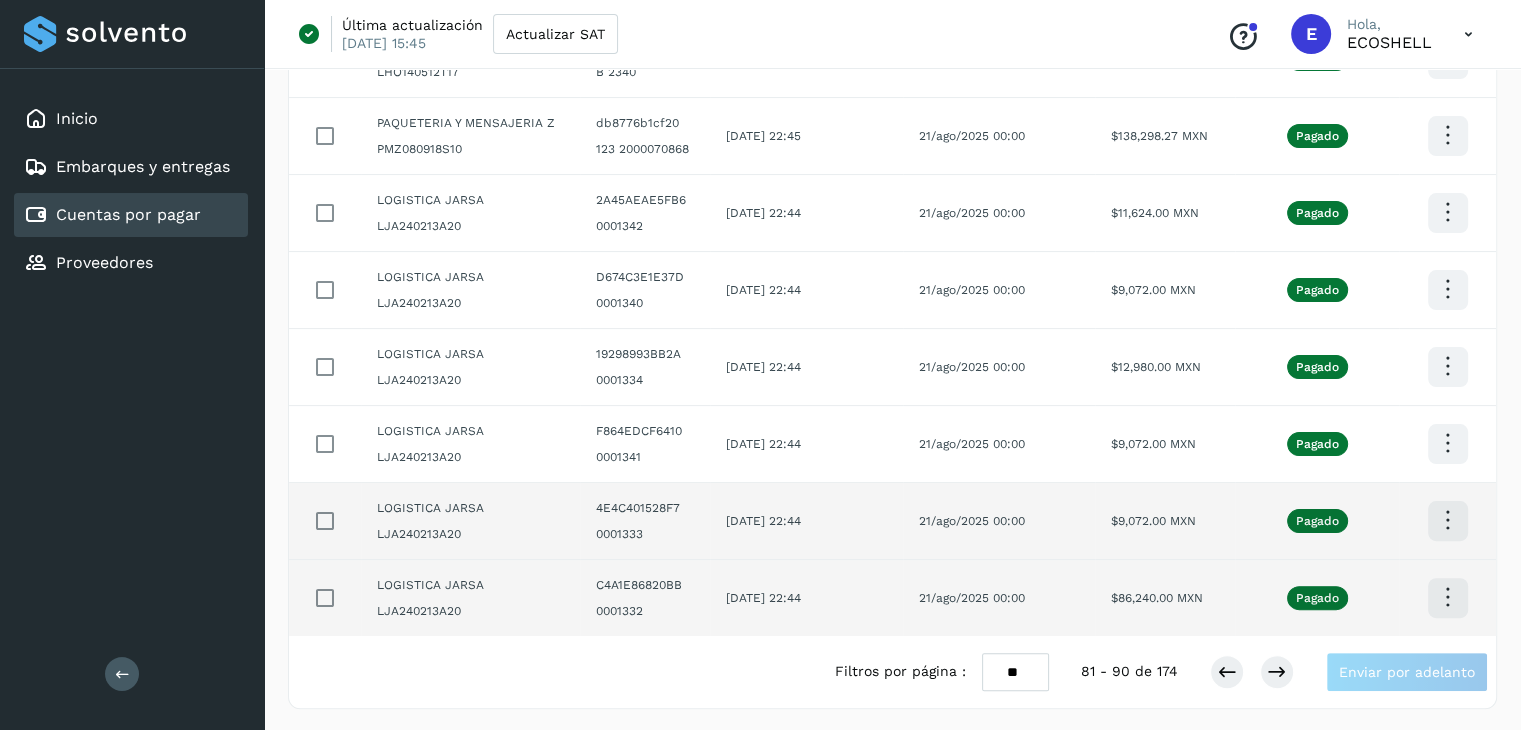 click at bounding box center (1447, -96) 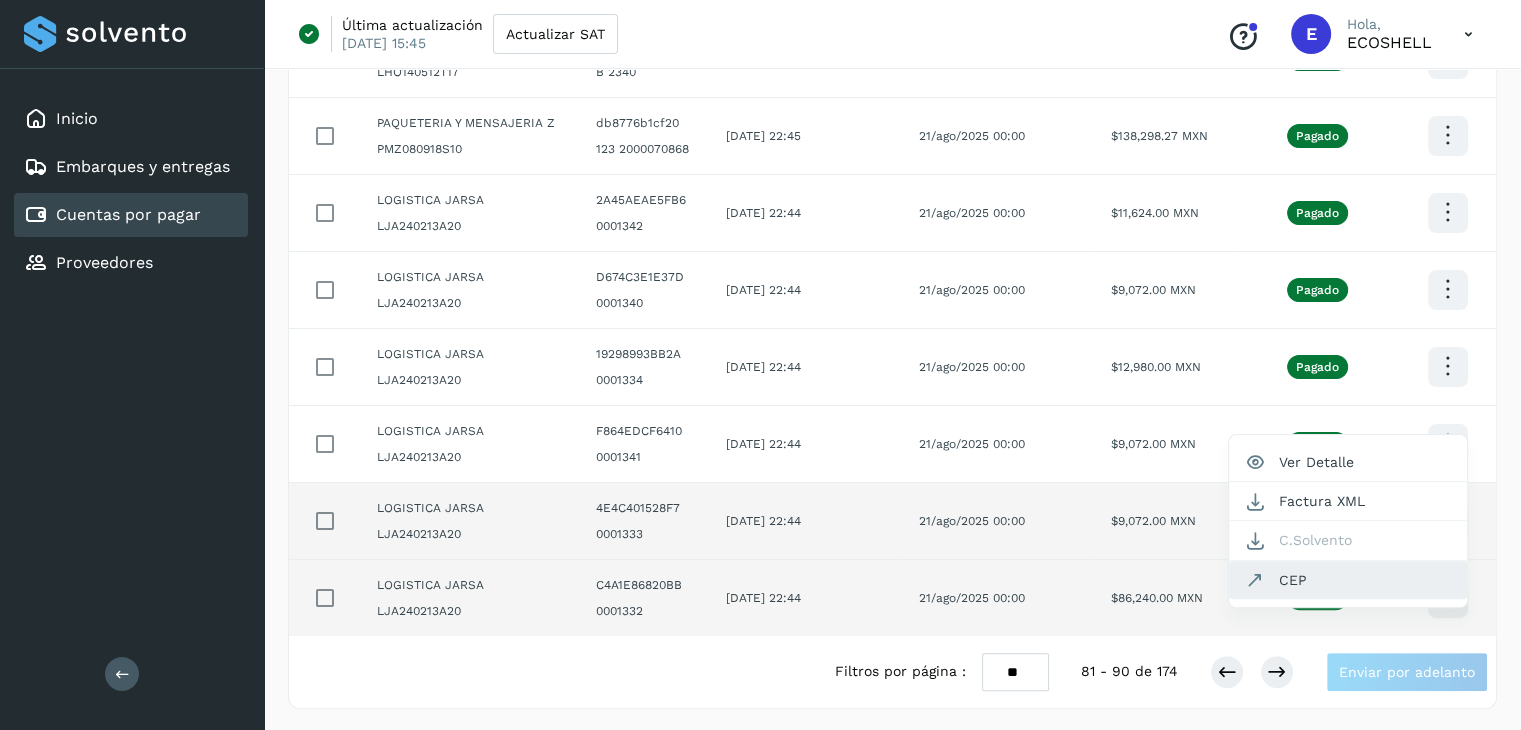 click on "CEP" 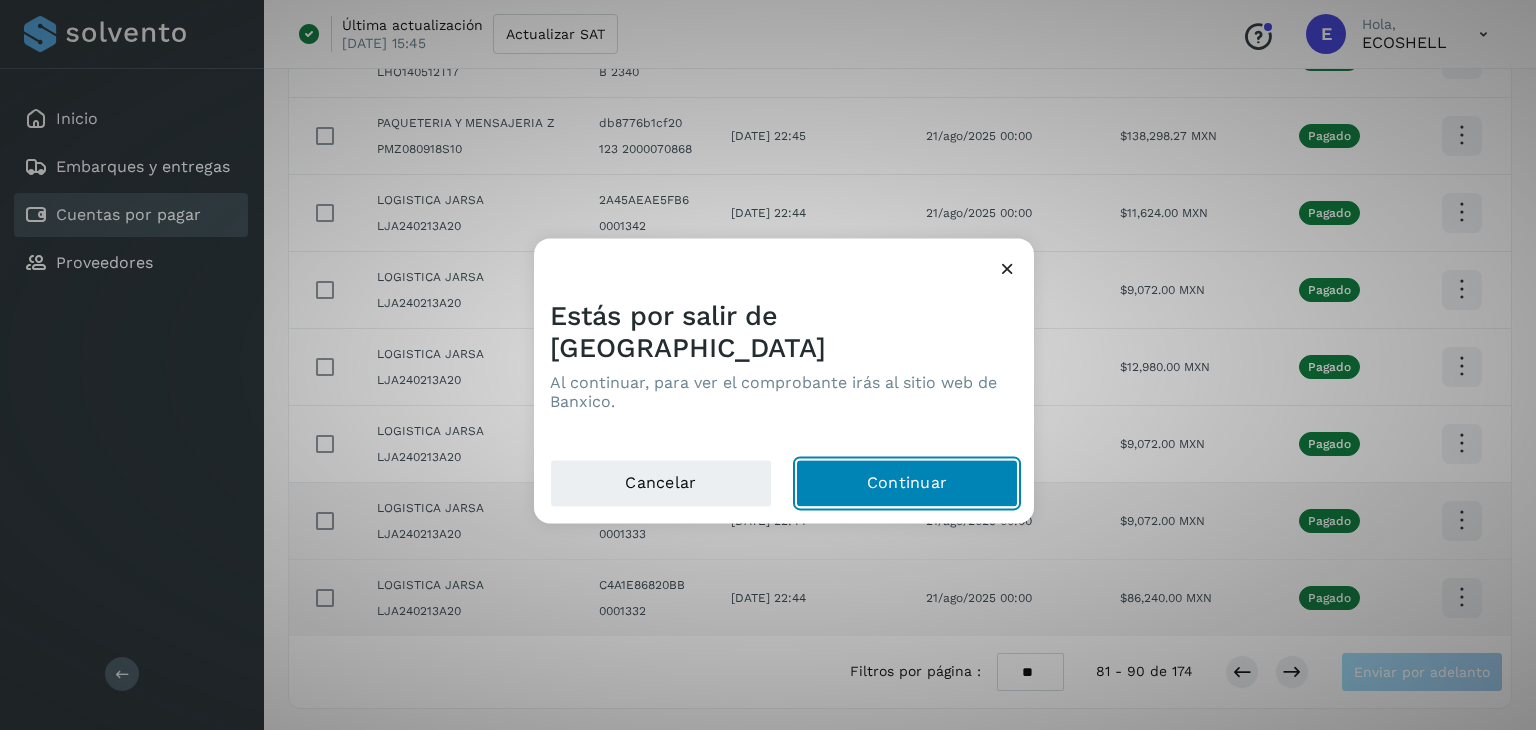 click on "Continuar" 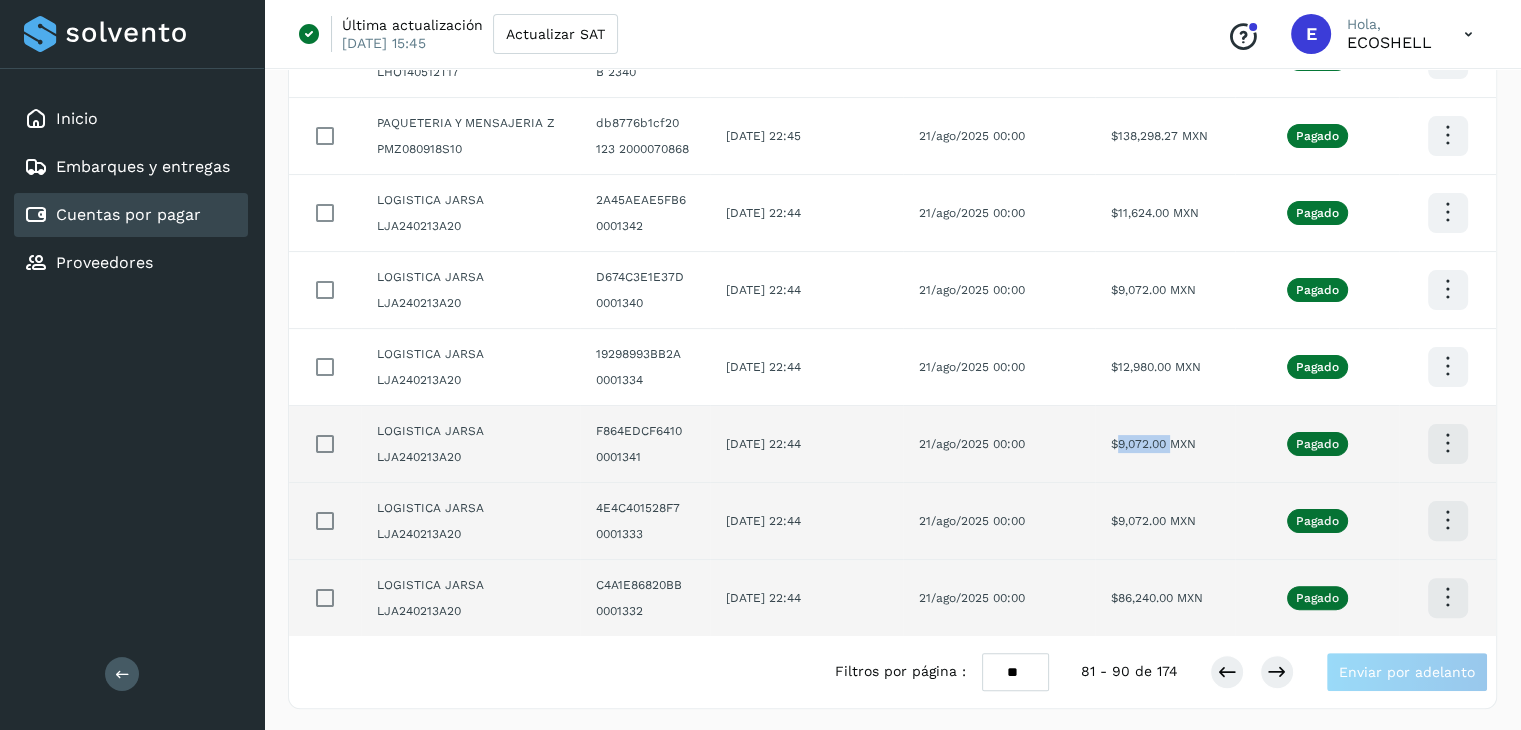 drag, startPoint x: 1180, startPoint y: 441, endPoint x: 1129, endPoint y: 446, distance: 51.24451 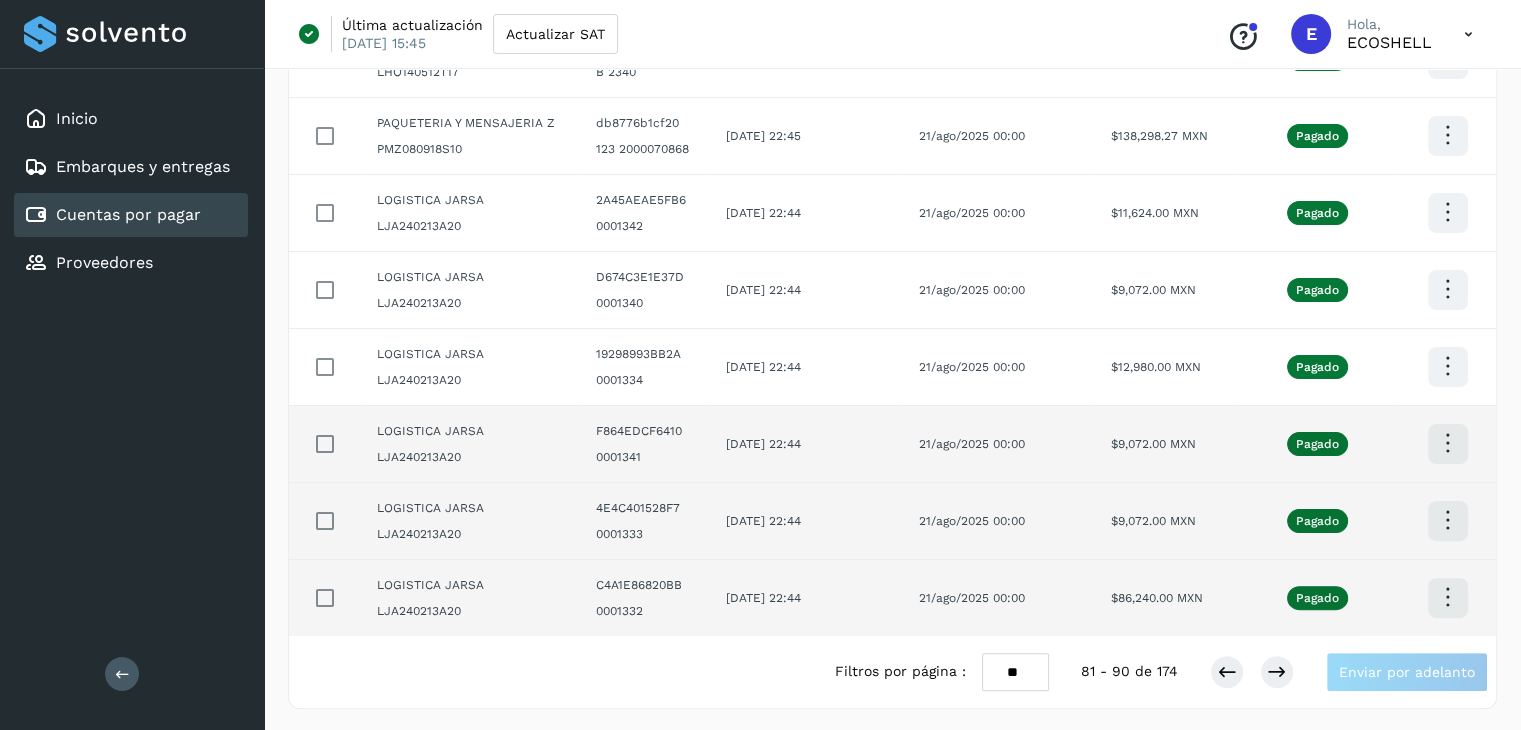 click at bounding box center [1447, -96] 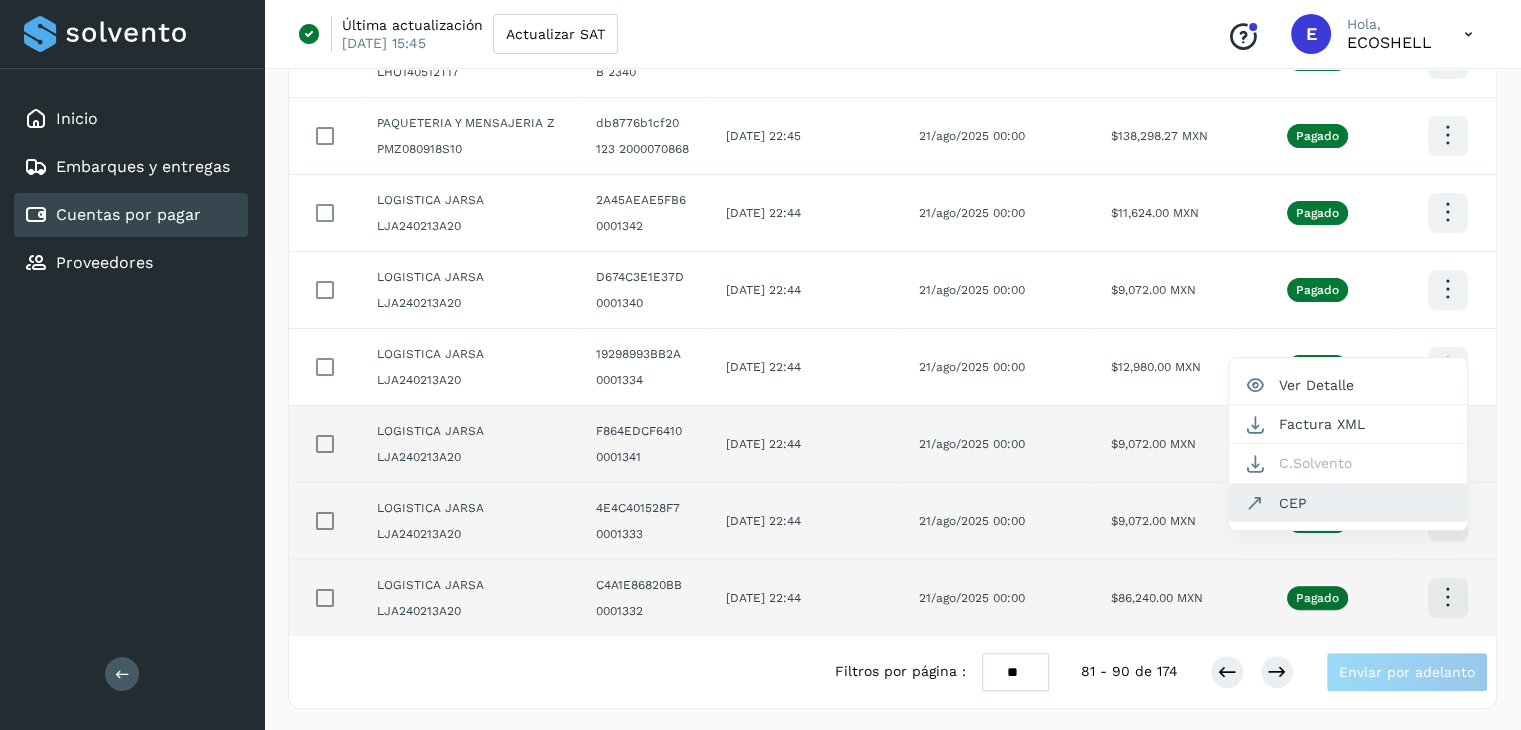 click on "CEP" 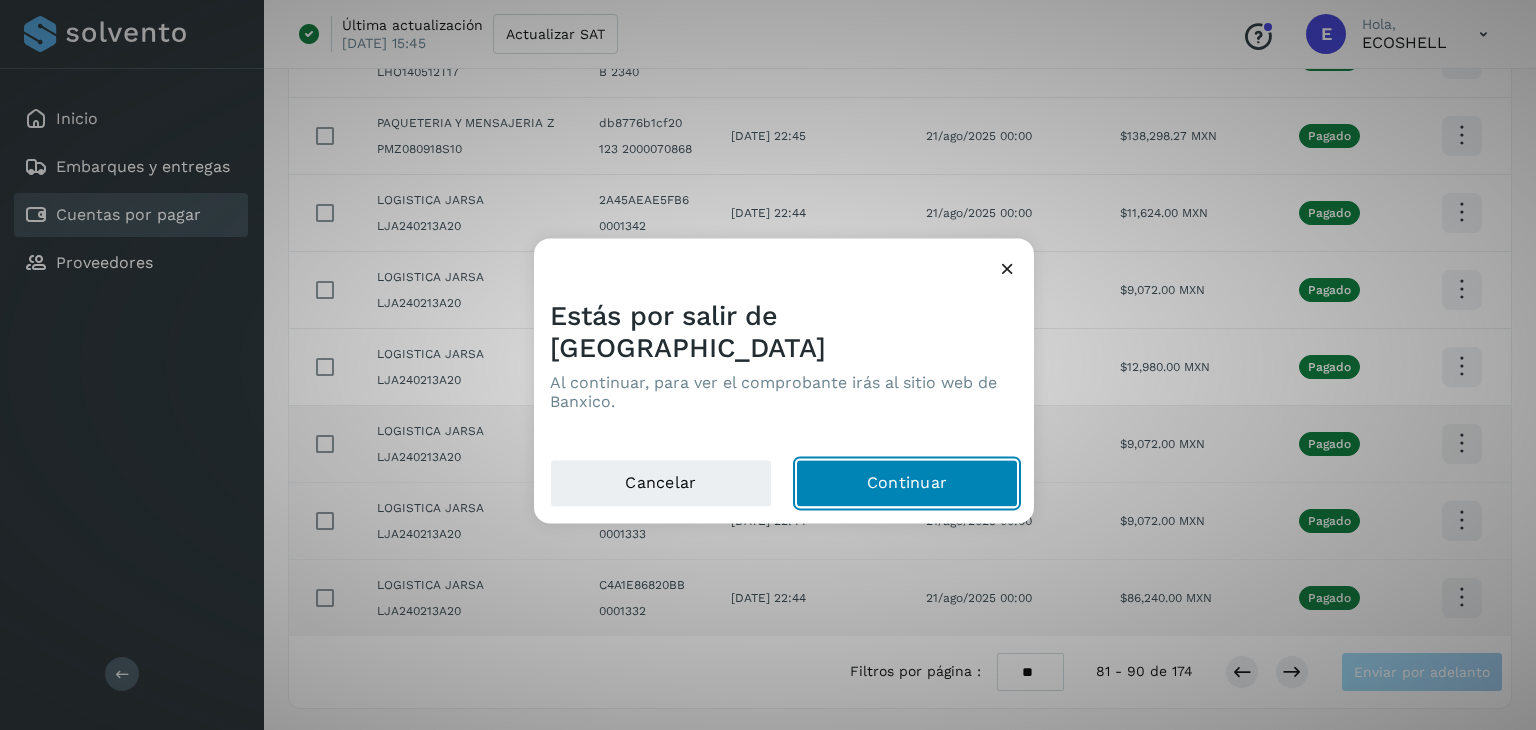 click on "Continuar" 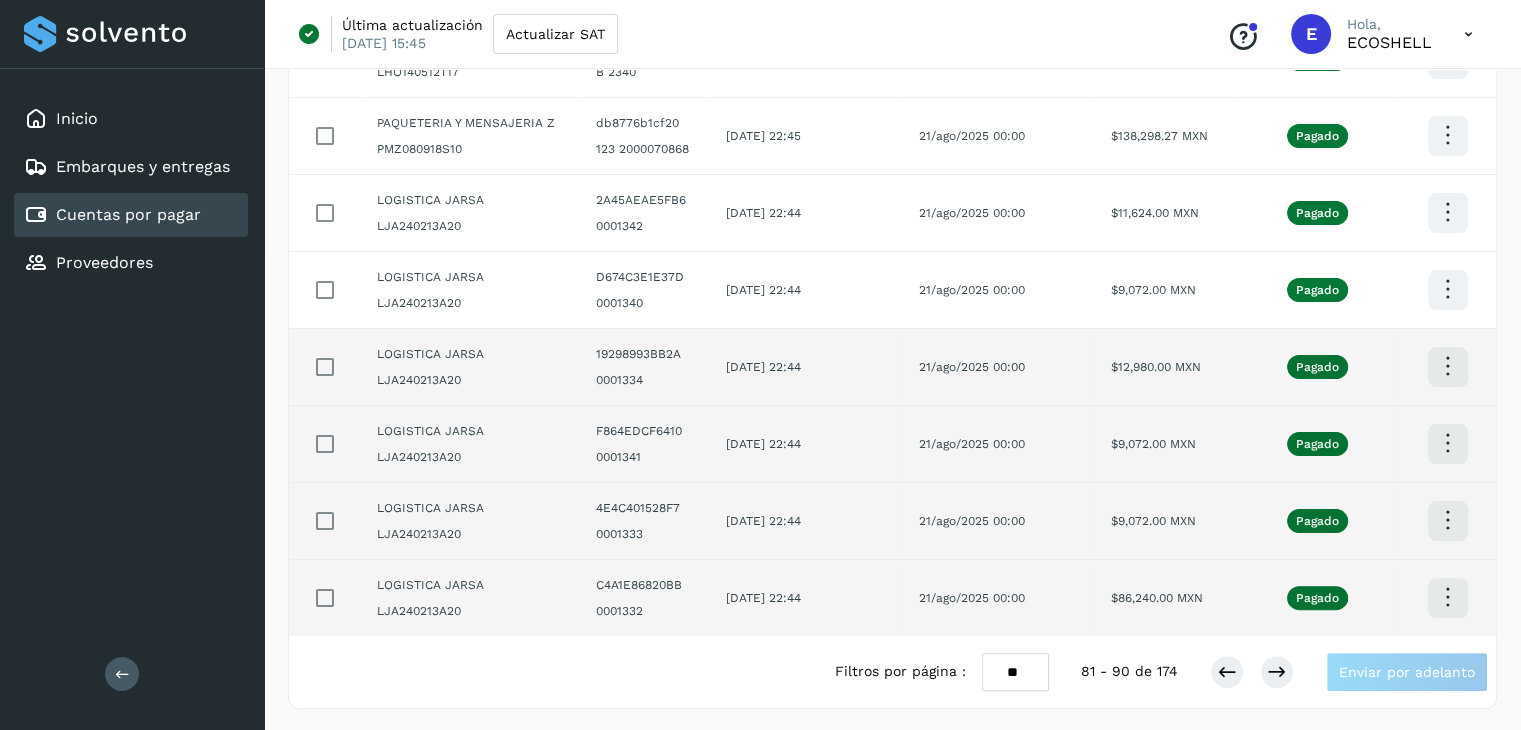 click on "21/ago/2025 00:00" 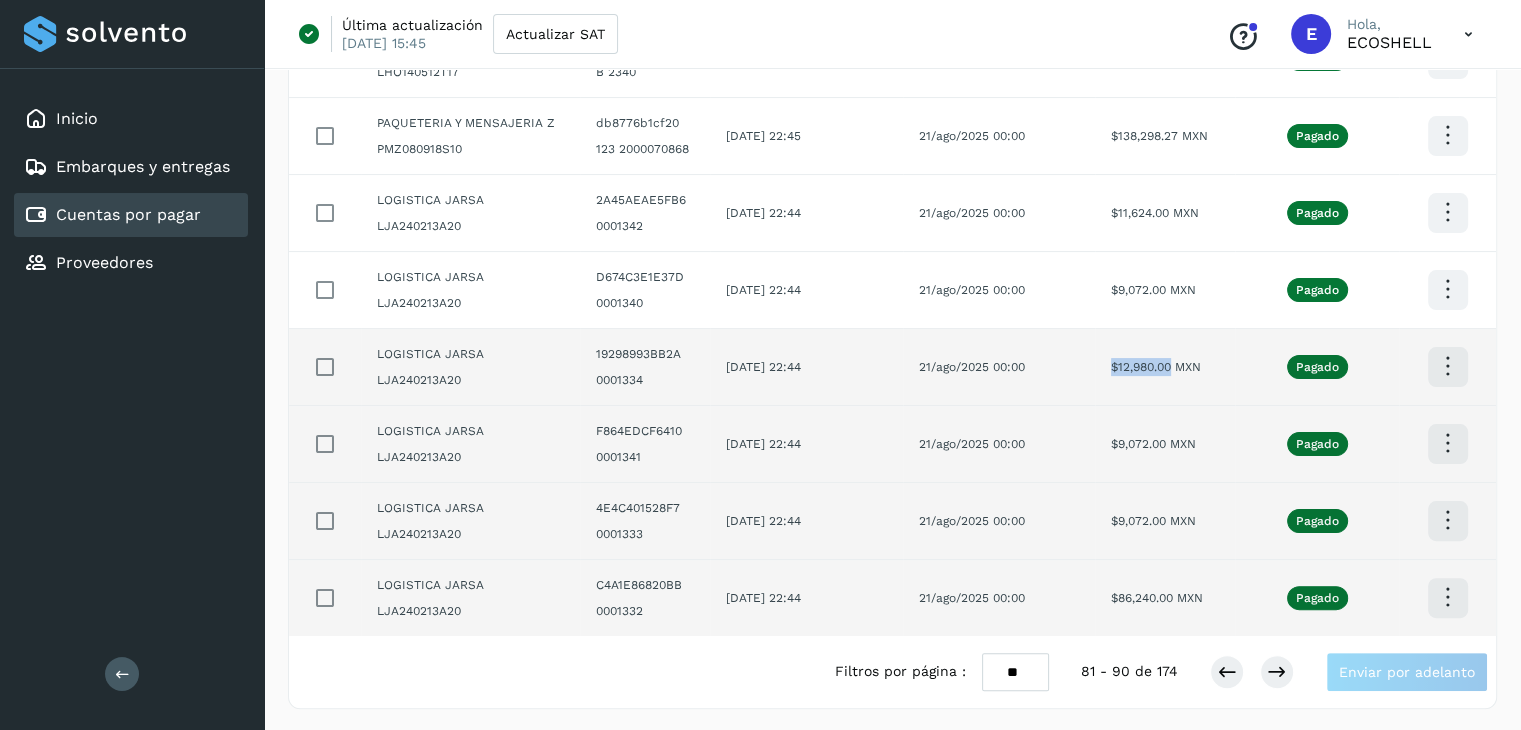 drag, startPoint x: 1180, startPoint y: 358, endPoint x: 1124, endPoint y: 363, distance: 56.22277 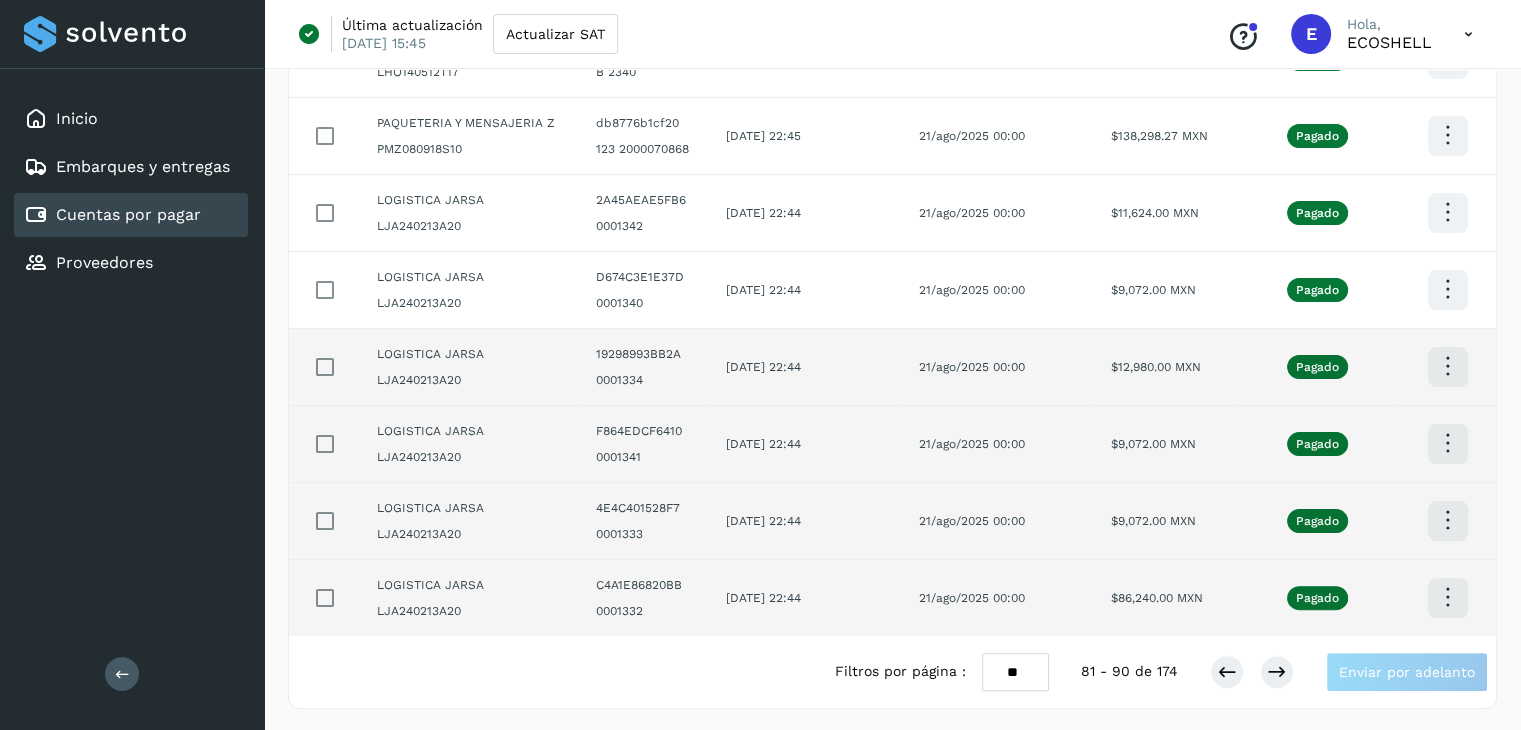 click at bounding box center (1447, -96) 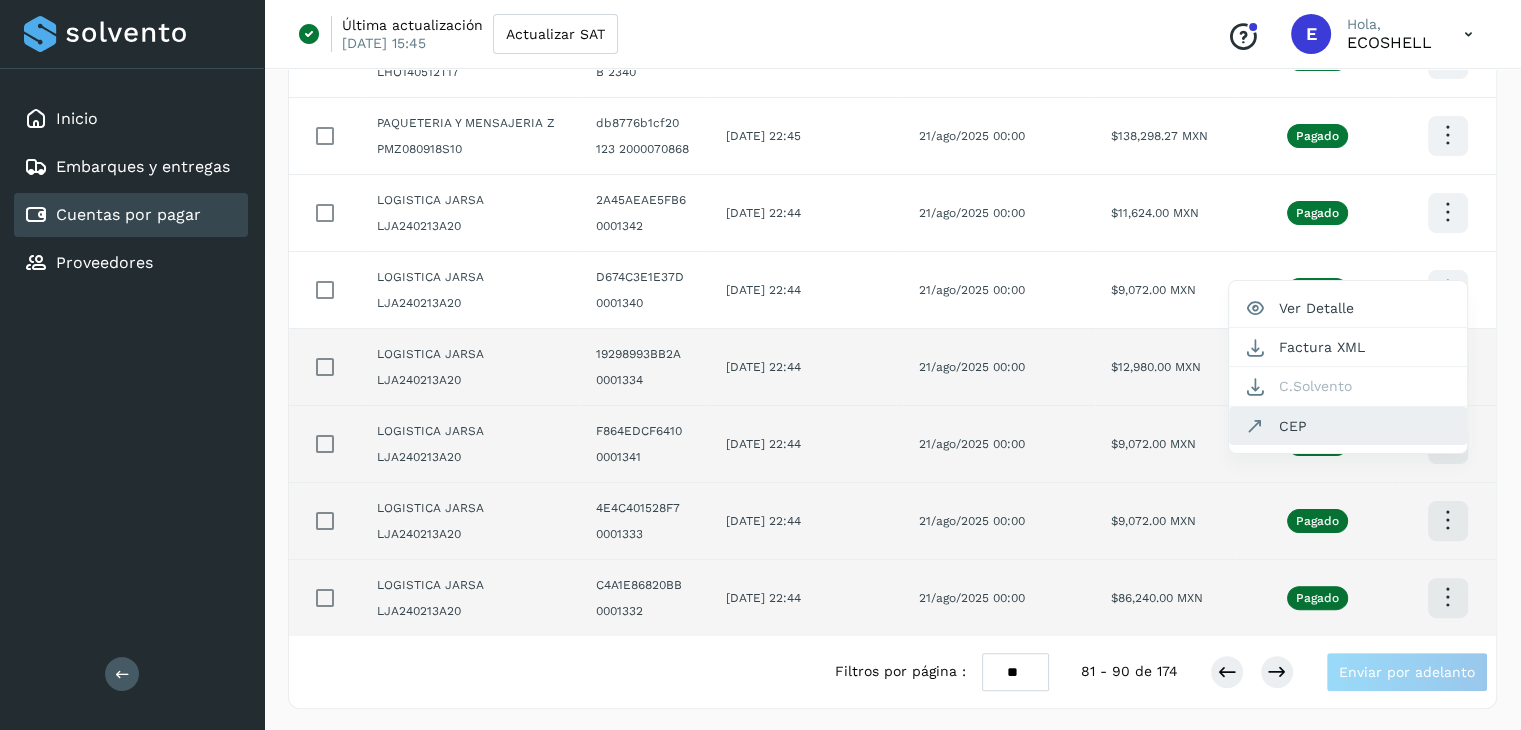 click at bounding box center [1255, 426] 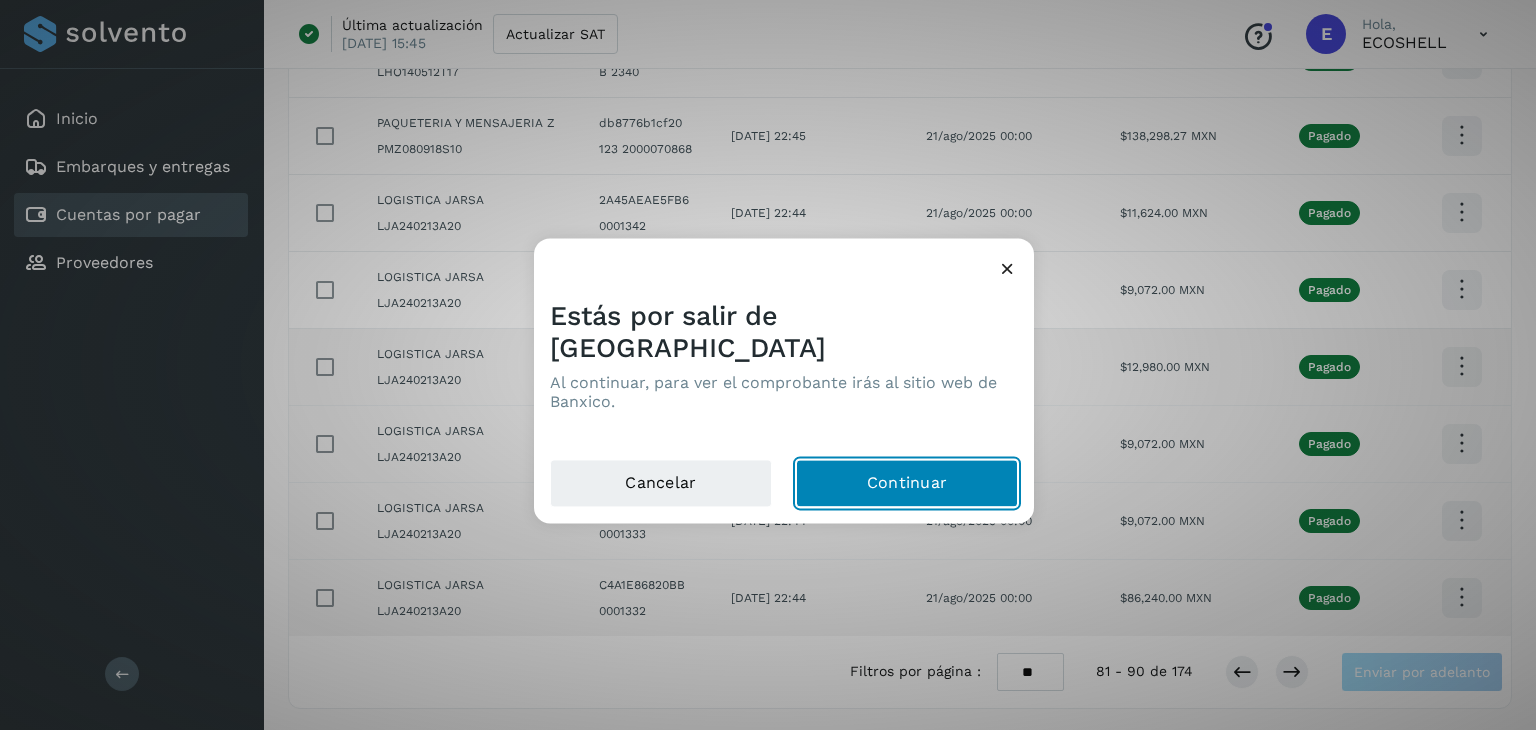 click on "Continuar" 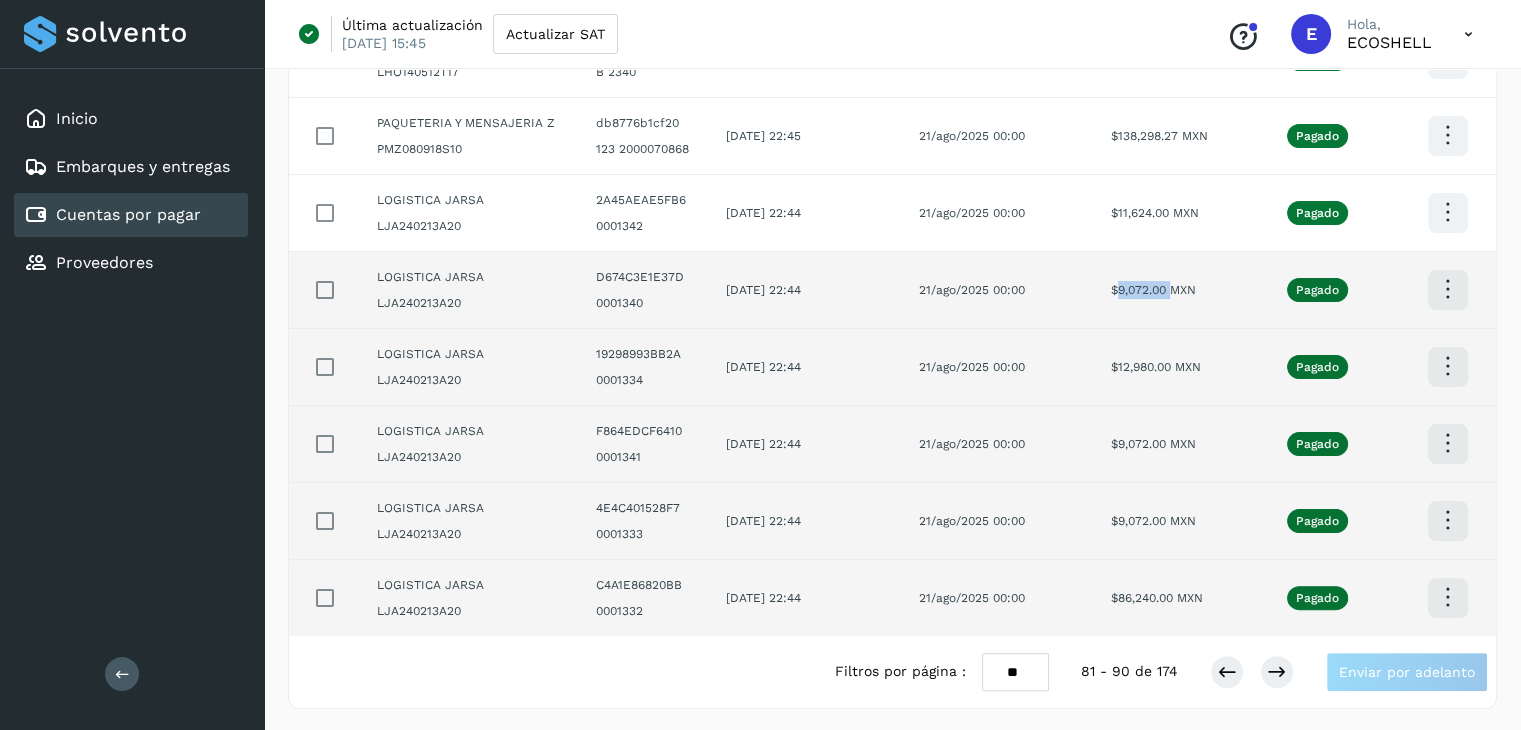 drag, startPoint x: 1181, startPoint y: 293, endPoint x: 1130, endPoint y: 297, distance: 51.156624 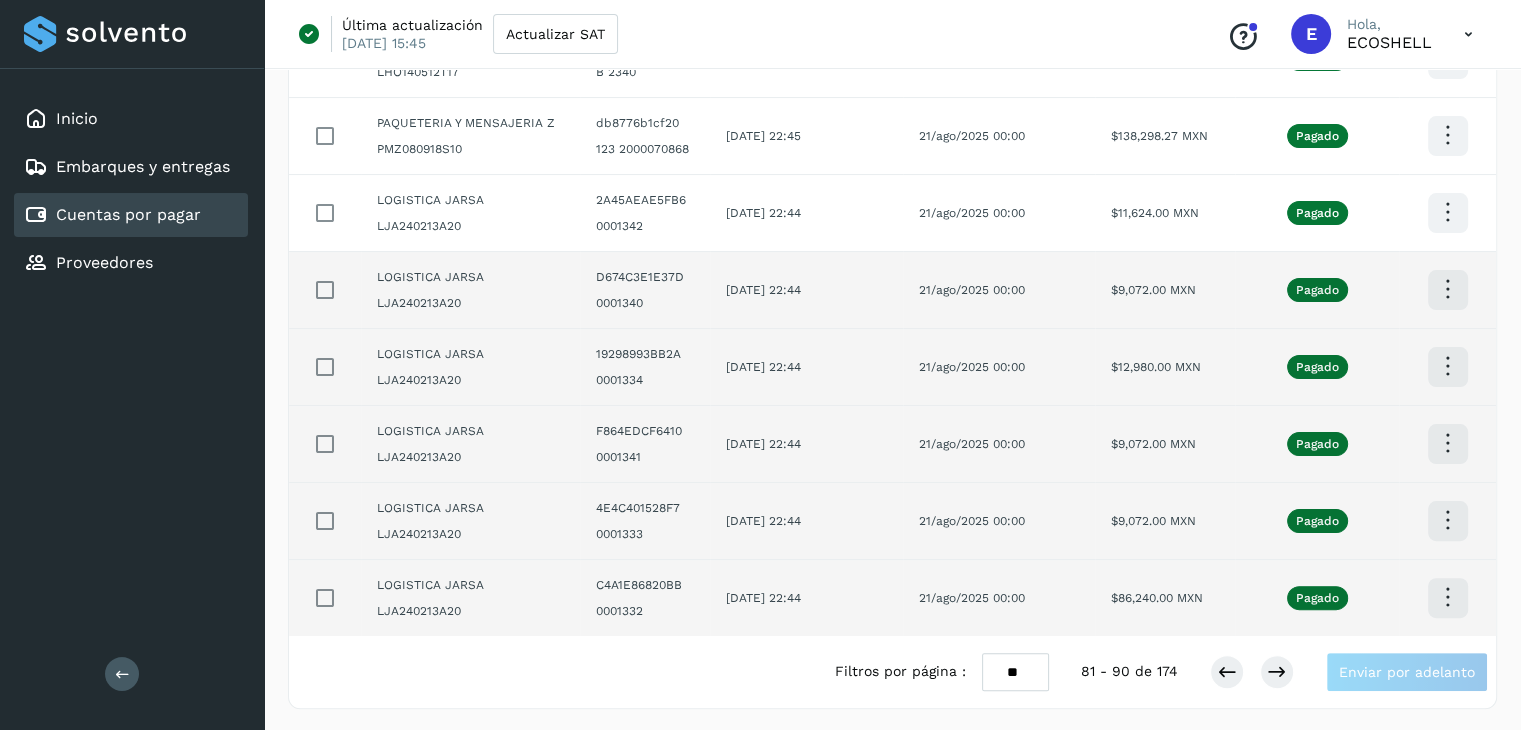 click at bounding box center (1447, -96) 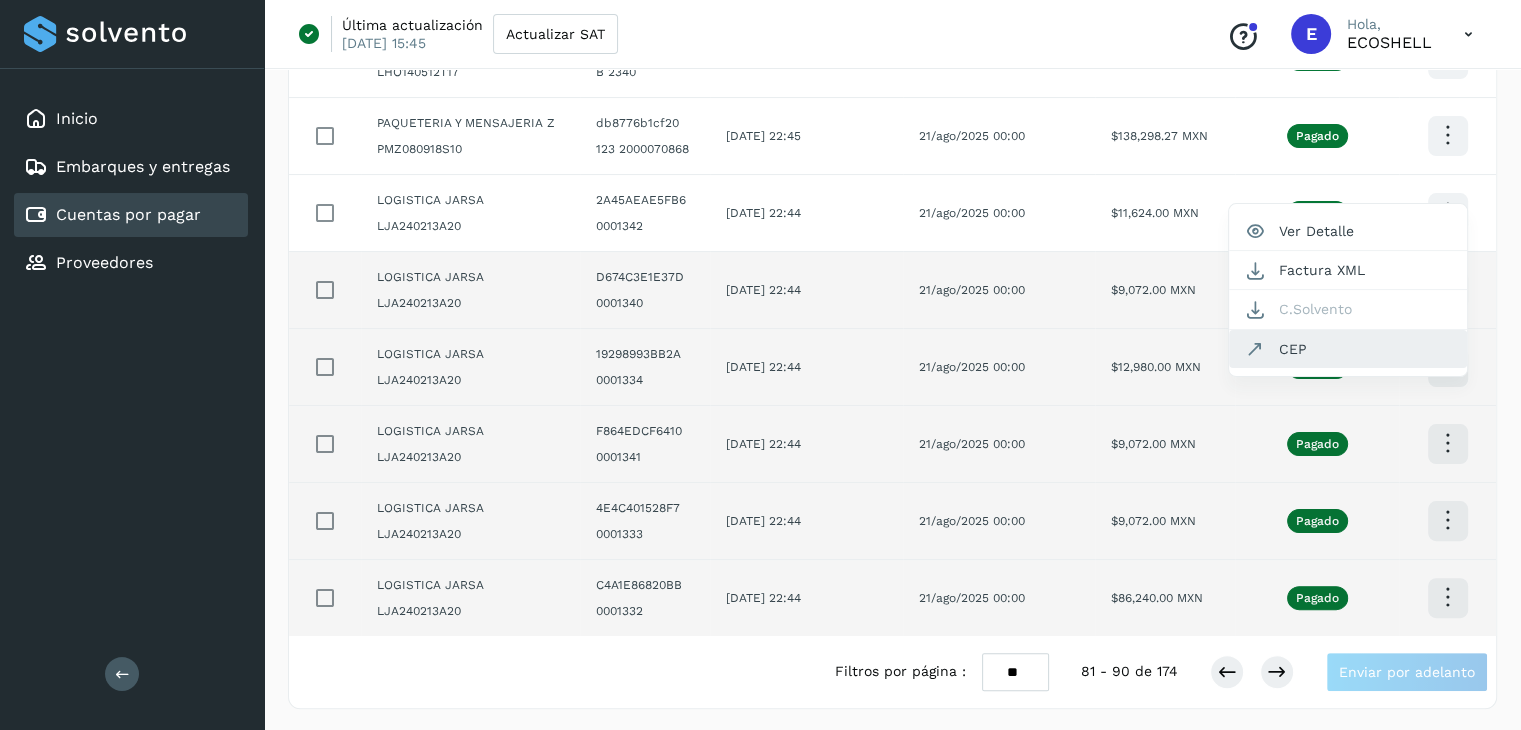 click on "CEP" 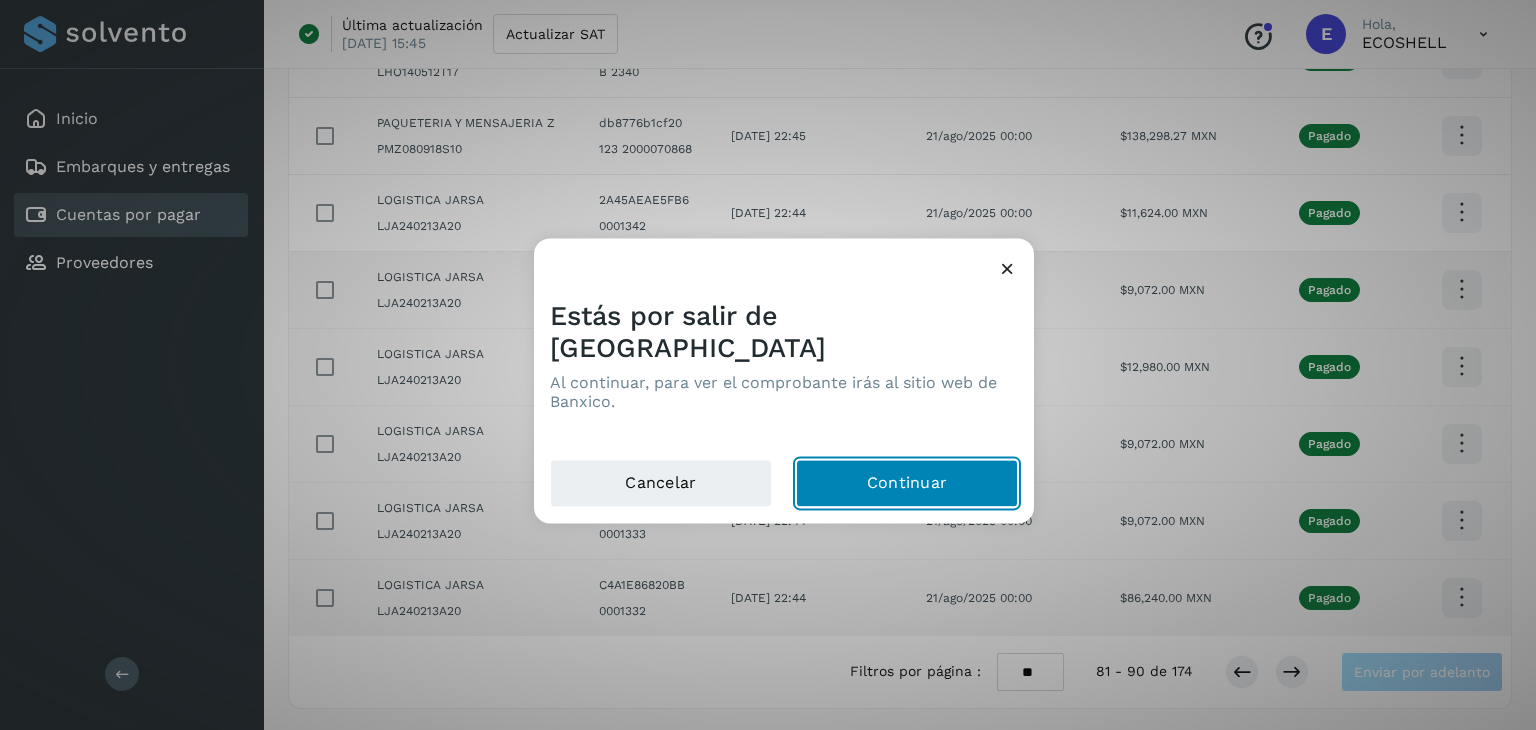 click on "Continuar" 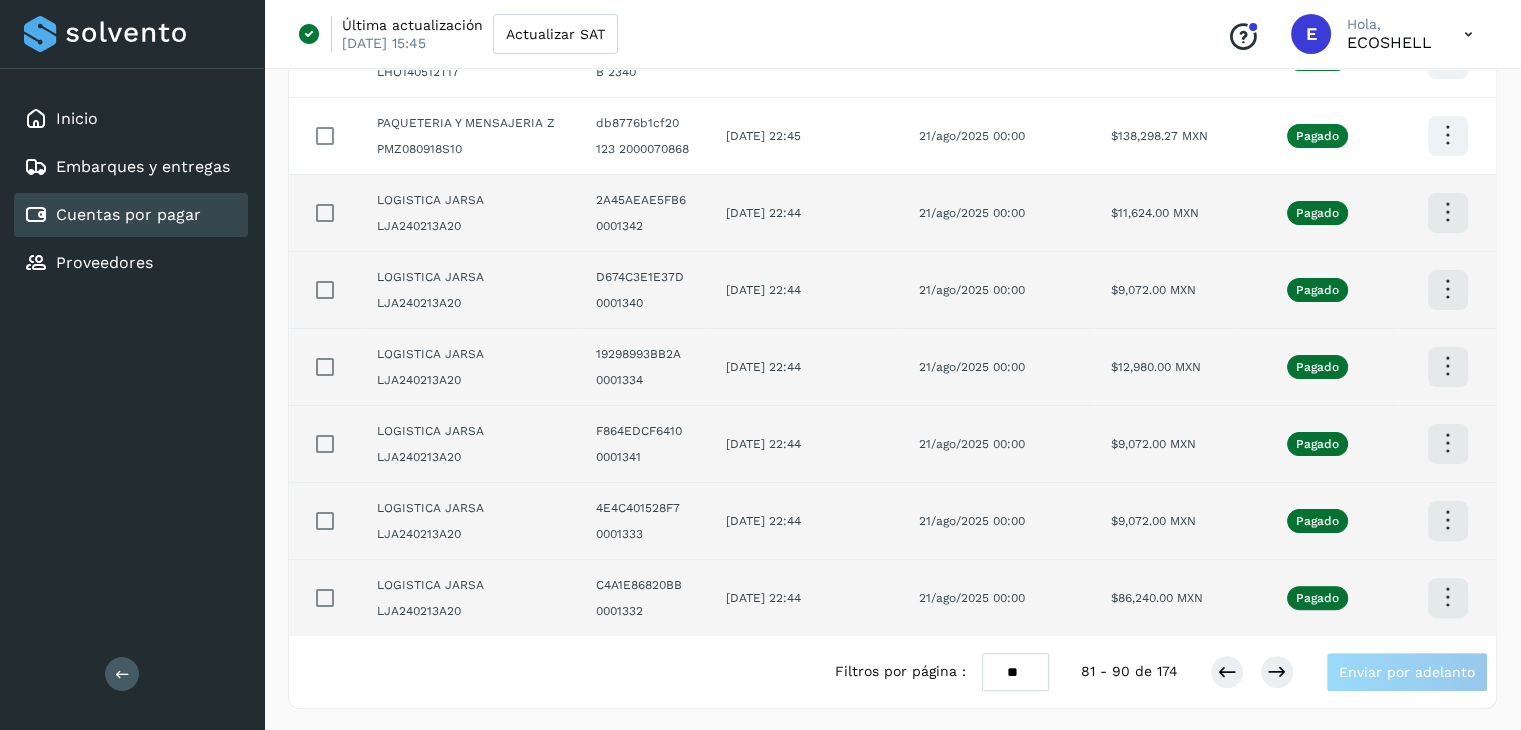 click on "21/ago/2025 00:00" 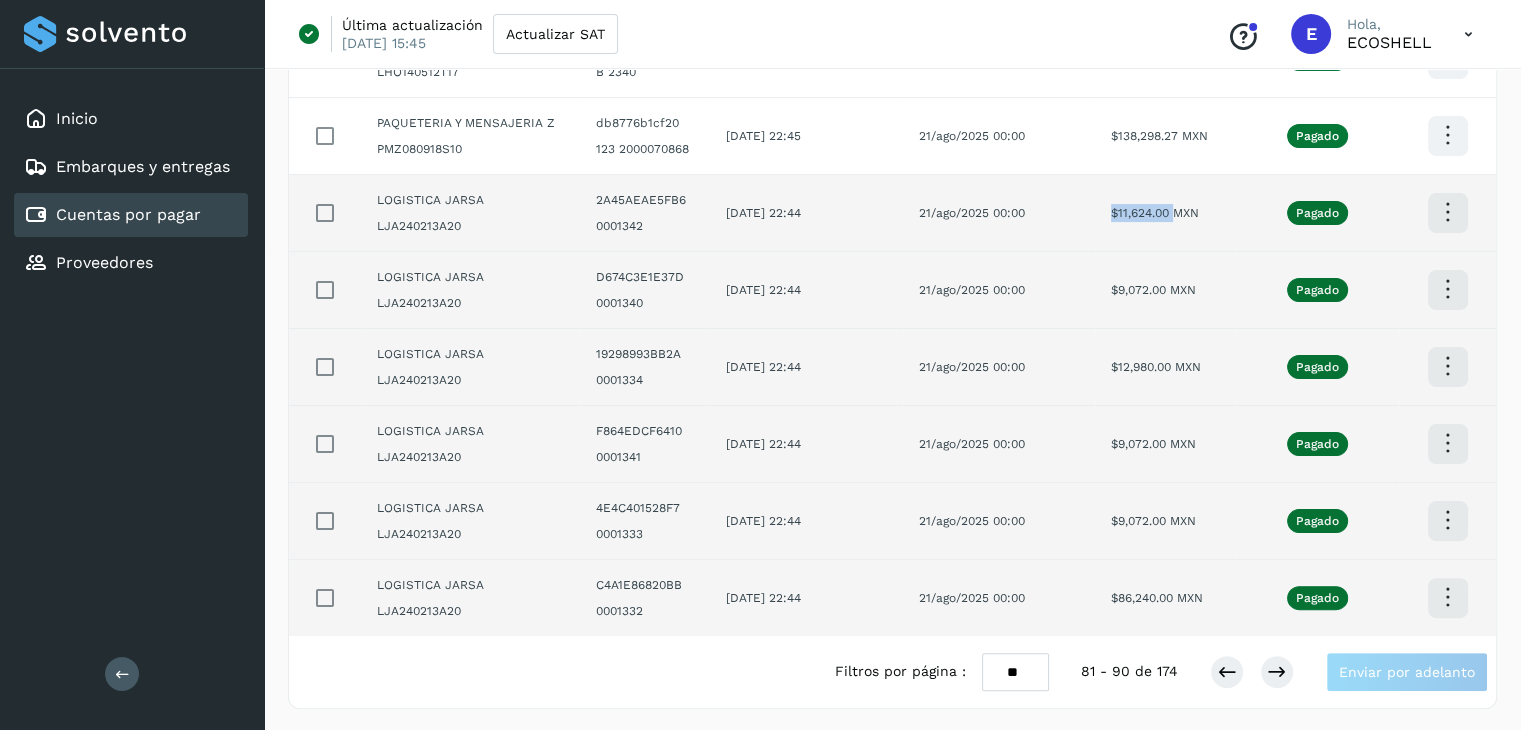 drag, startPoint x: 1182, startPoint y: 205, endPoint x: 1119, endPoint y: 209, distance: 63.126858 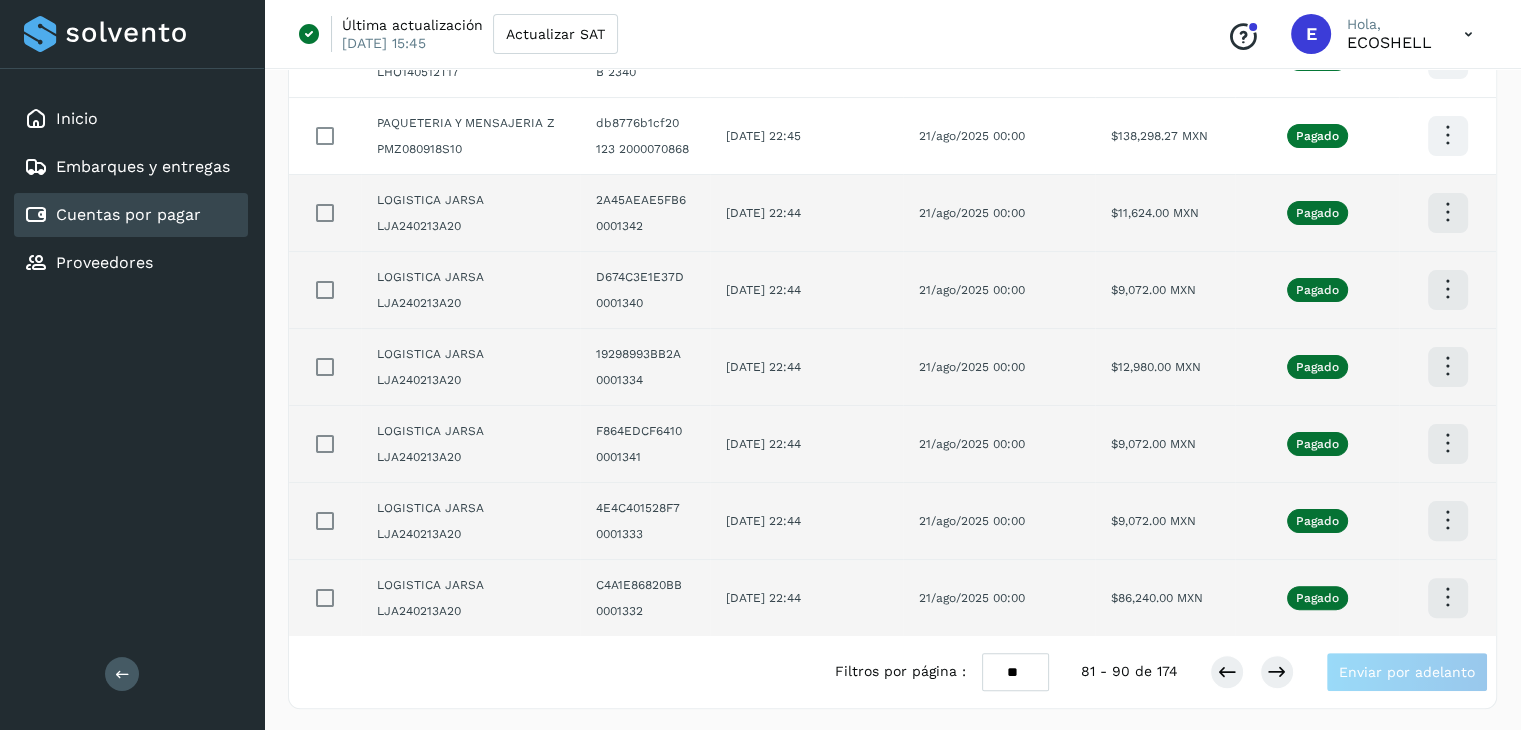 click at bounding box center (1447, -96) 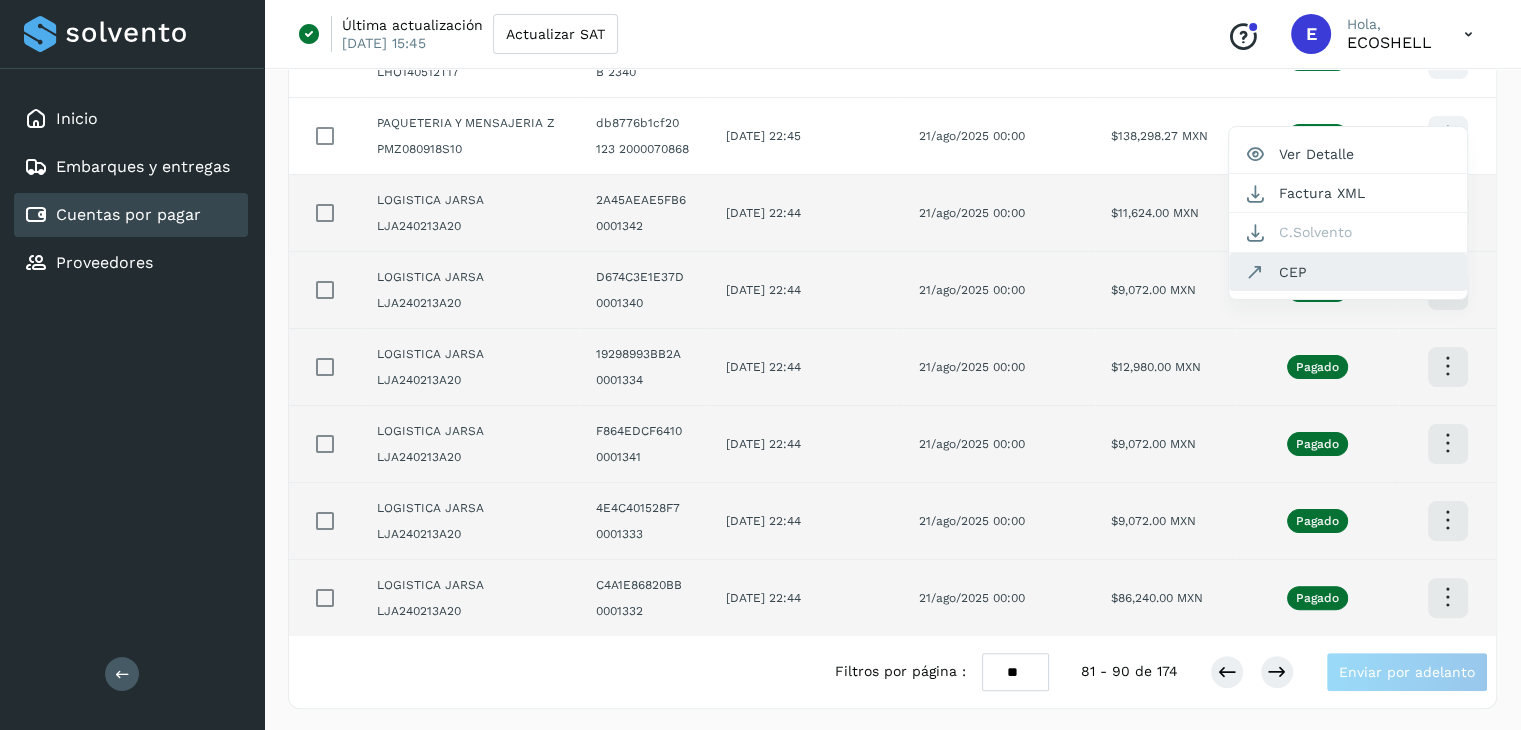 click on "CEP" 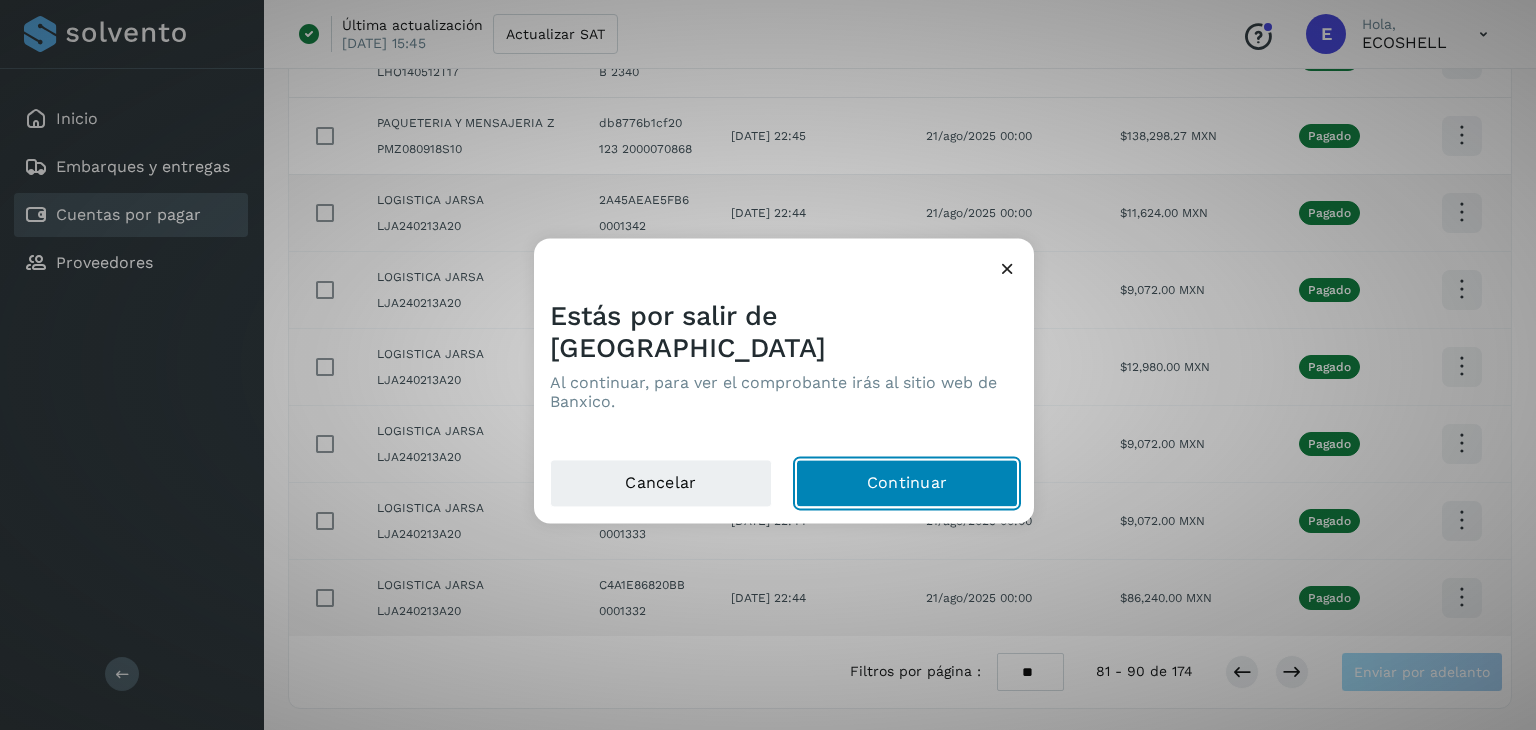 click on "Continuar" 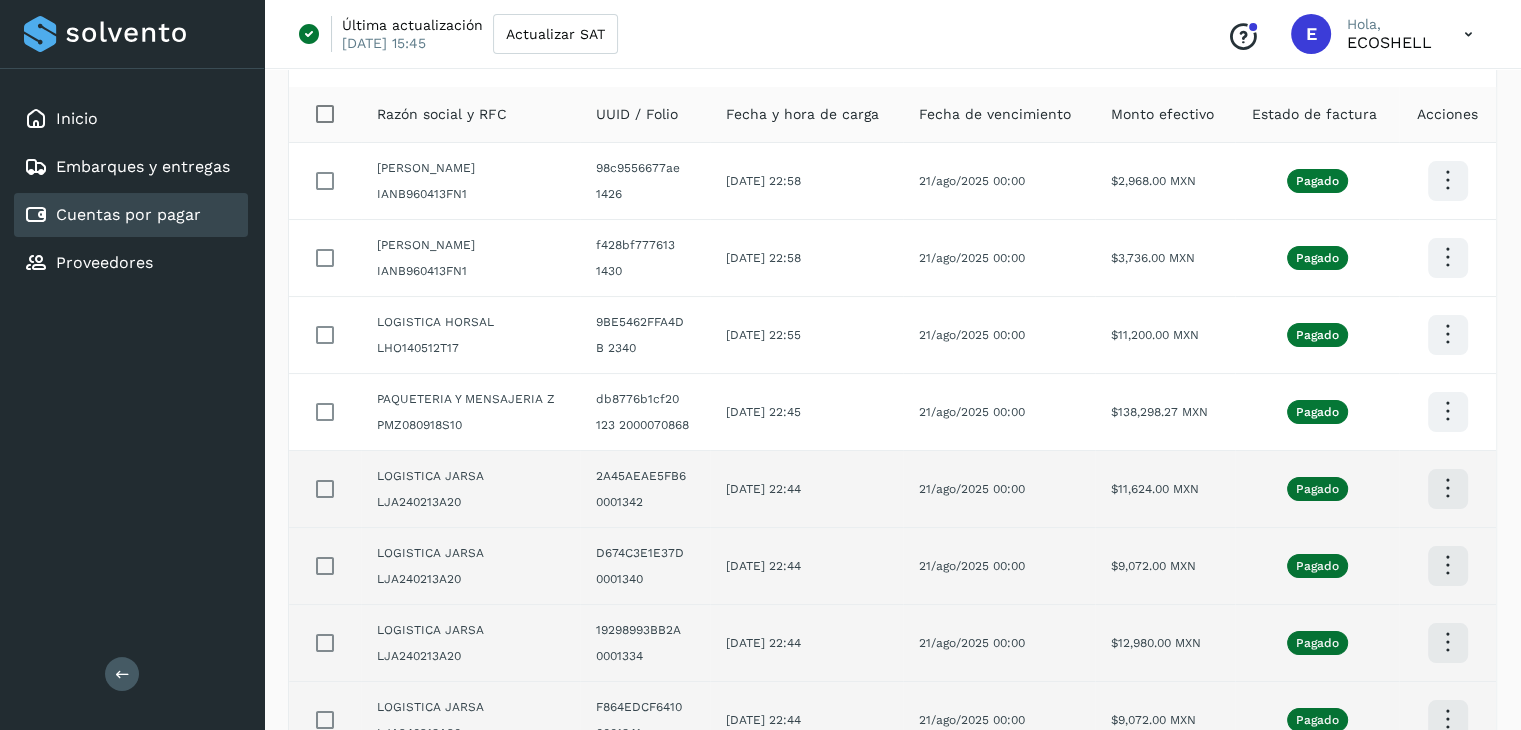 scroll, scrollTop: 130, scrollLeft: 0, axis: vertical 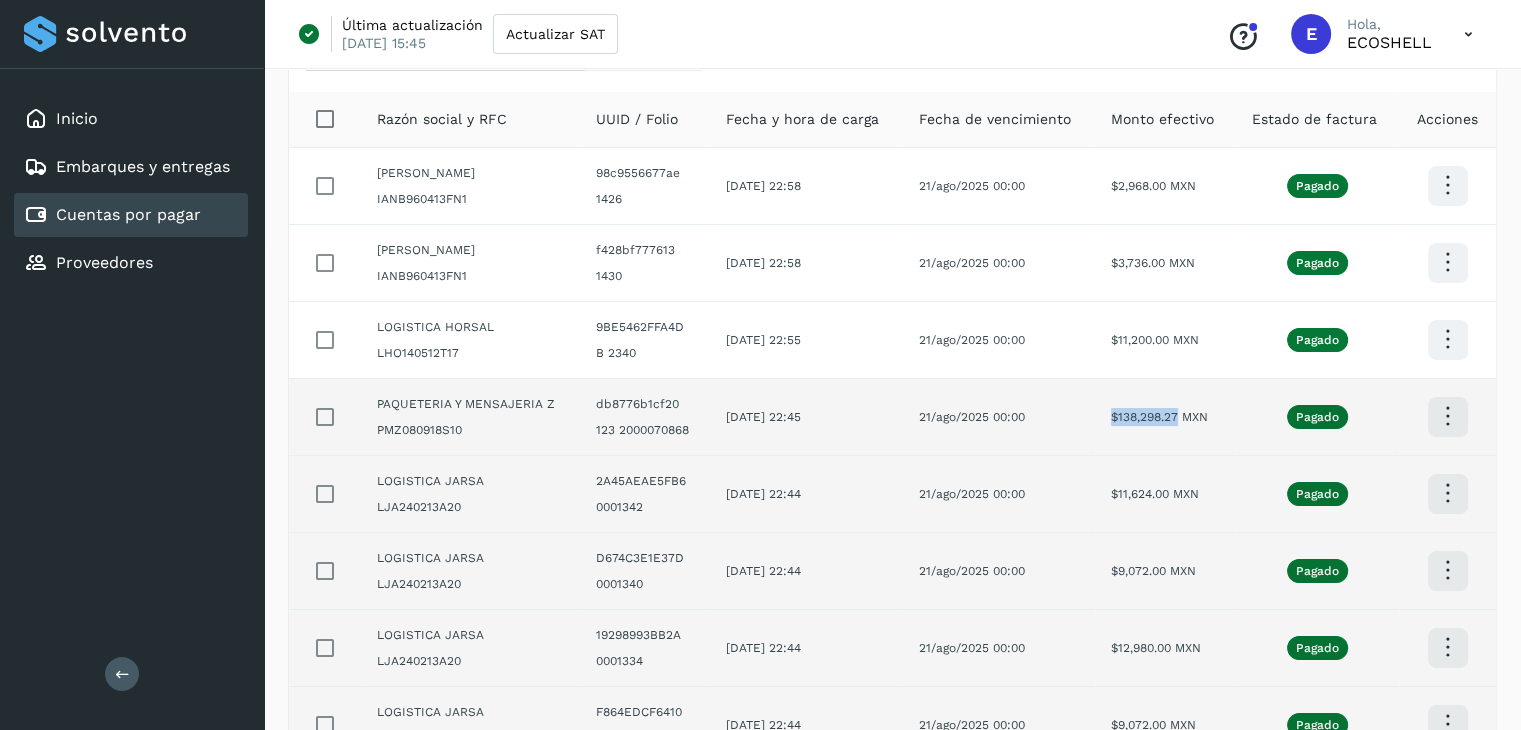 drag, startPoint x: 1188, startPoint y: 414, endPoint x: 1119, endPoint y: 413, distance: 69.00725 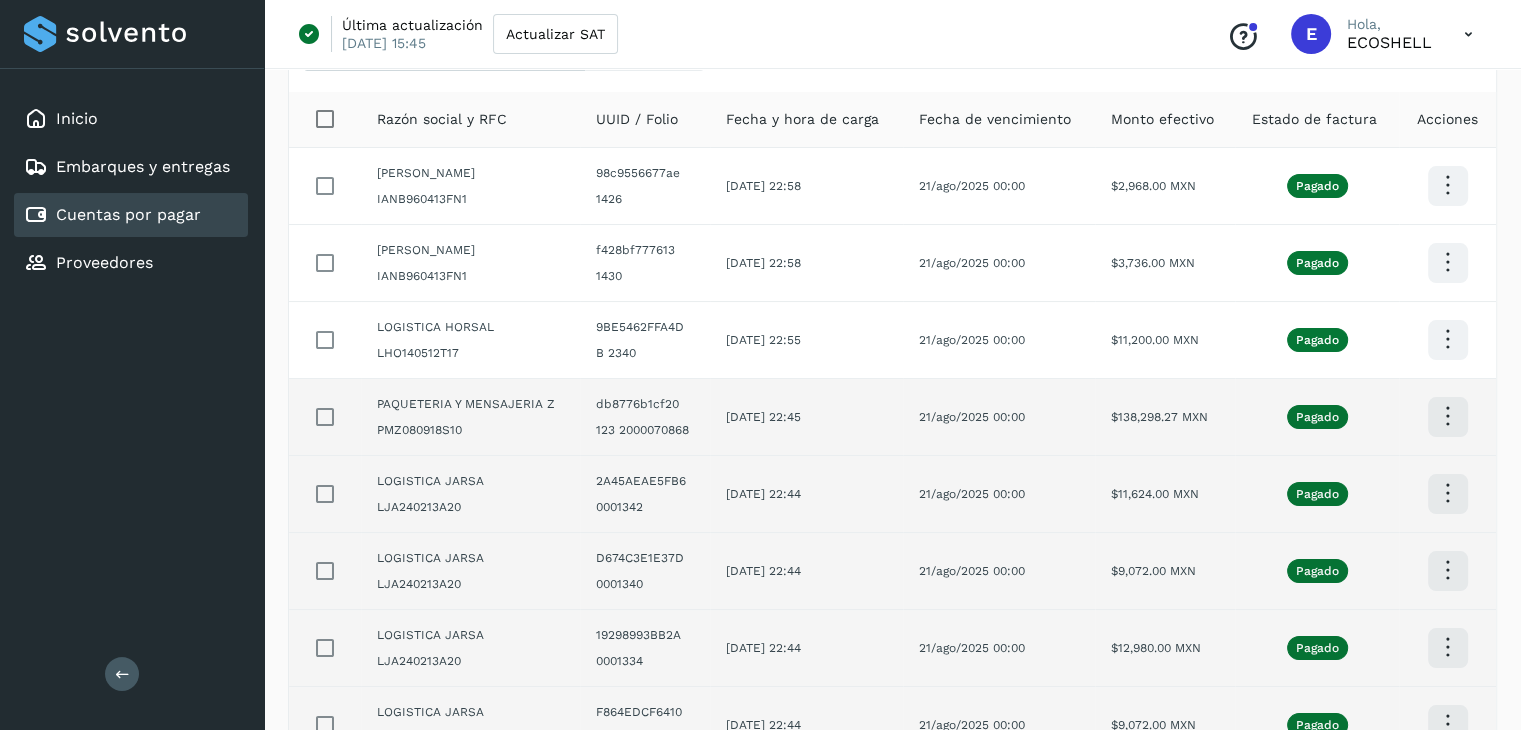 click at bounding box center (1447, 185) 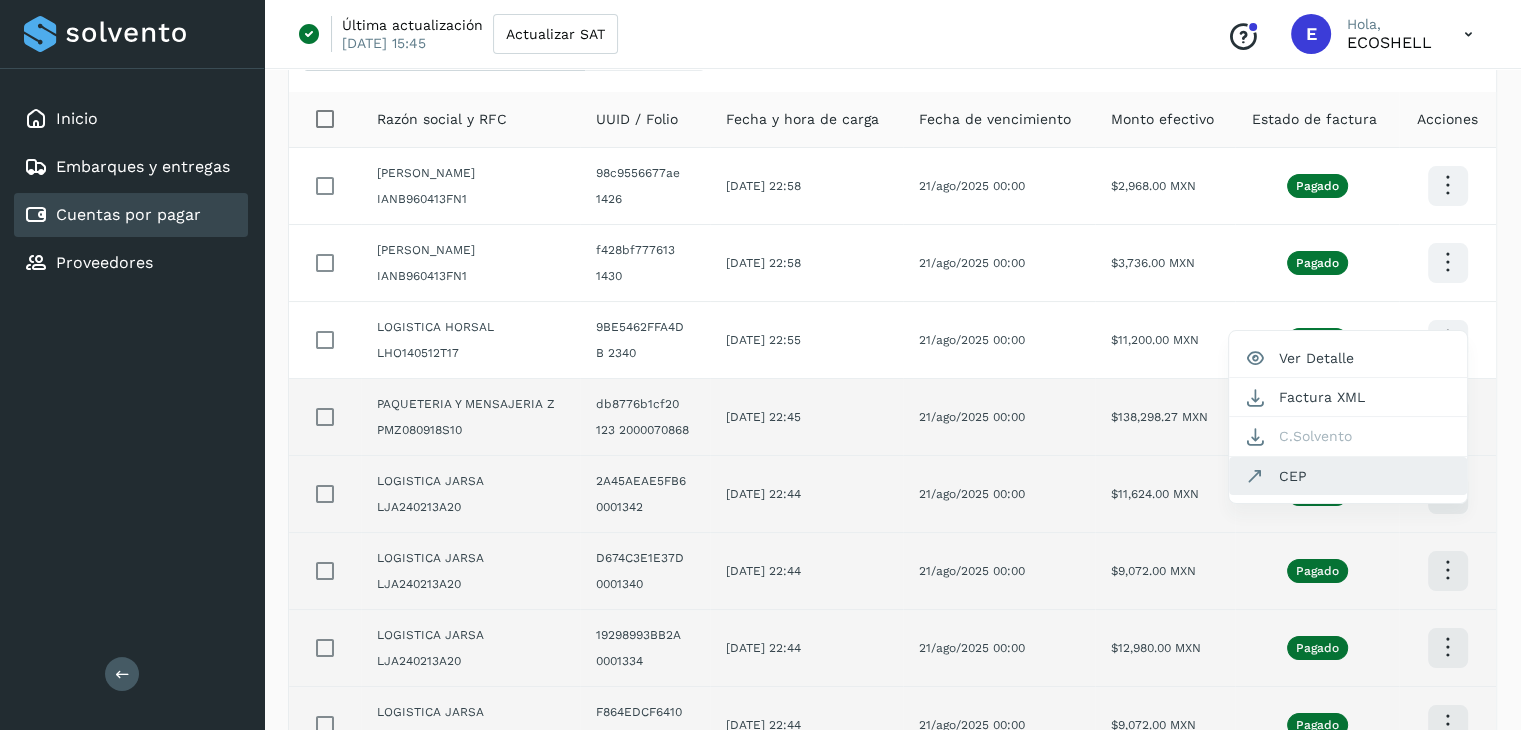 click at bounding box center (1255, 476) 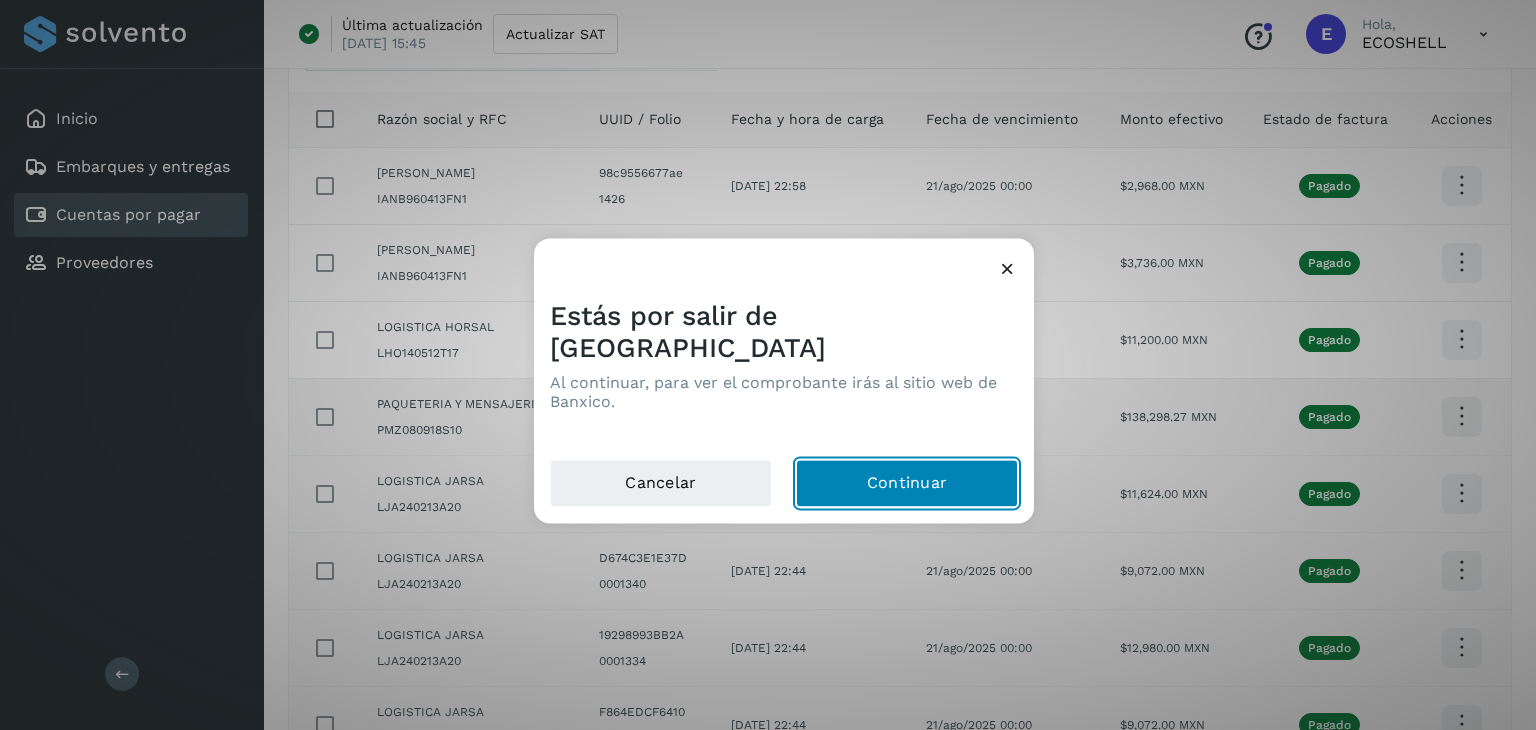 click on "Continuar" 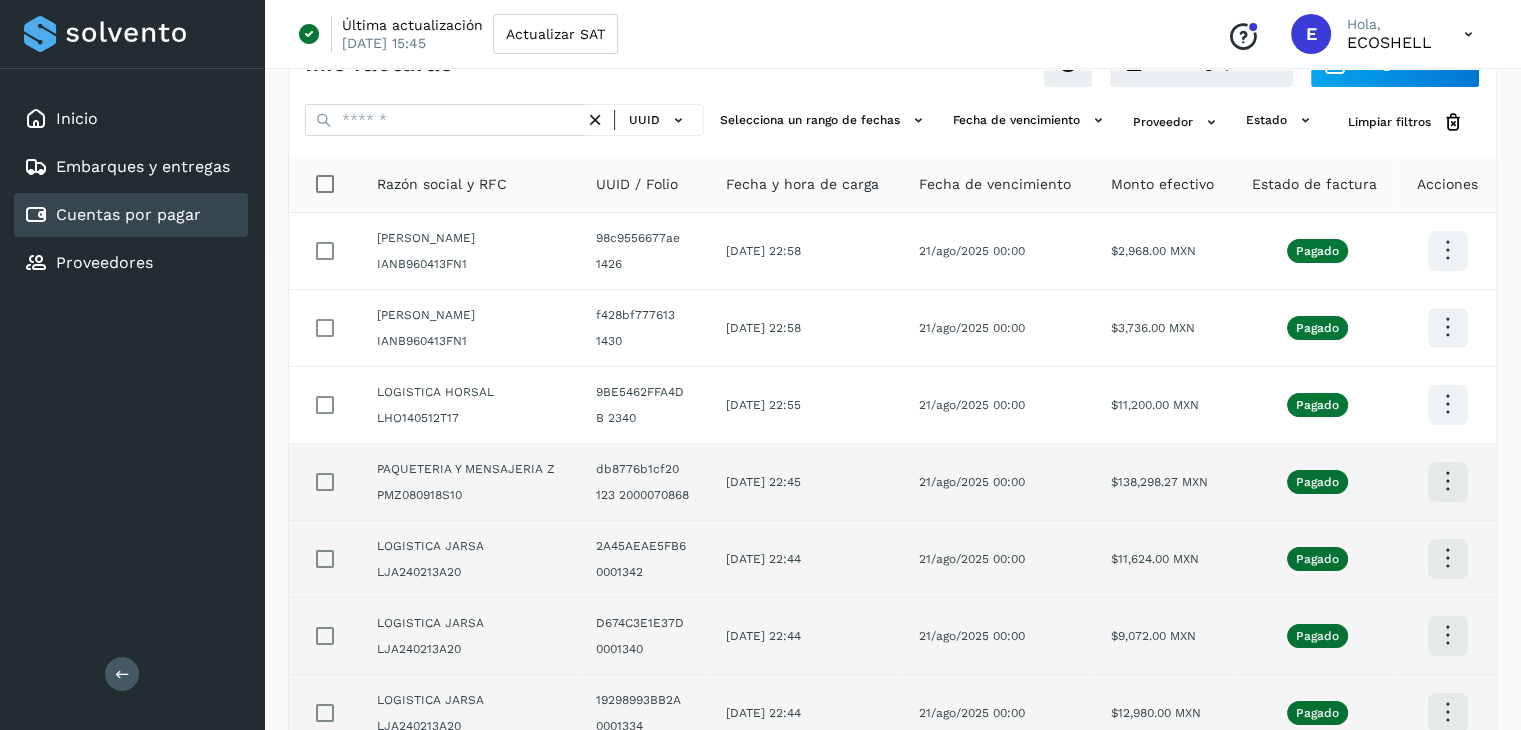scroll, scrollTop: 64, scrollLeft: 0, axis: vertical 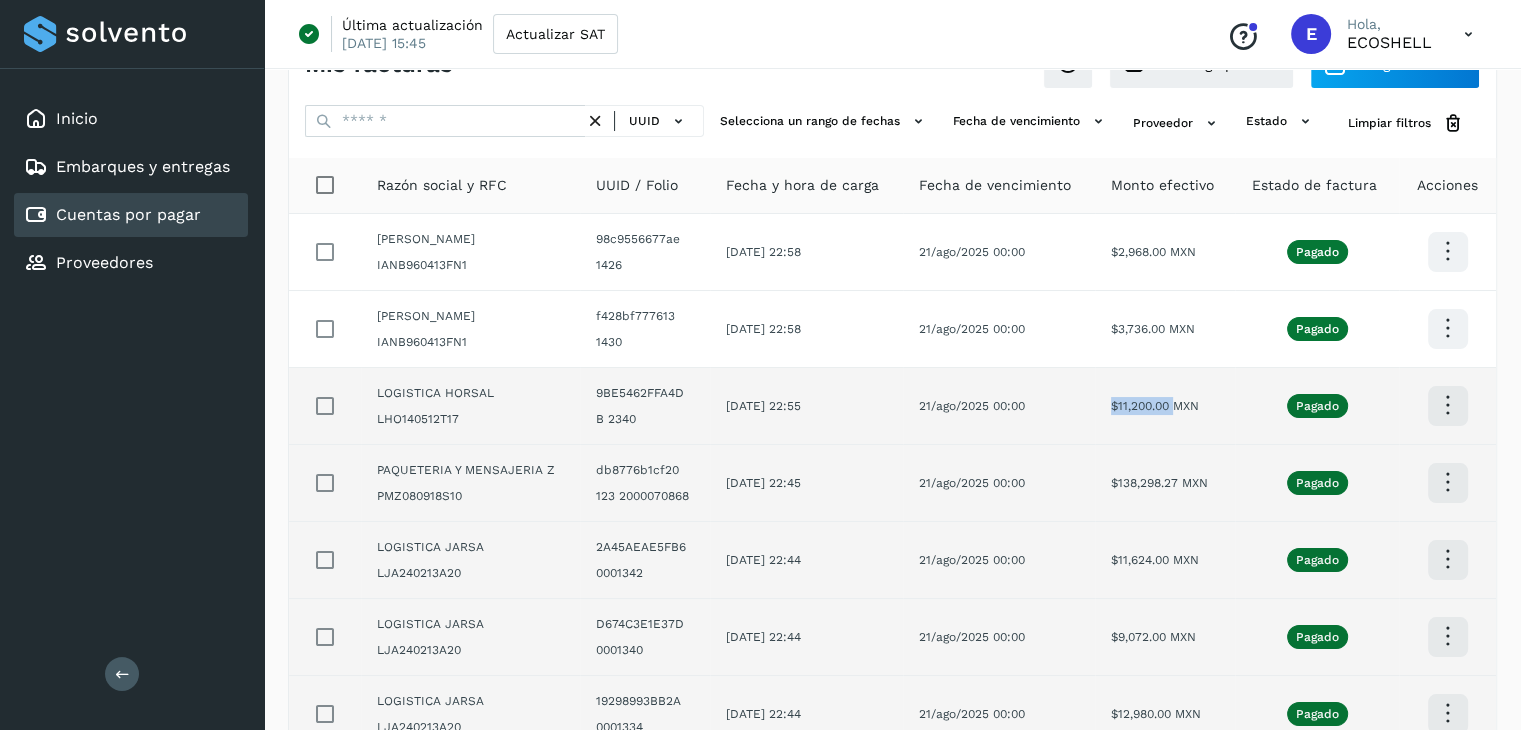 drag, startPoint x: 1183, startPoint y: 401, endPoint x: 1118, endPoint y: 410, distance: 65.62012 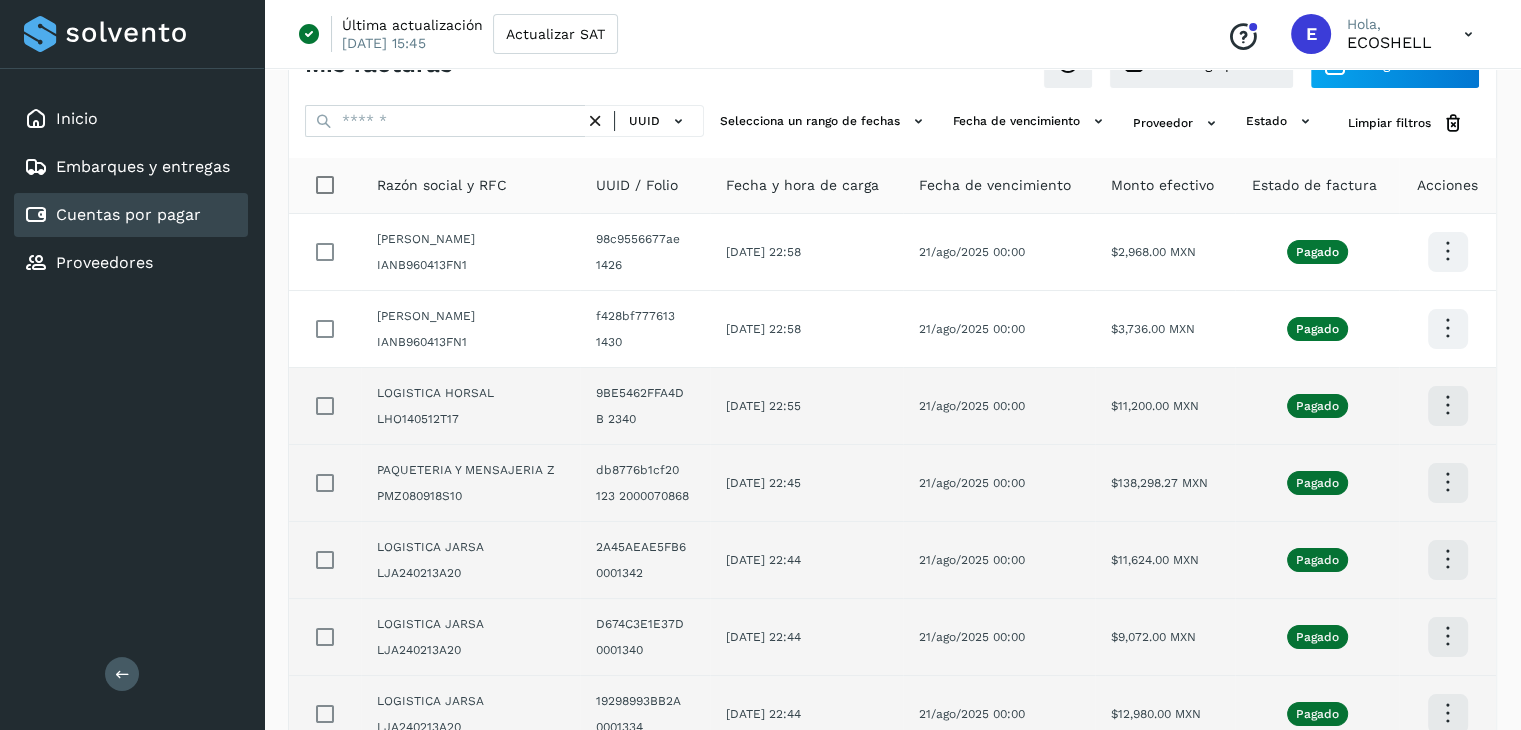 click at bounding box center [1447, 251] 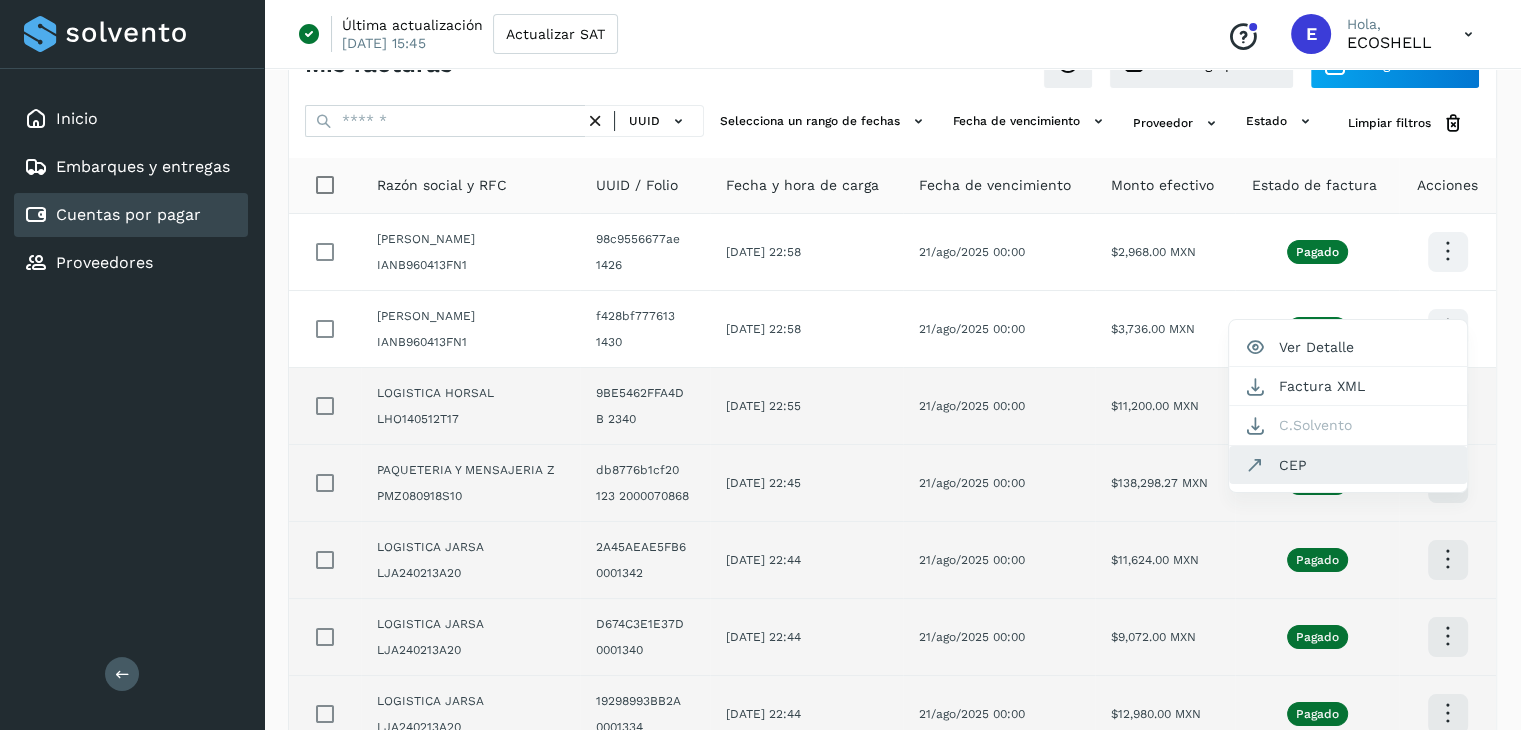 click on "CEP" 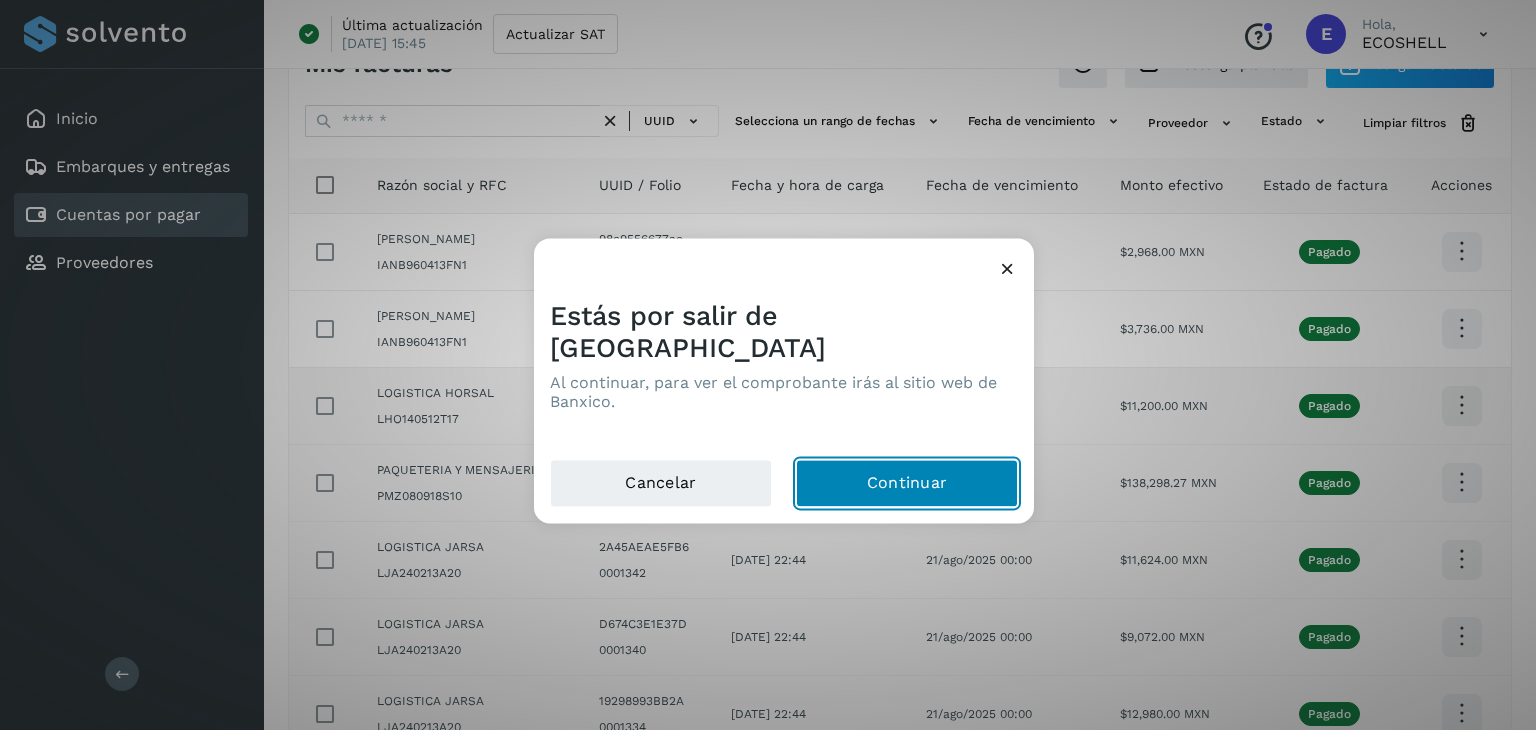 click on "Continuar" 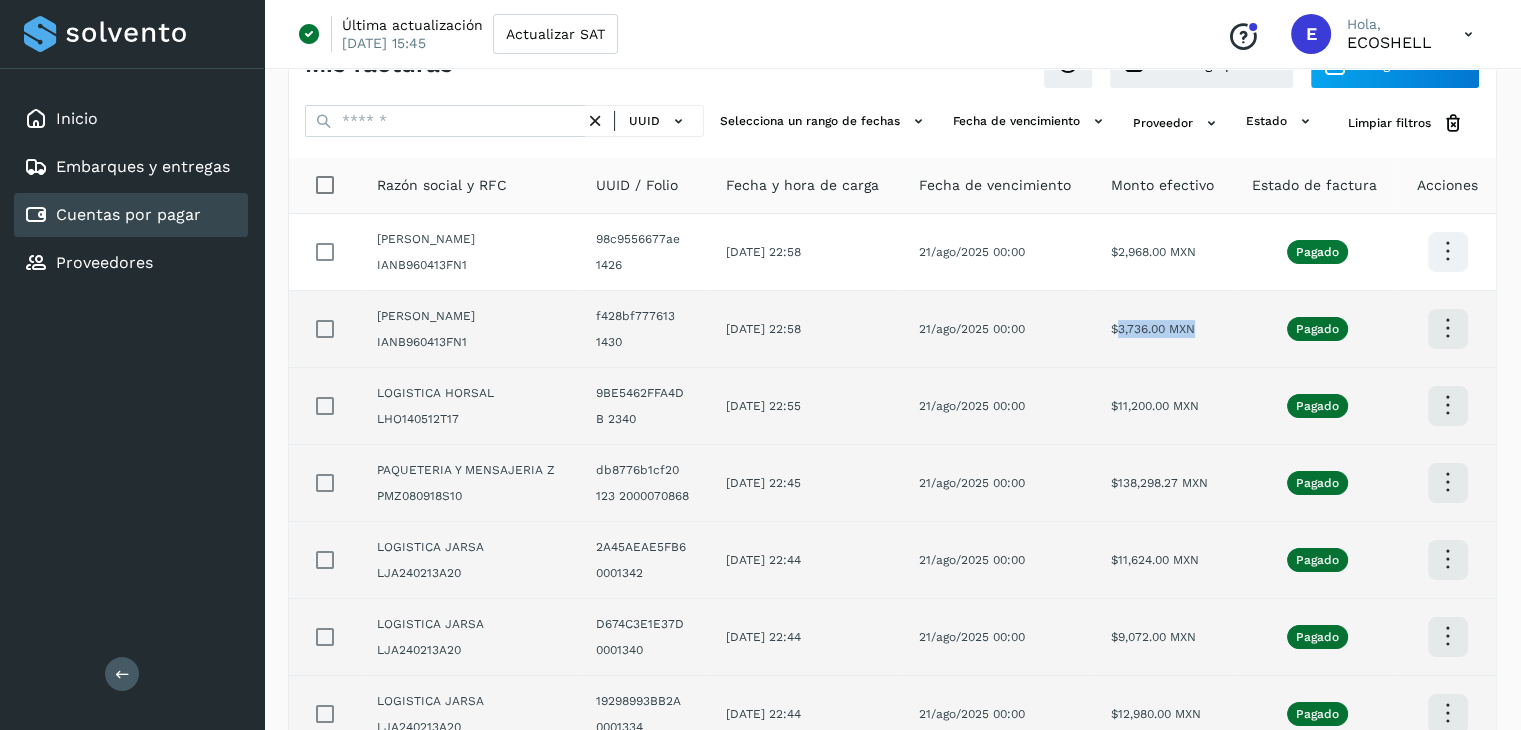 drag, startPoint x: 1208, startPoint y: 329, endPoint x: 1128, endPoint y: 345, distance: 81.58431 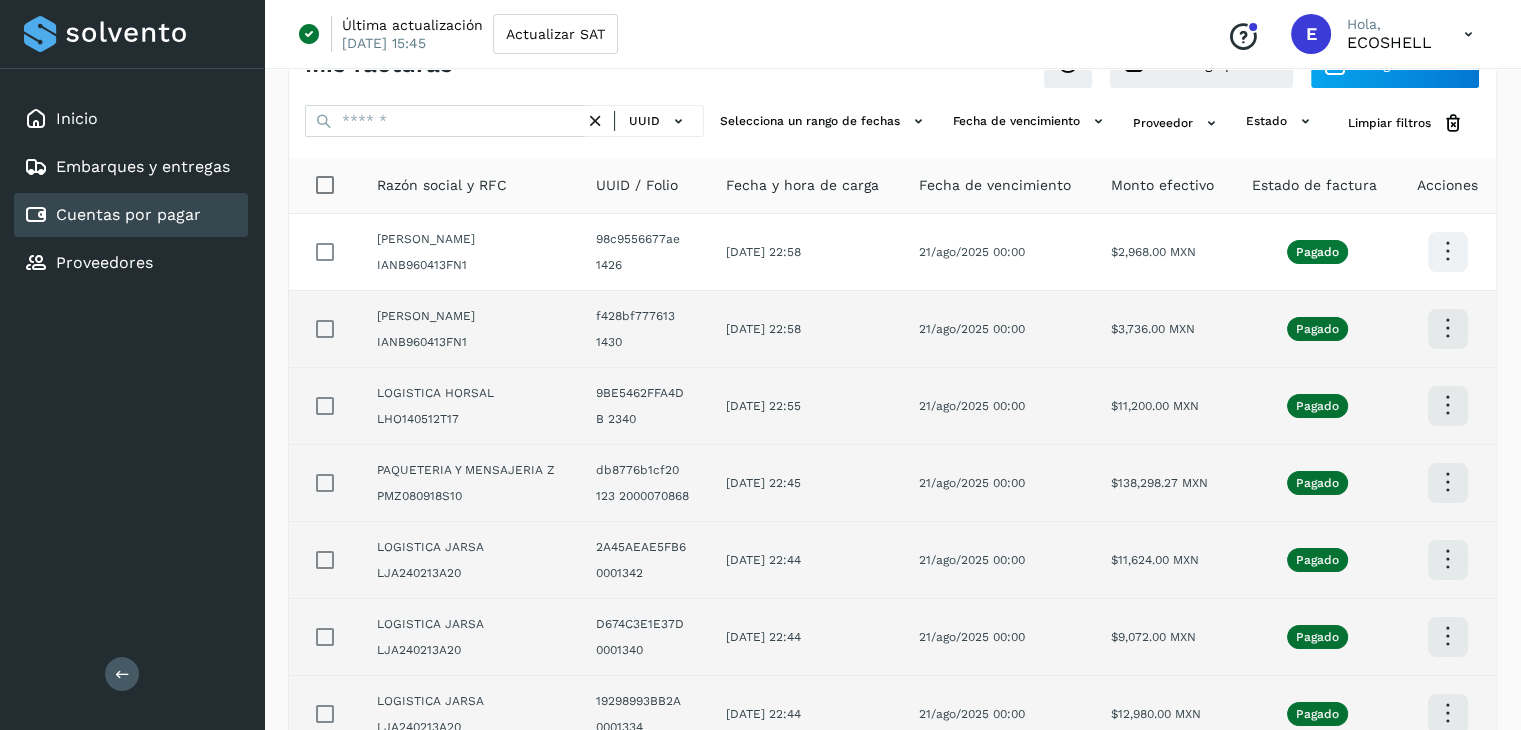 click at bounding box center (1447, 251) 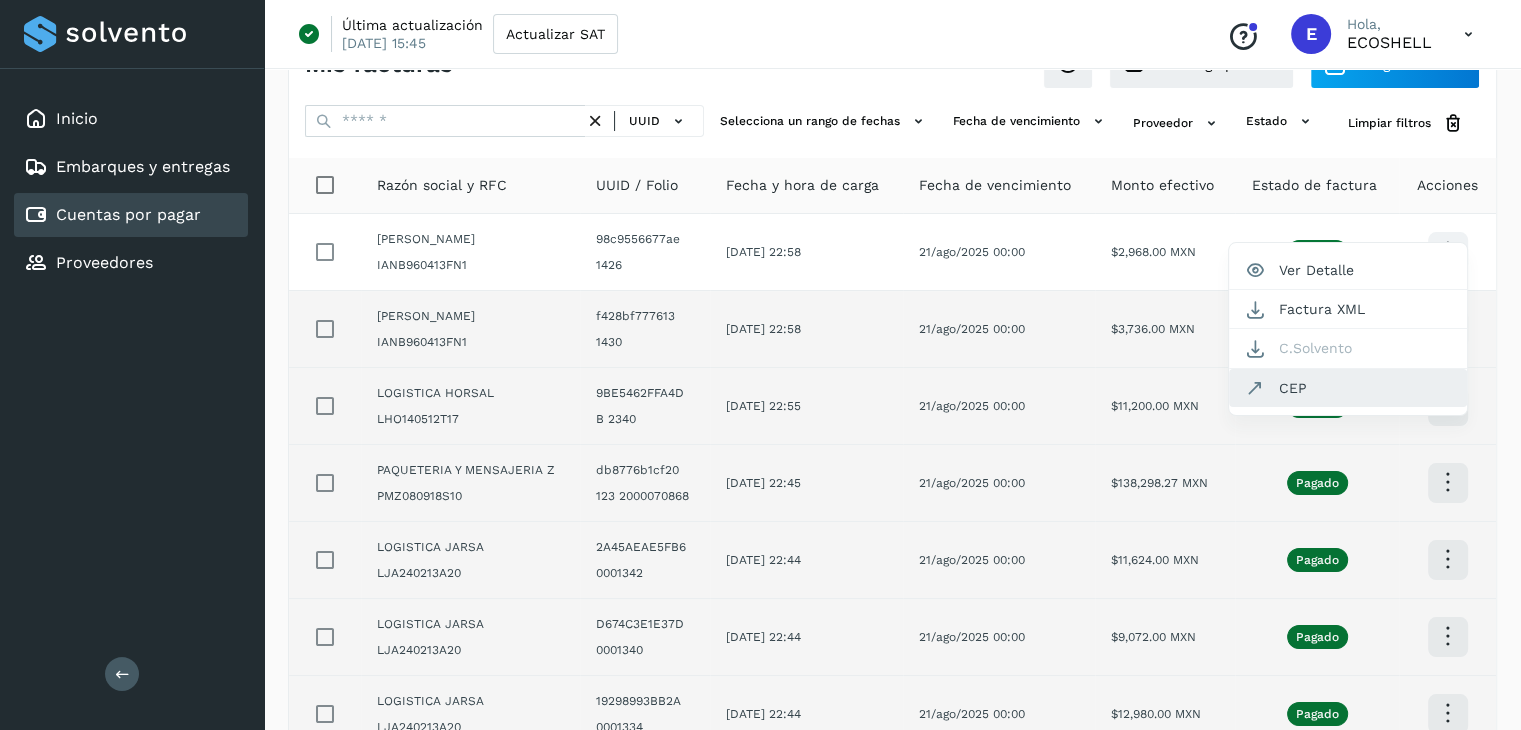 click on "CEP" 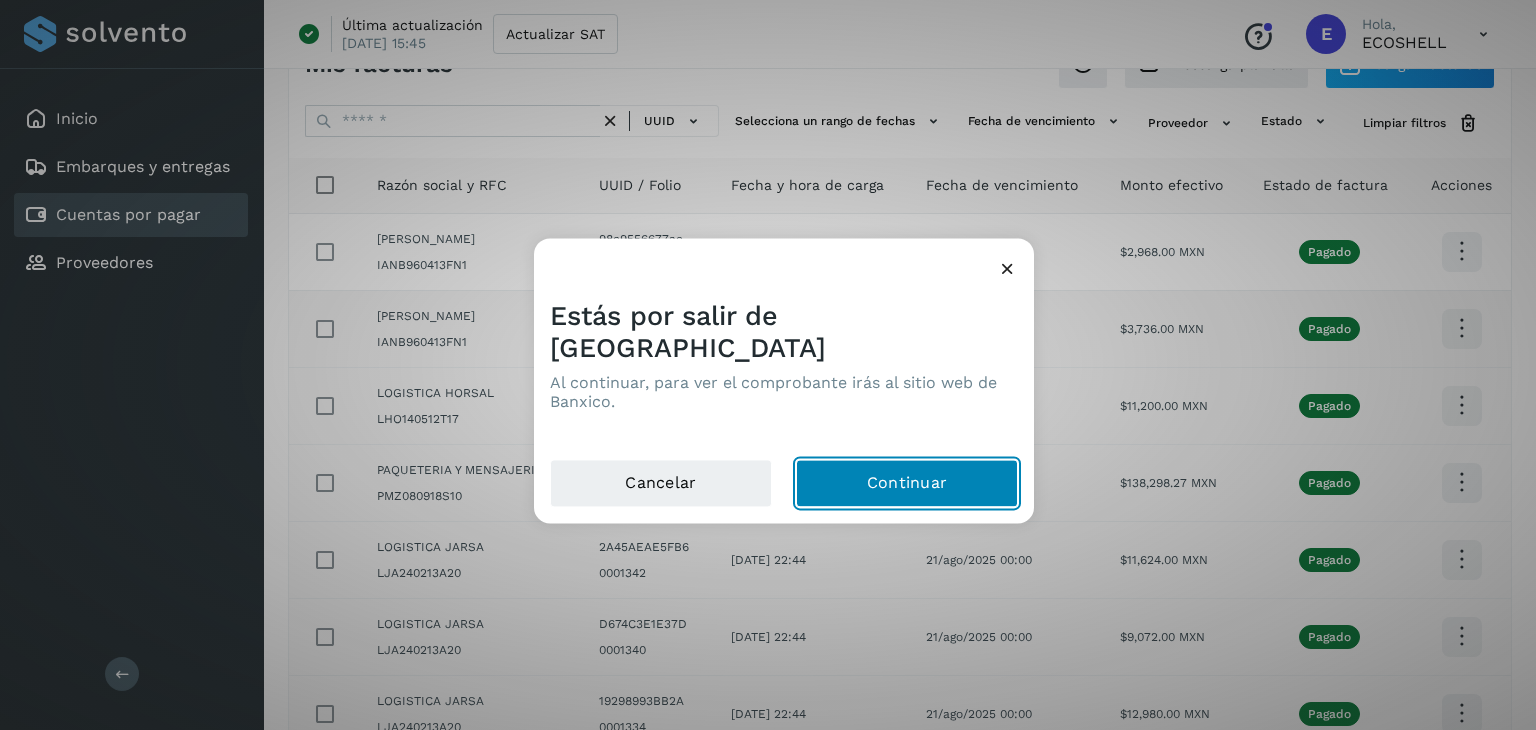 click on "Continuar" 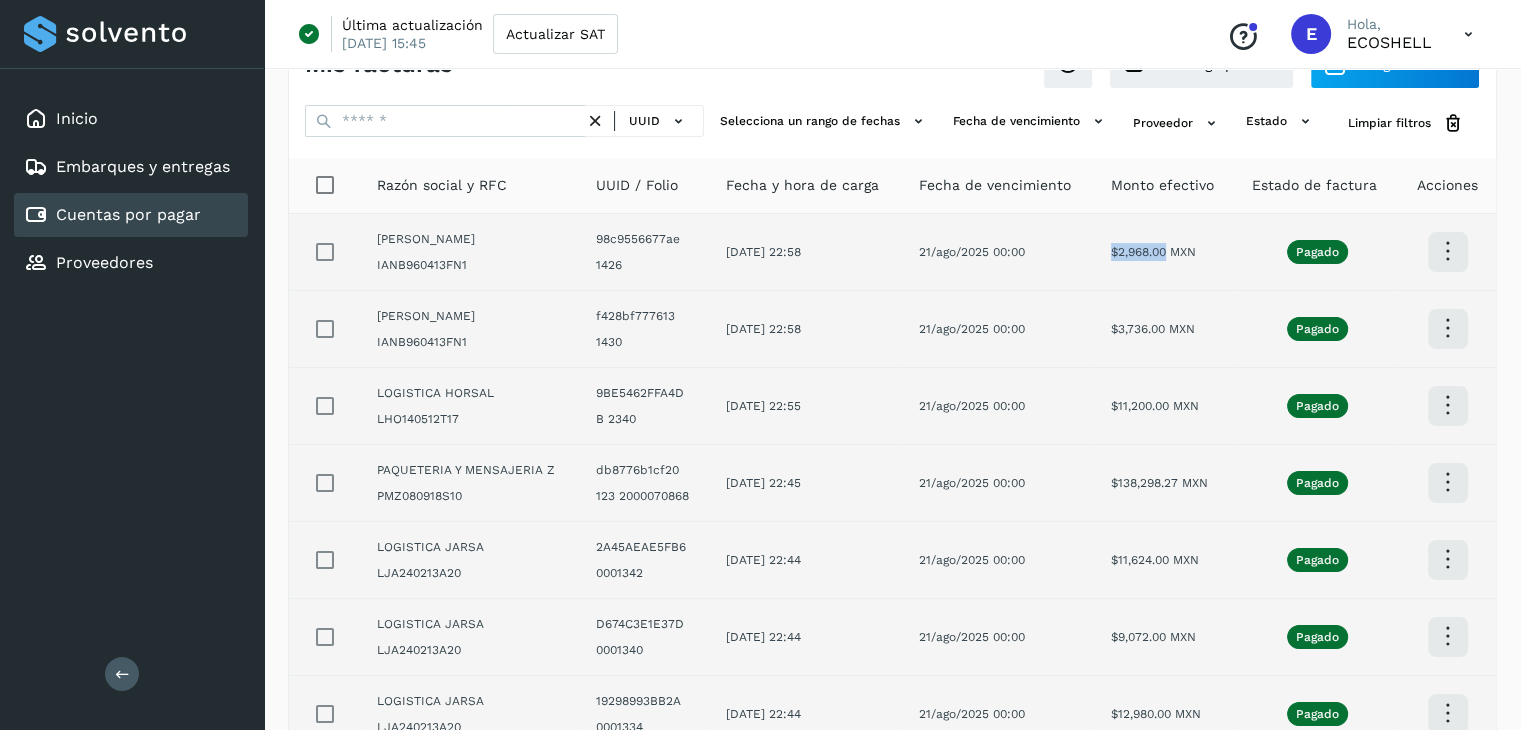 drag, startPoint x: 1179, startPoint y: 246, endPoint x: 1120, endPoint y: 245, distance: 59.008472 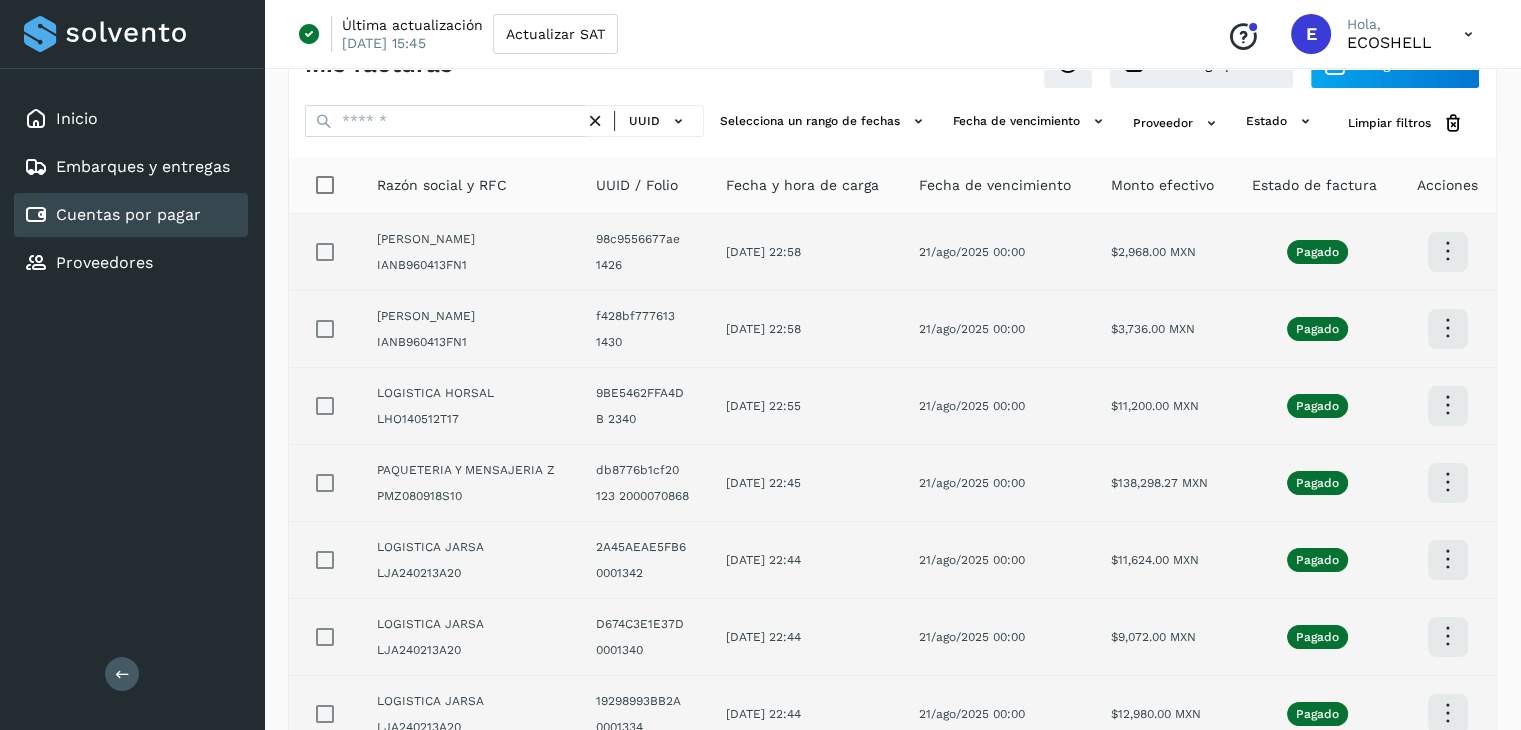 click at bounding box center [1447, 251] 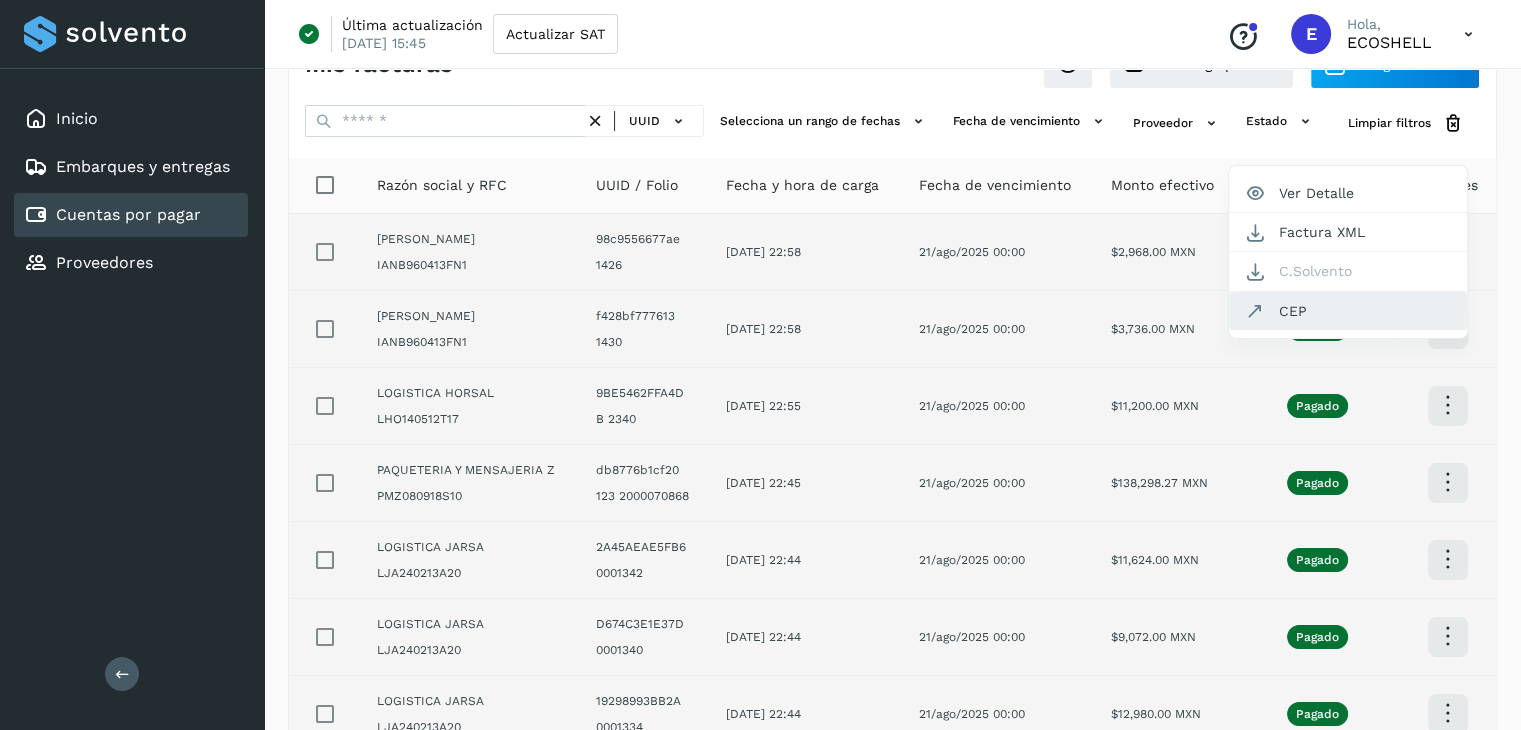 click on "CEP" 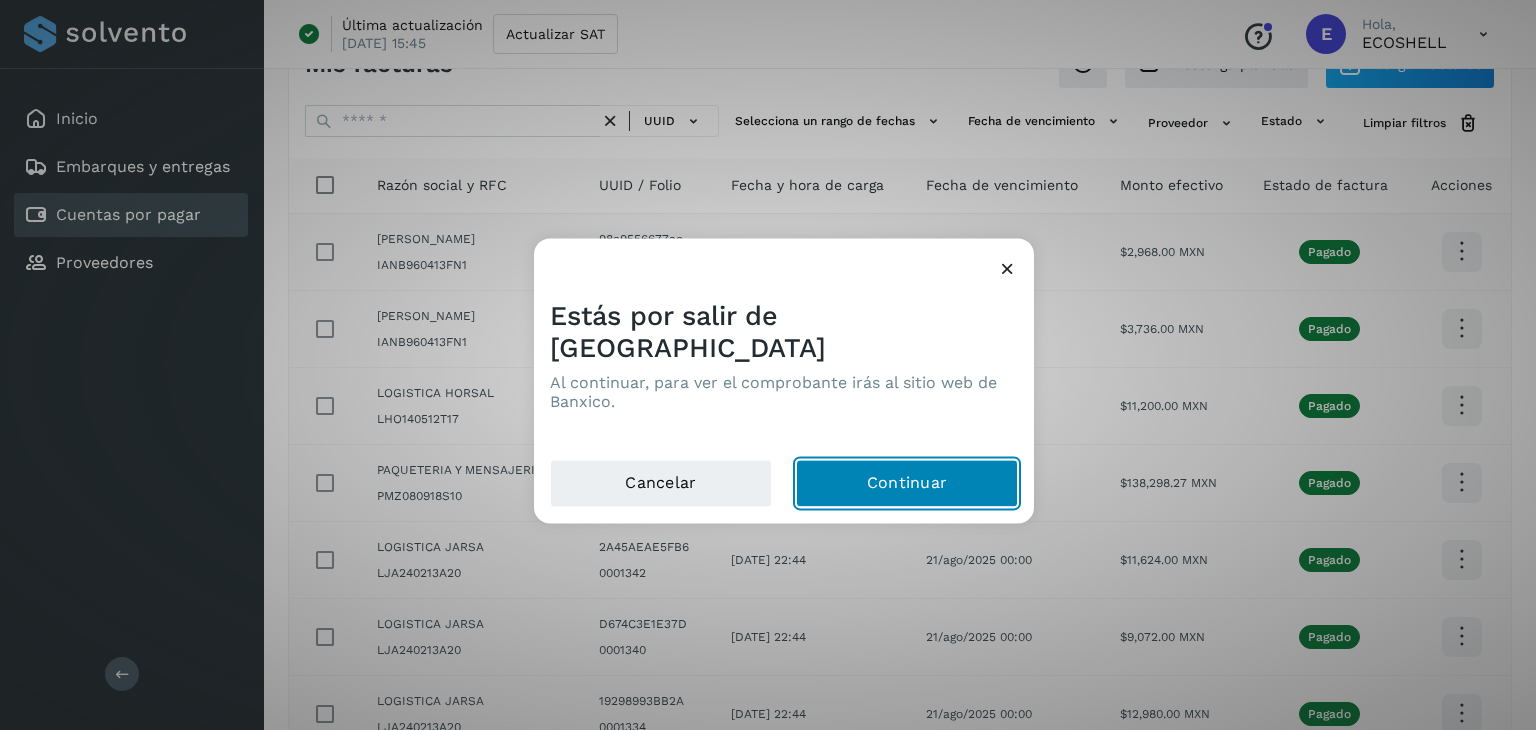 click on "Continuar" 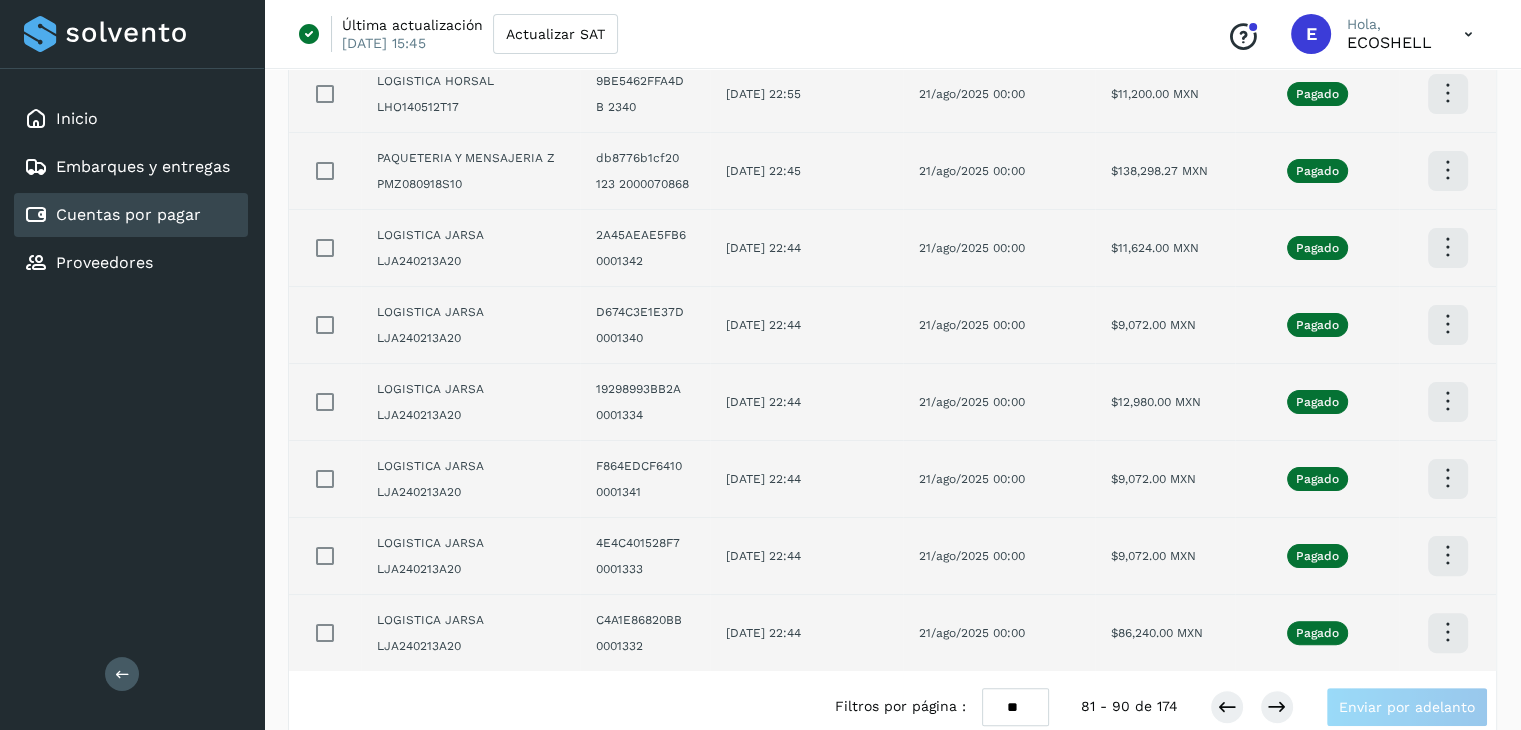 scroll, scrollTop: 411, scrollLeft: 0, axis: vertical 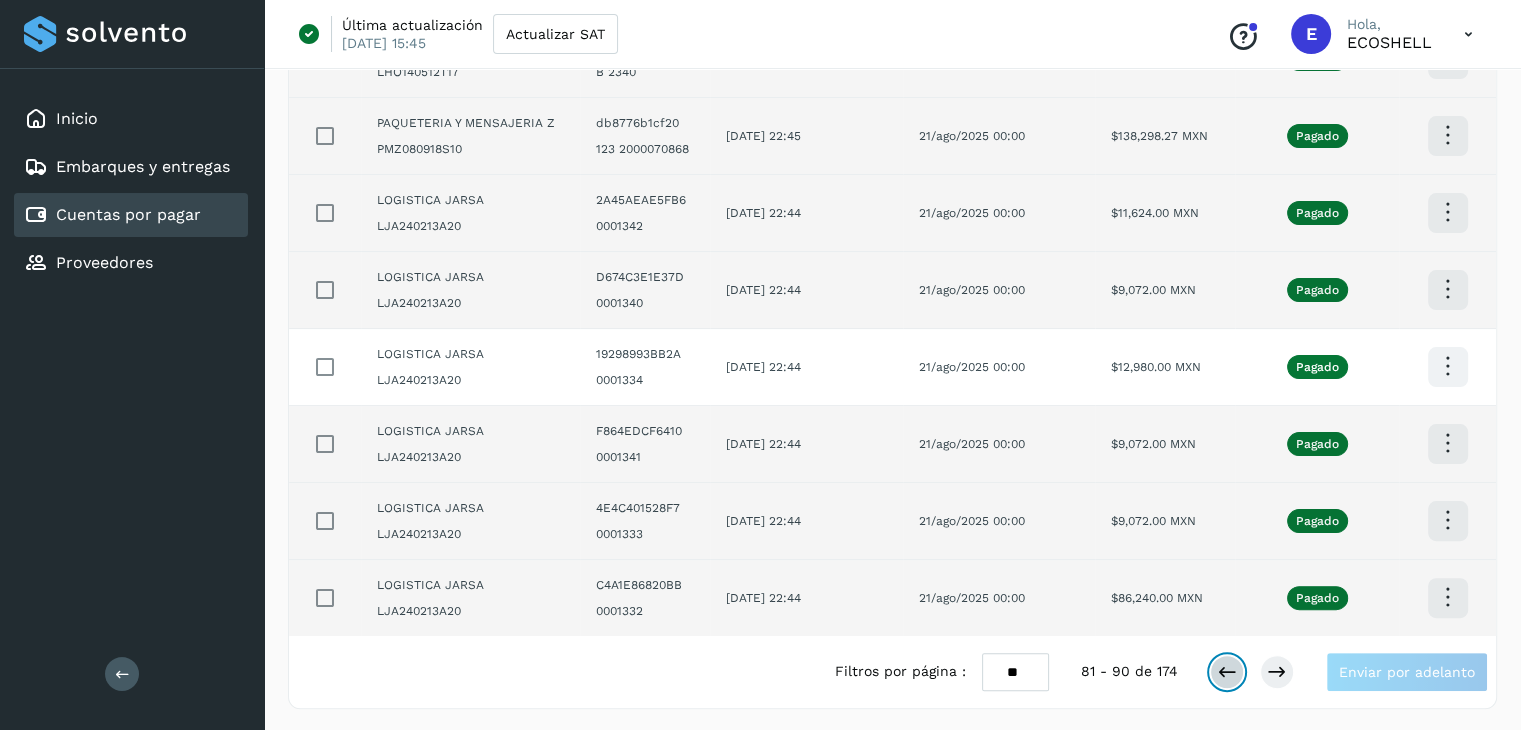 click at bounding box center [1227, 672] 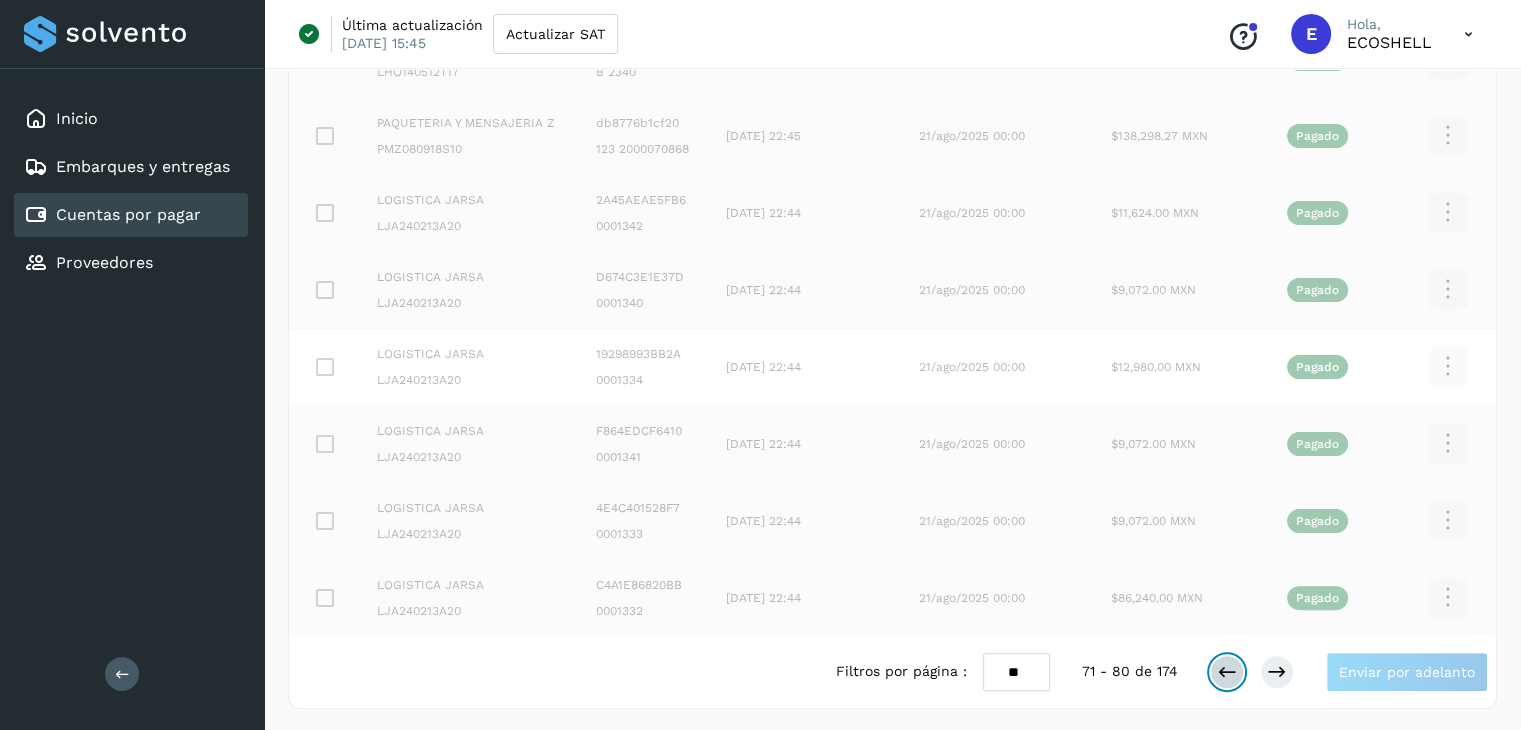 scroll, scrollTop: 411, scrollLeft: 0, axis: vertical 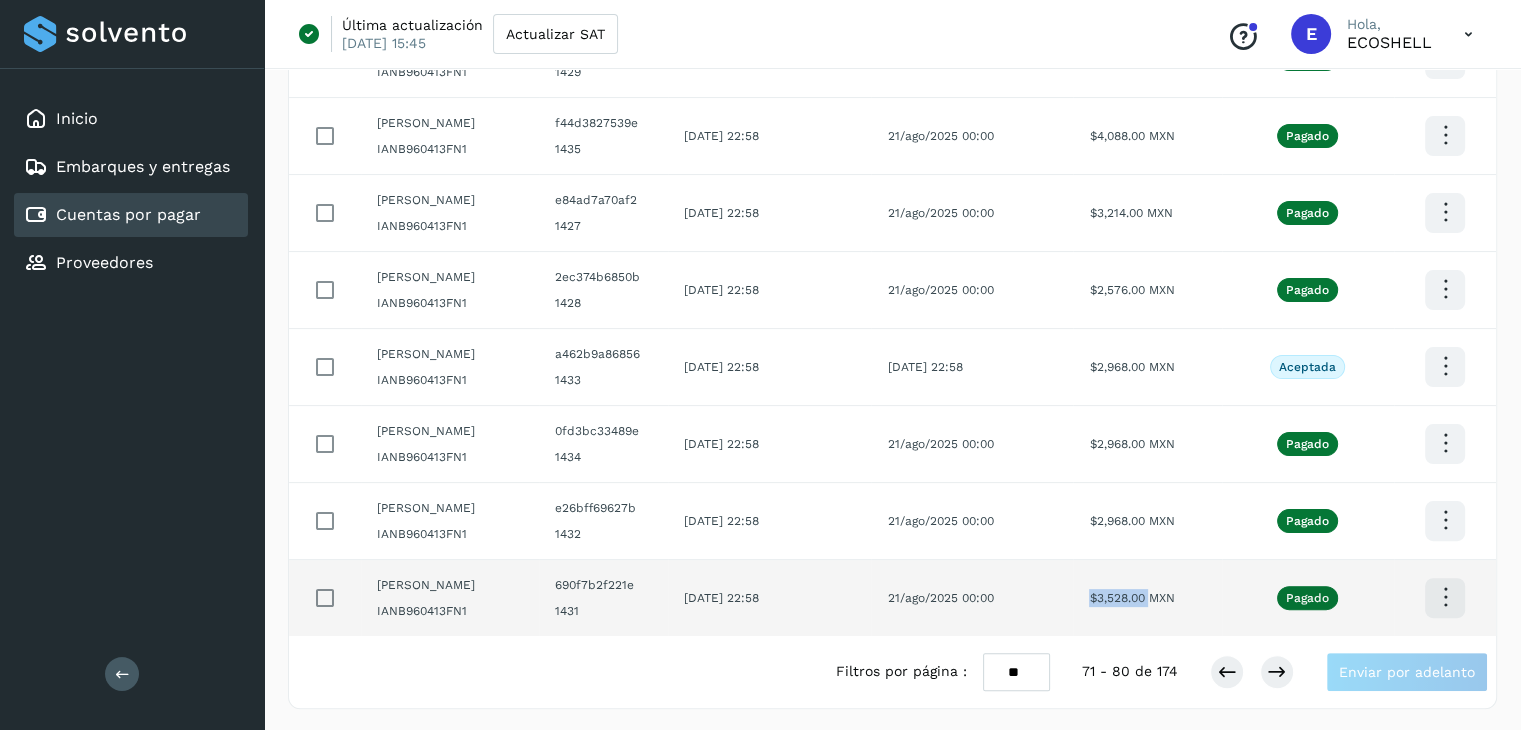 drag, startPoint x: 1177, startPoint y: 593, endPoint x: 1119, endPoint y: 604, distance: 59.03389 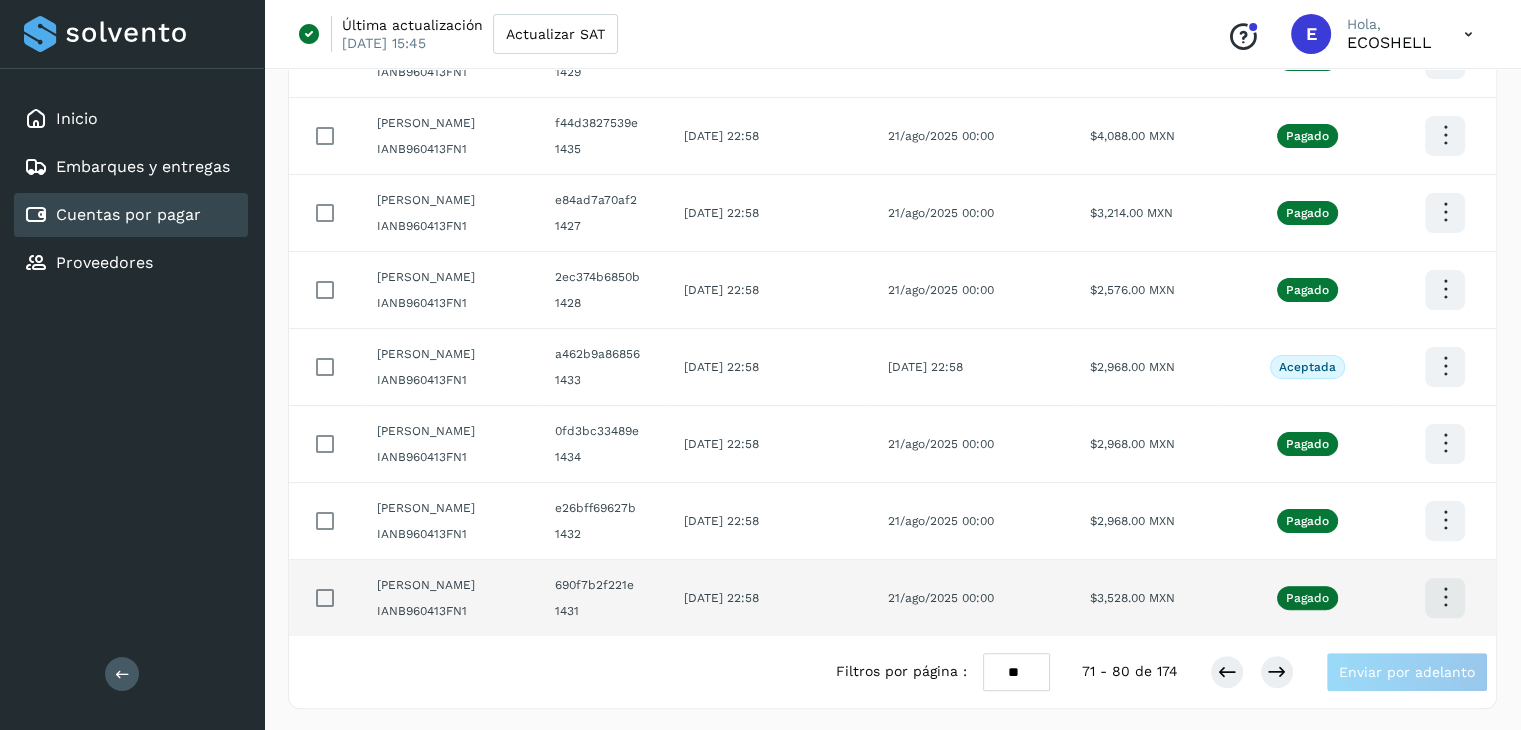 click at bounding box center (1444, -96) 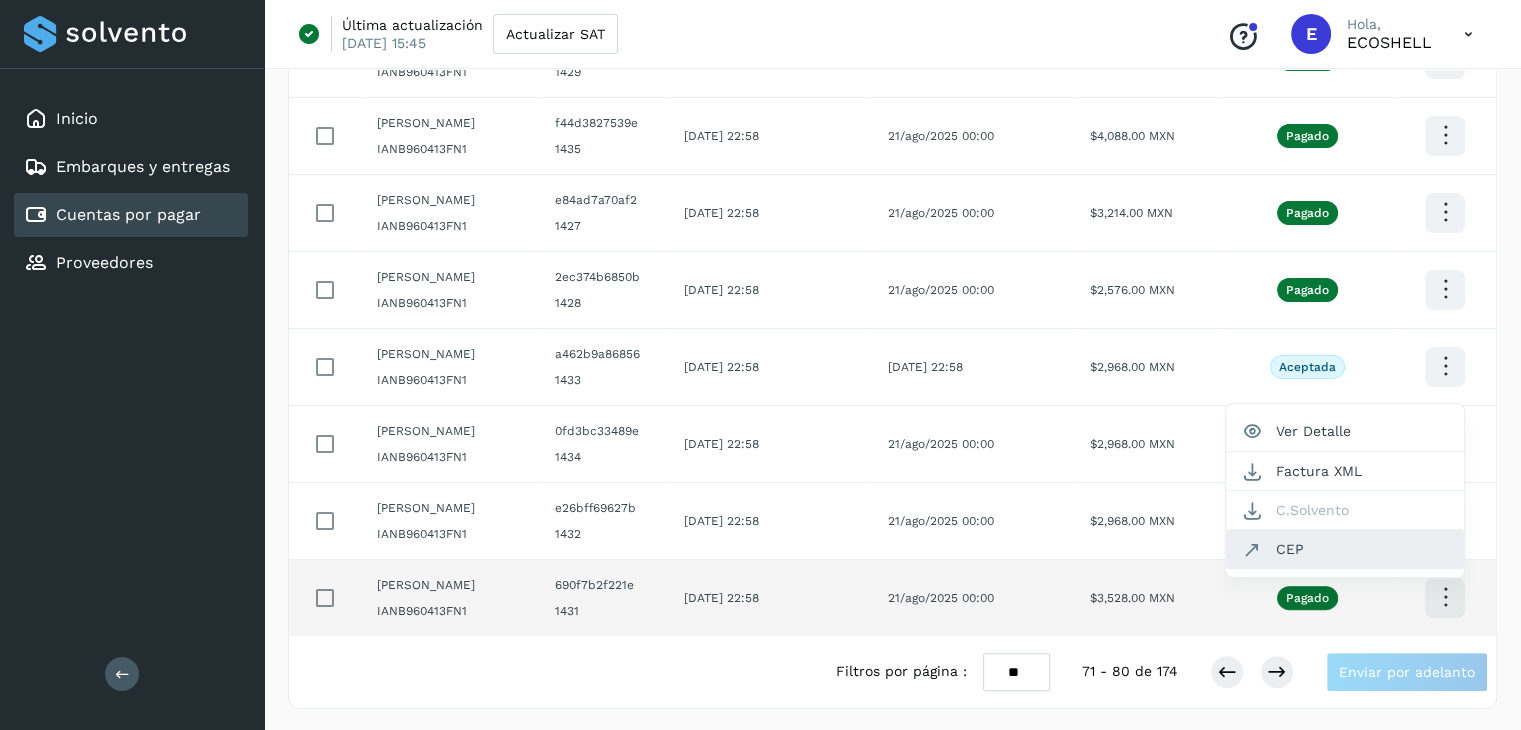 click on "CEP" 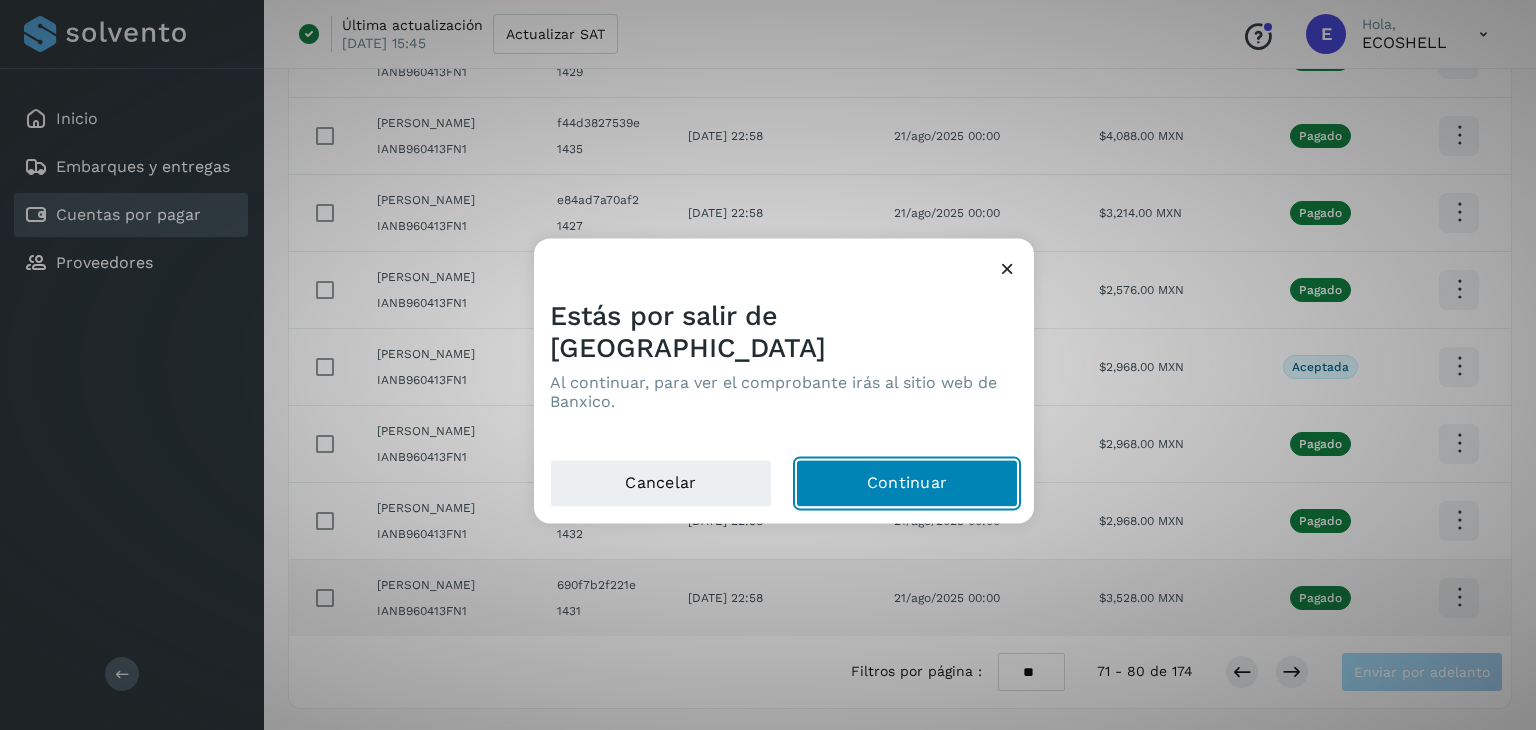 click on "Continuar" 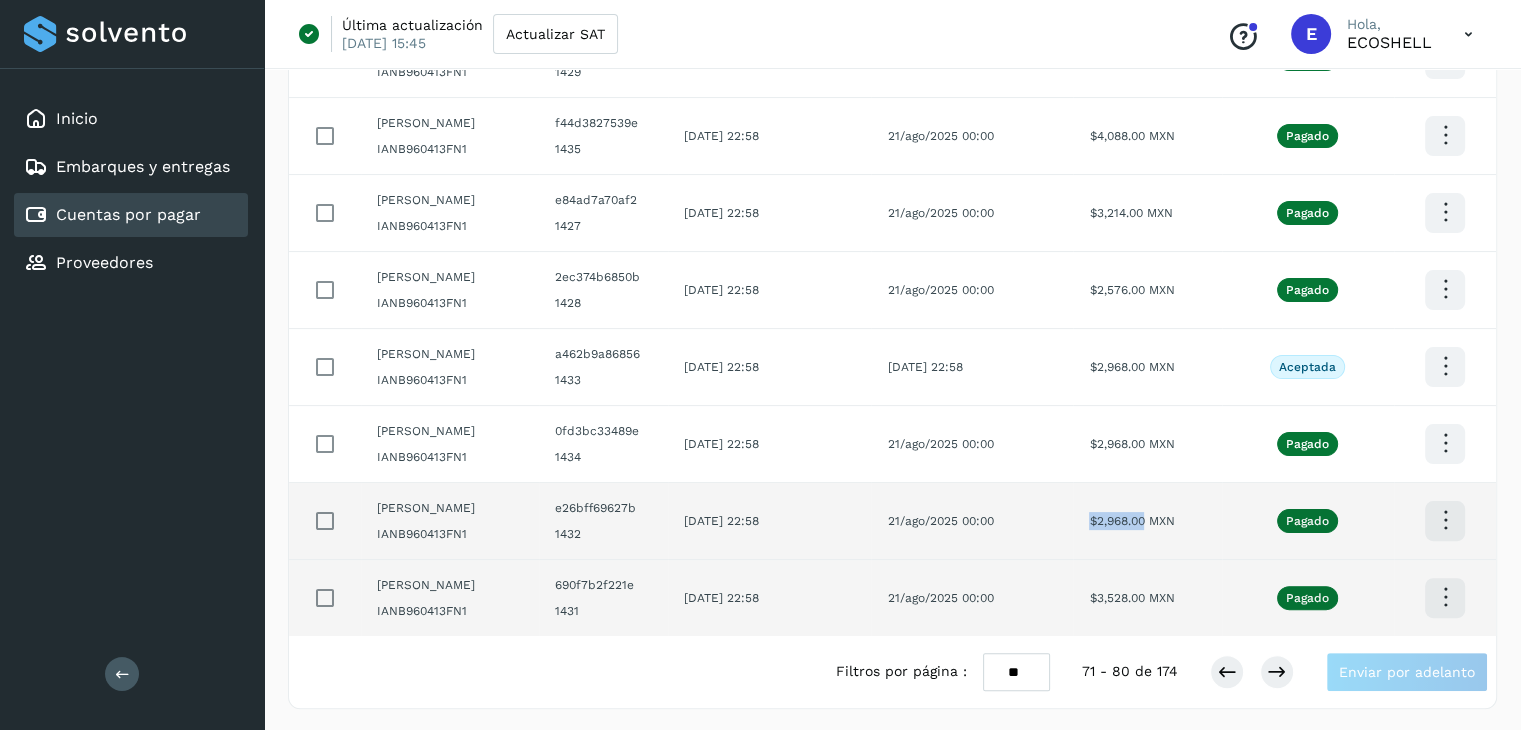 drag, startPoint x: 1176, startPoint y: 518, endPoint x: 1120, endPoint y: 521, distance: 56.0803 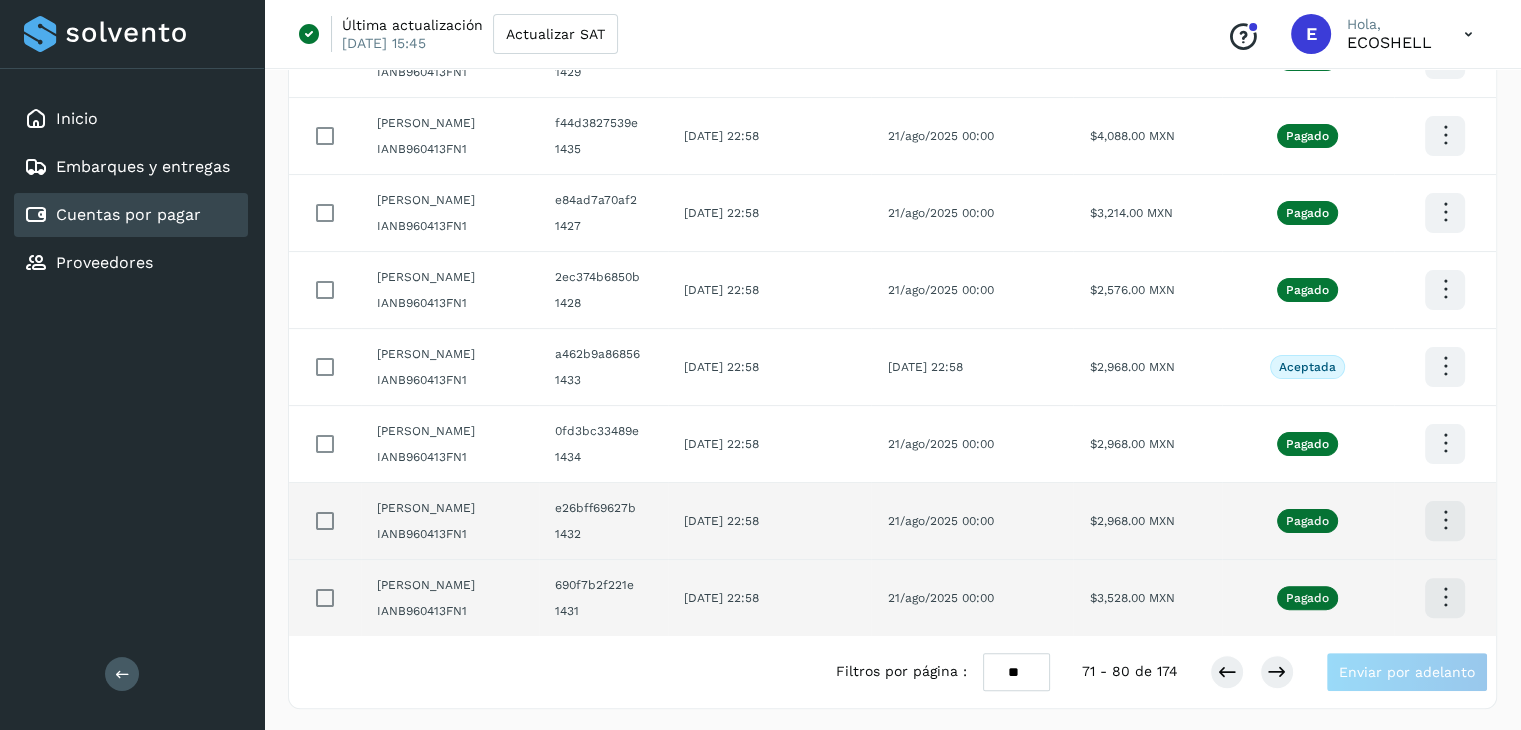 click at bounding box center [1444, -96] 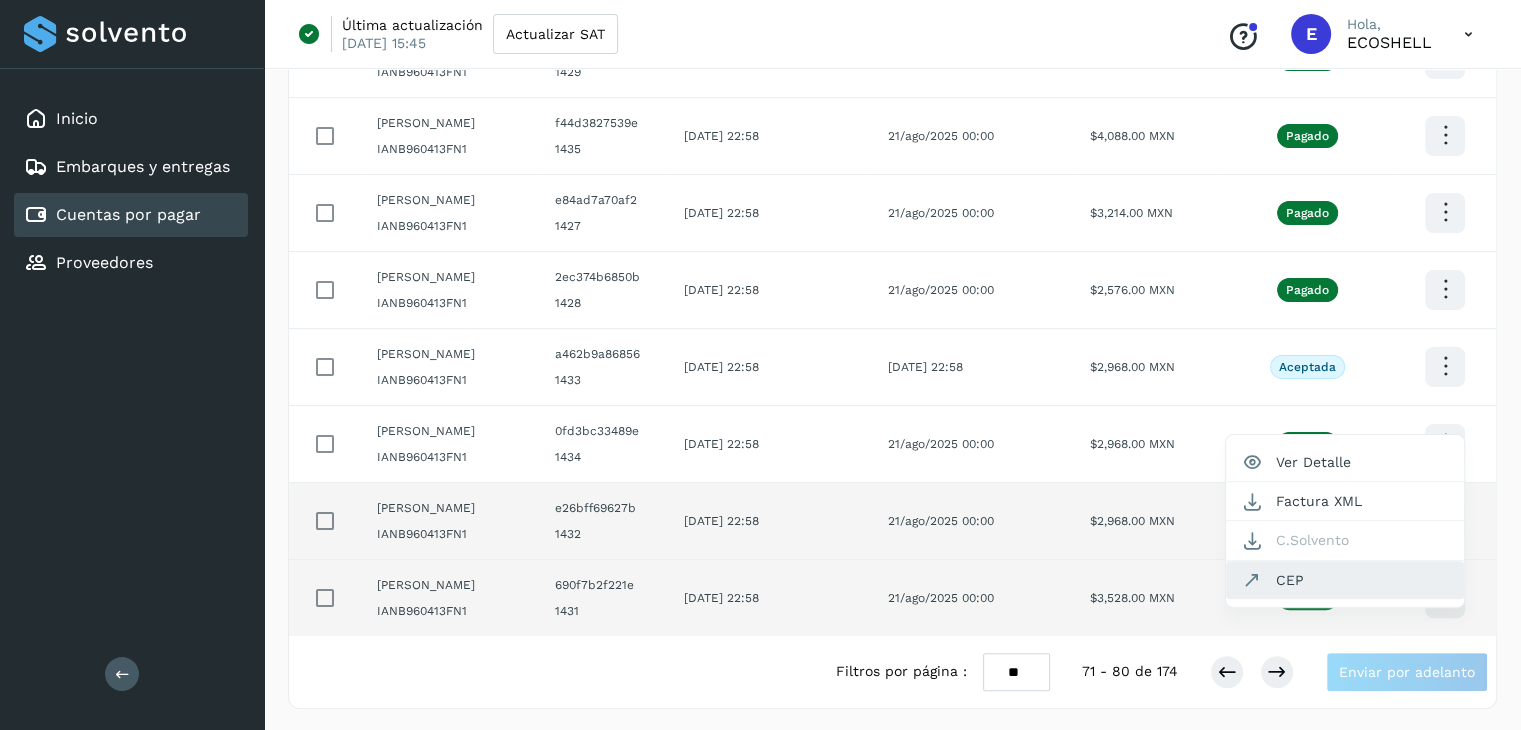 click on "CEP" 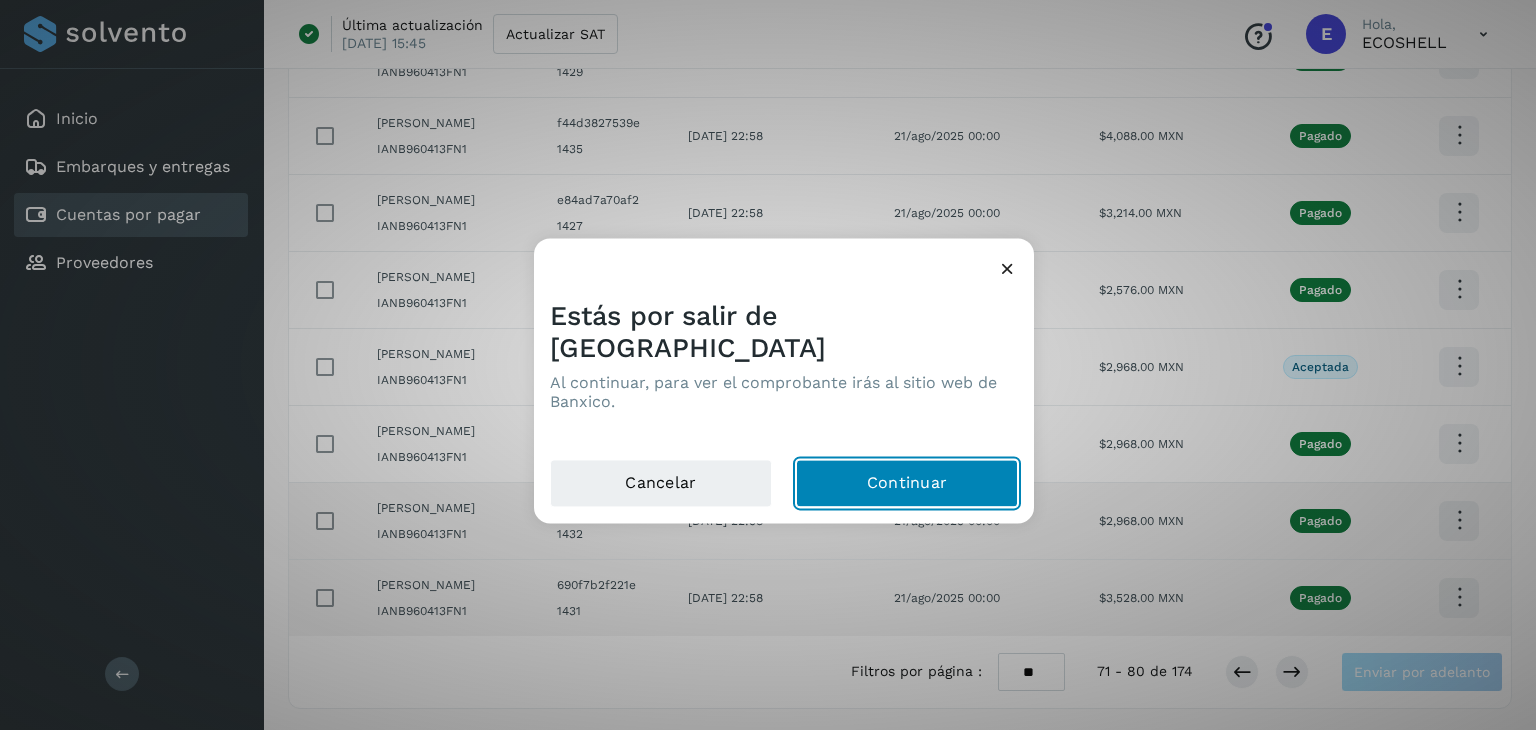 click on "Continuar" 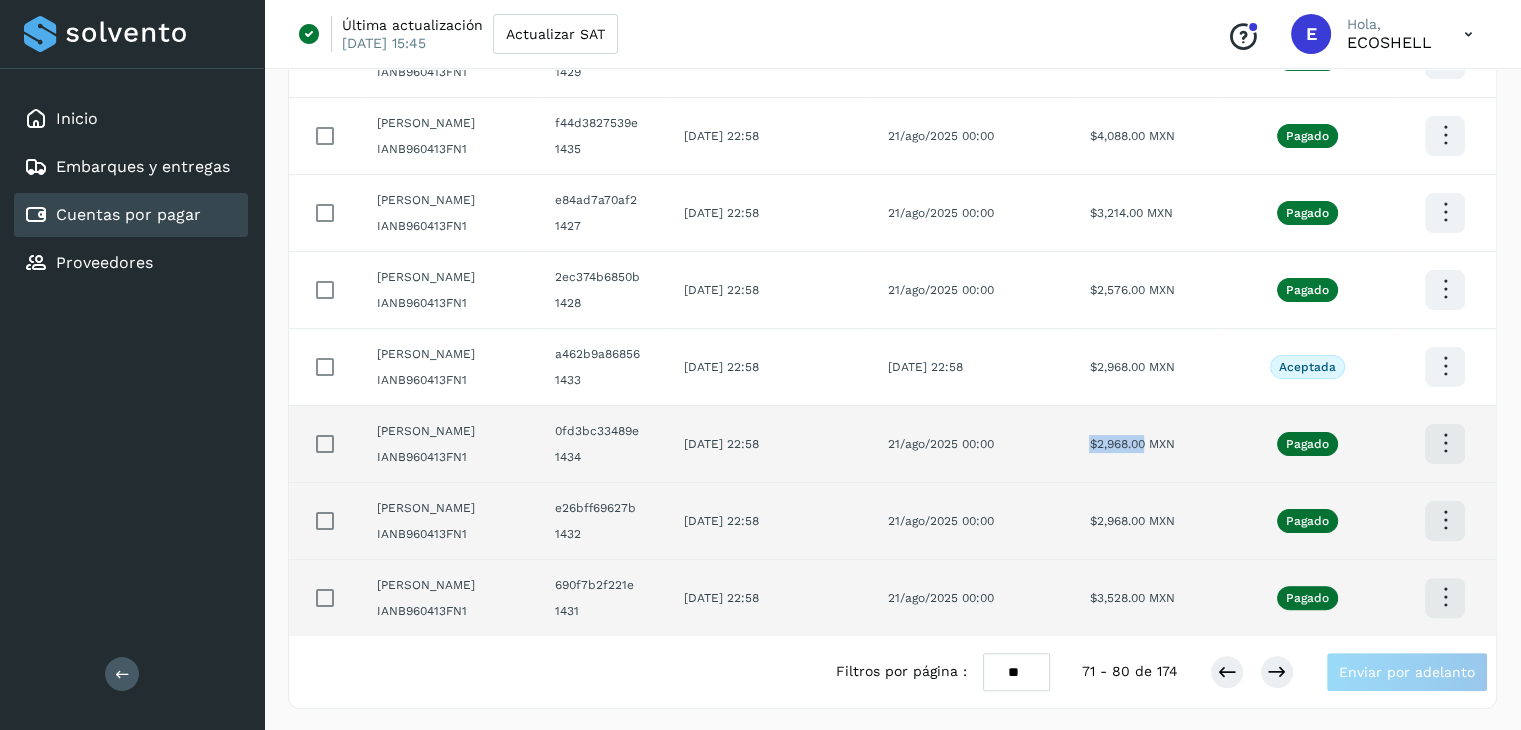 drag, startPoint x: 1176, startPoint y: 440, endPoint x: 1113, endPoint y: 437, distance: 63.07139 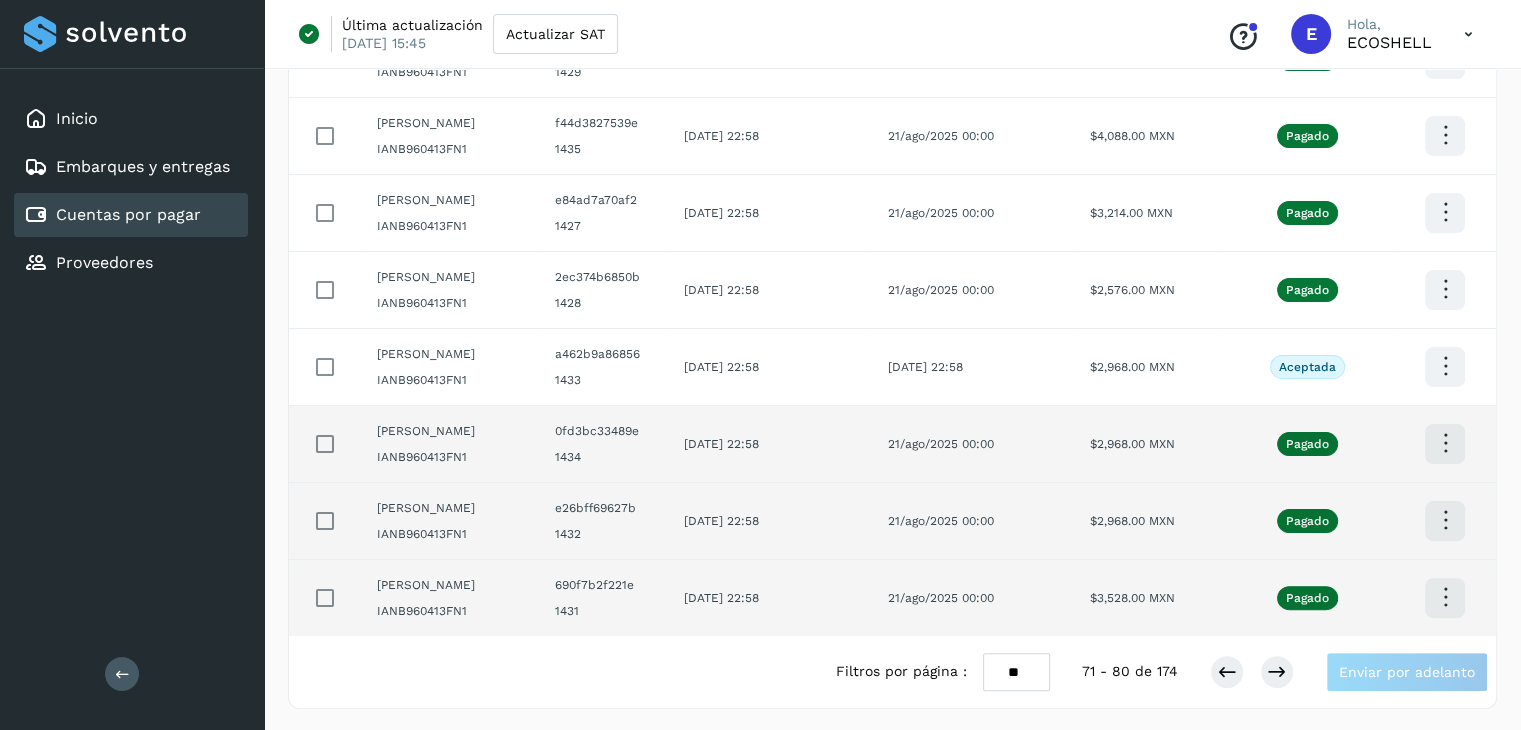 click at bounding box center (1444, -96) 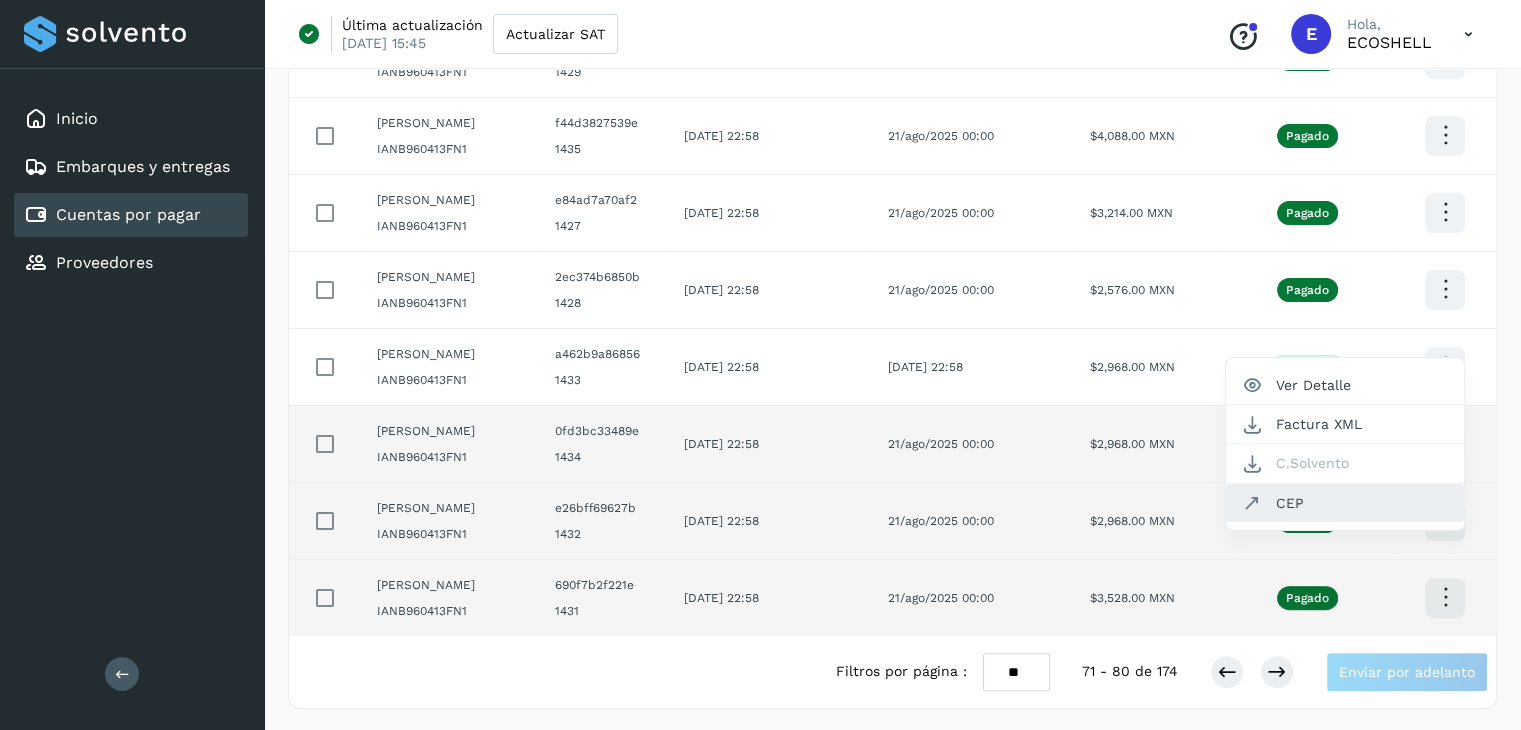 click on "CEP" 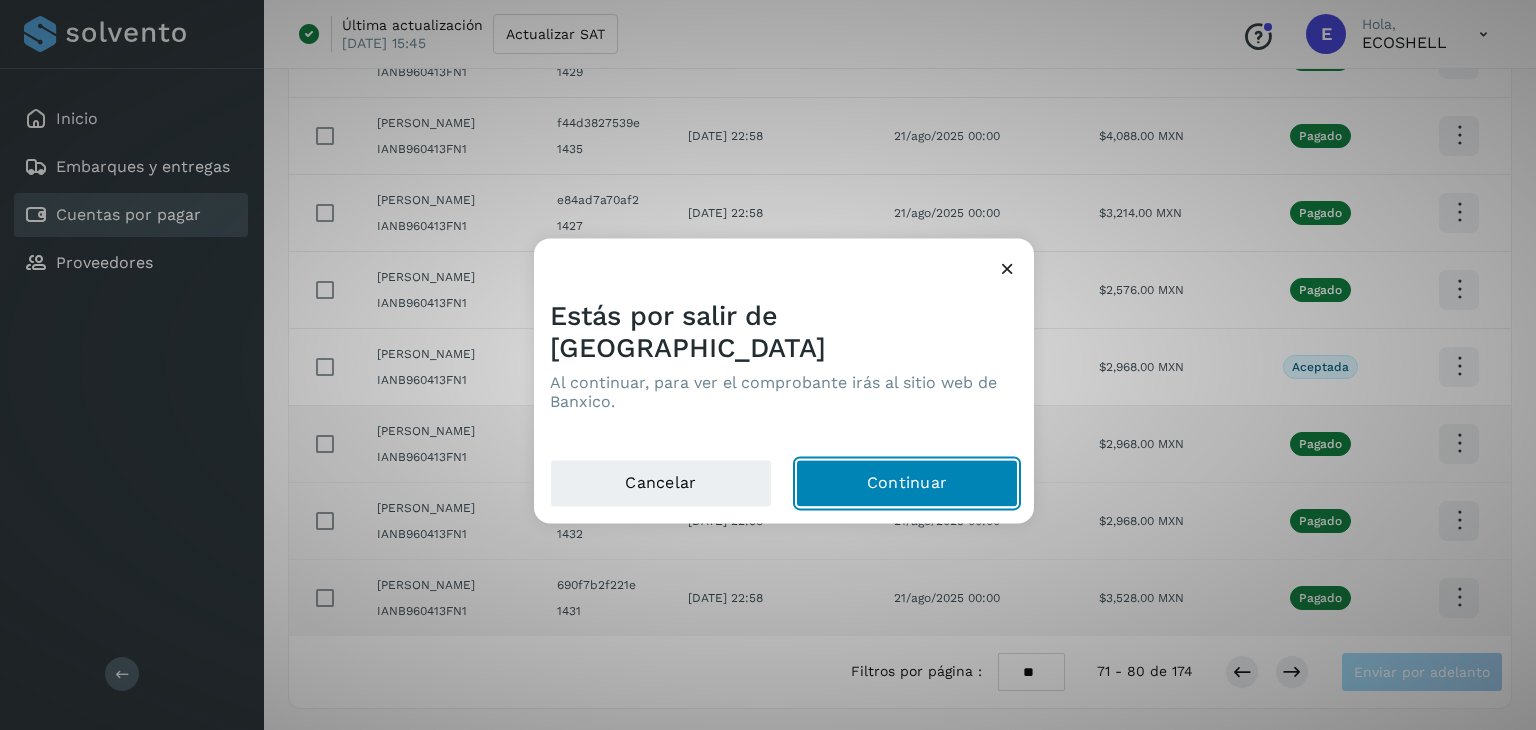 click on "Continuar" 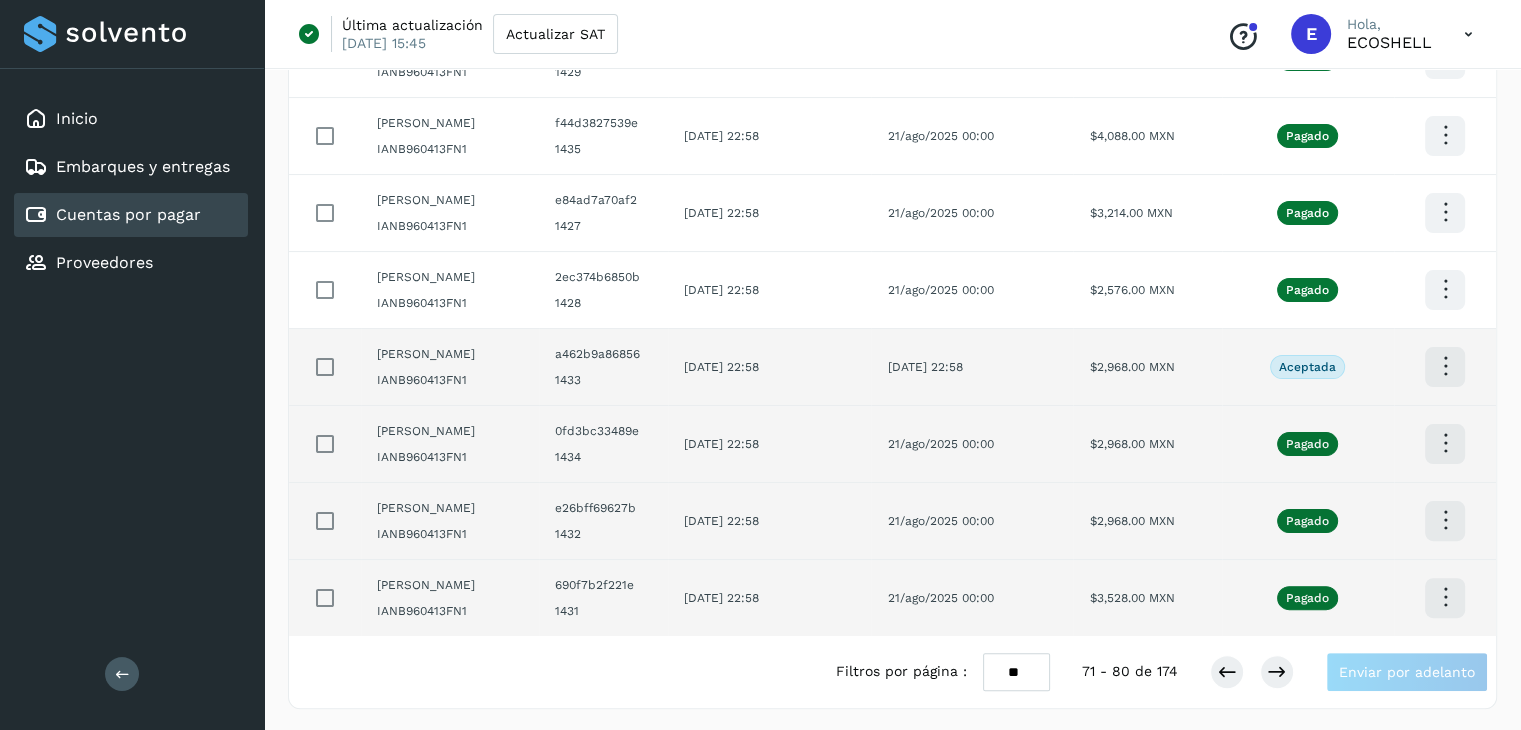 click at bounding box center [1444, -96] 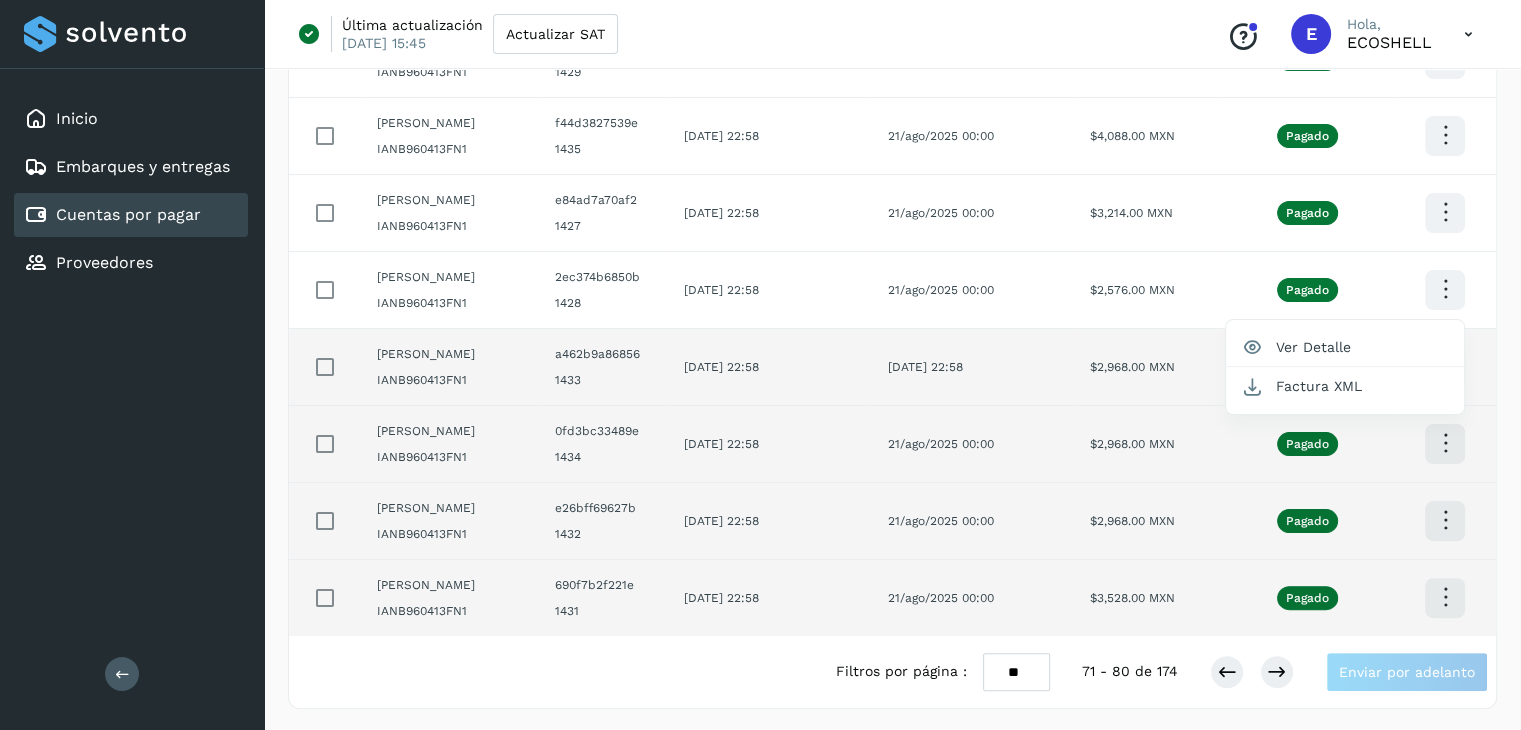 click at bounding box center [760, 365] 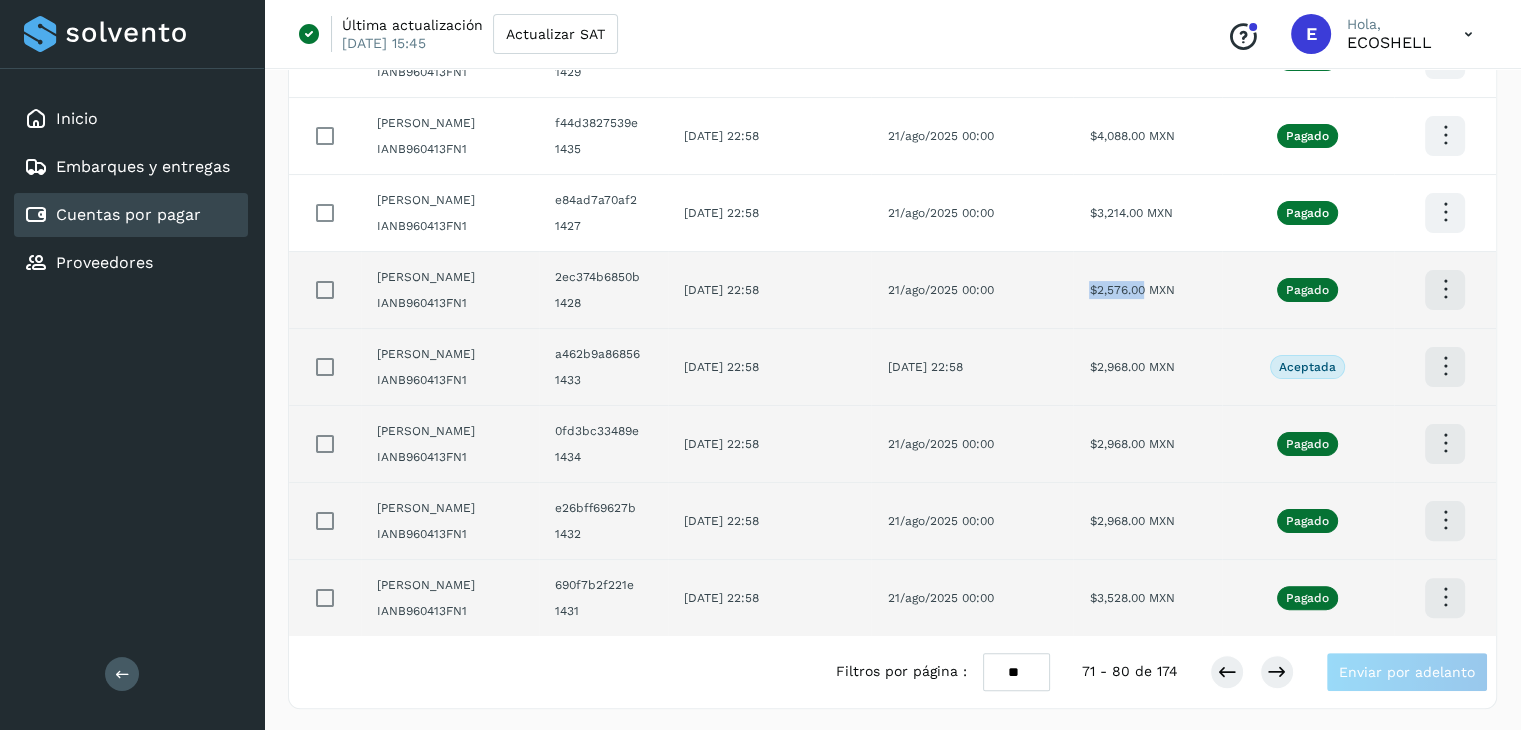 drag, startPoint x: 1174, startPoint y: 286, endPoint x: 1117, endPoint y: 285, distance: 57.00877 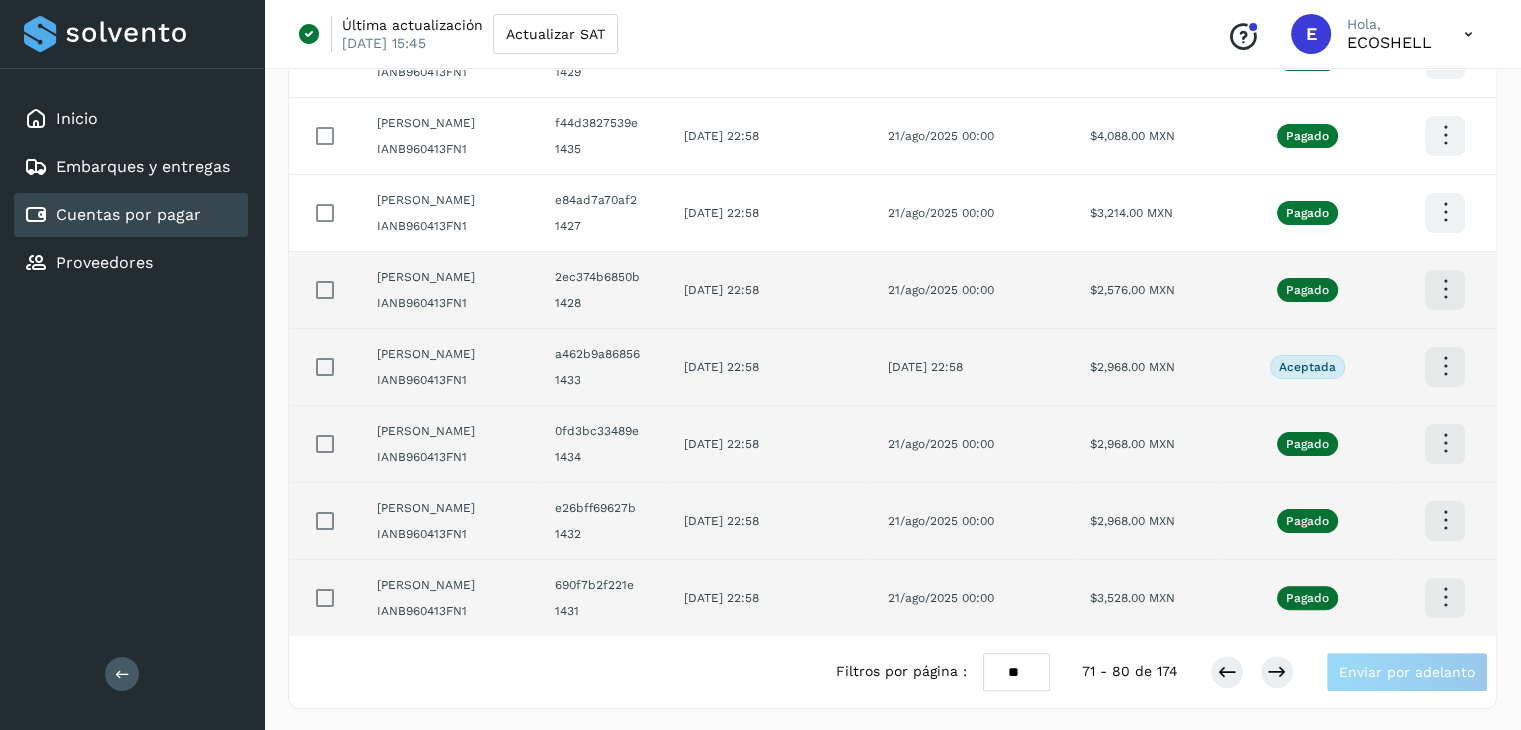 click at bounding box center (1444, -96) 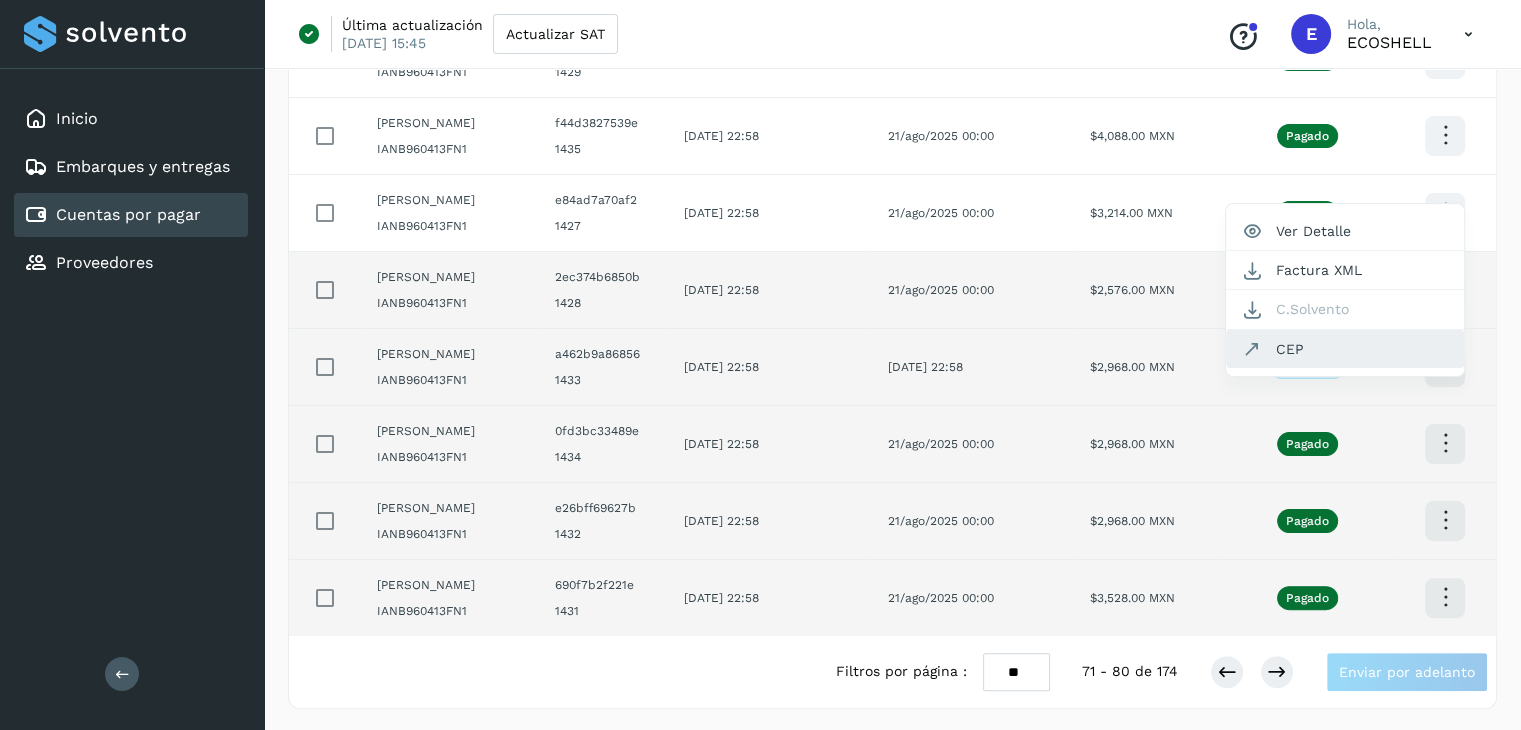 click on "CEP" 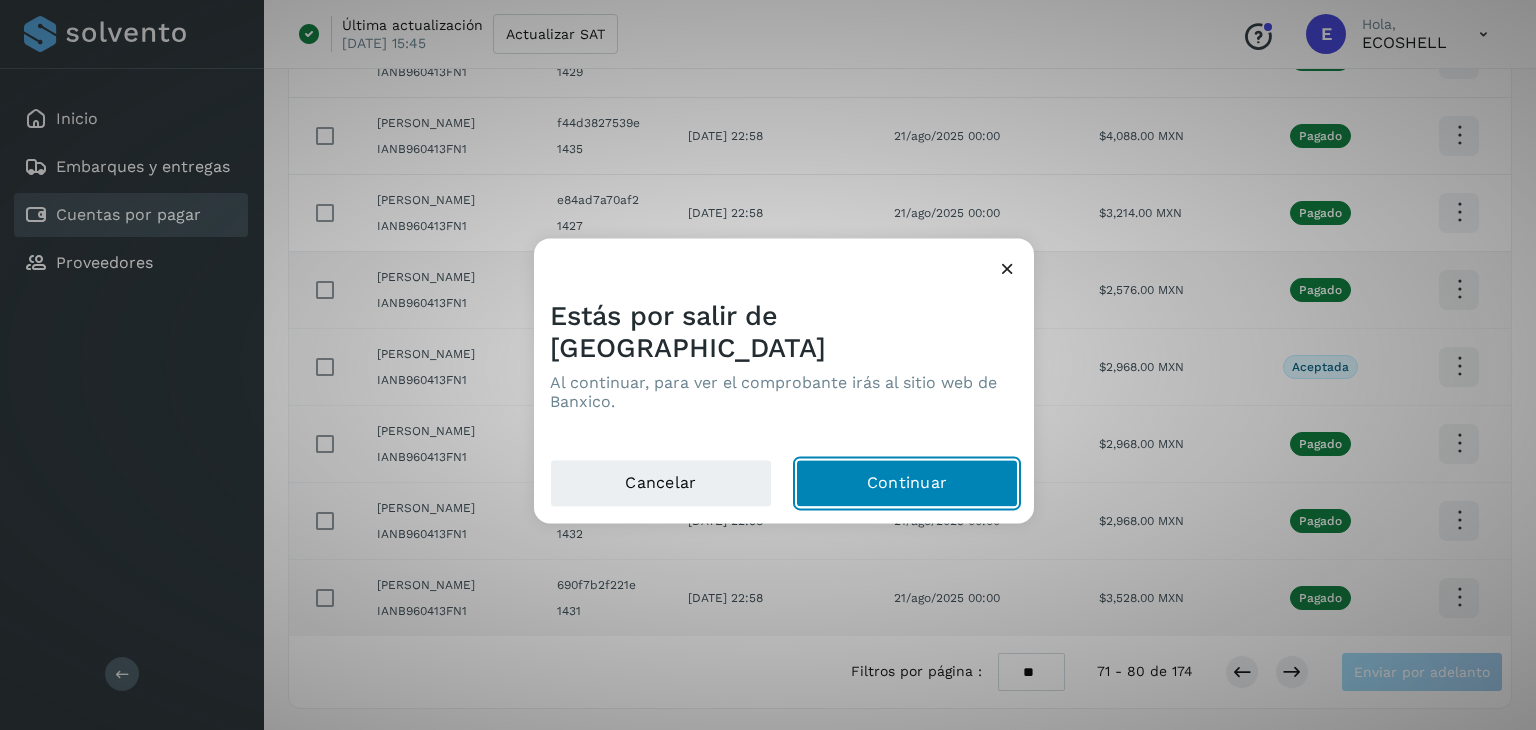 click on "Continuar" 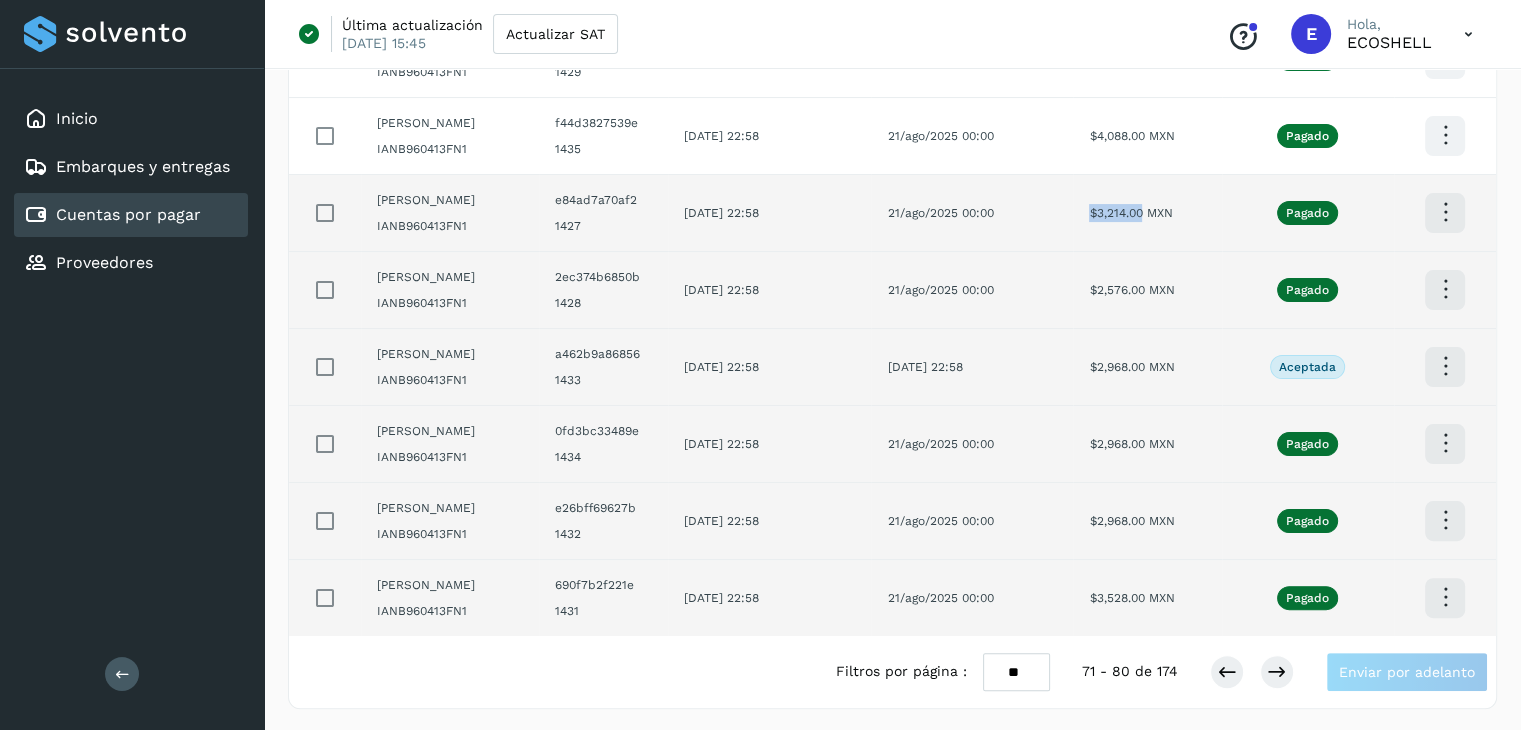 drag, startPoint x: 1163, startPoint y: 211, endPoint x: 1120, endPoint y: 209, distance: 43.046486 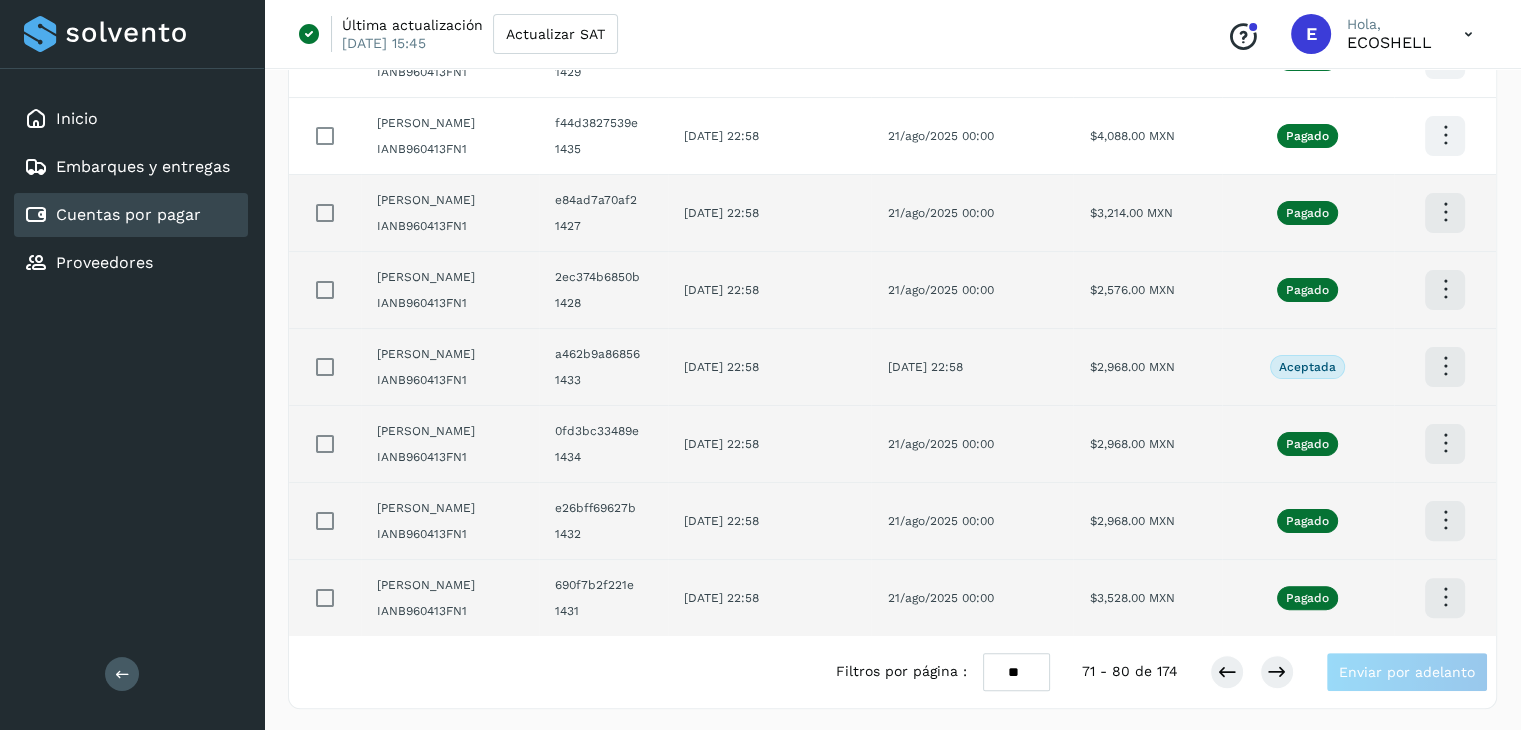 click at bounding box center (1444, -96) 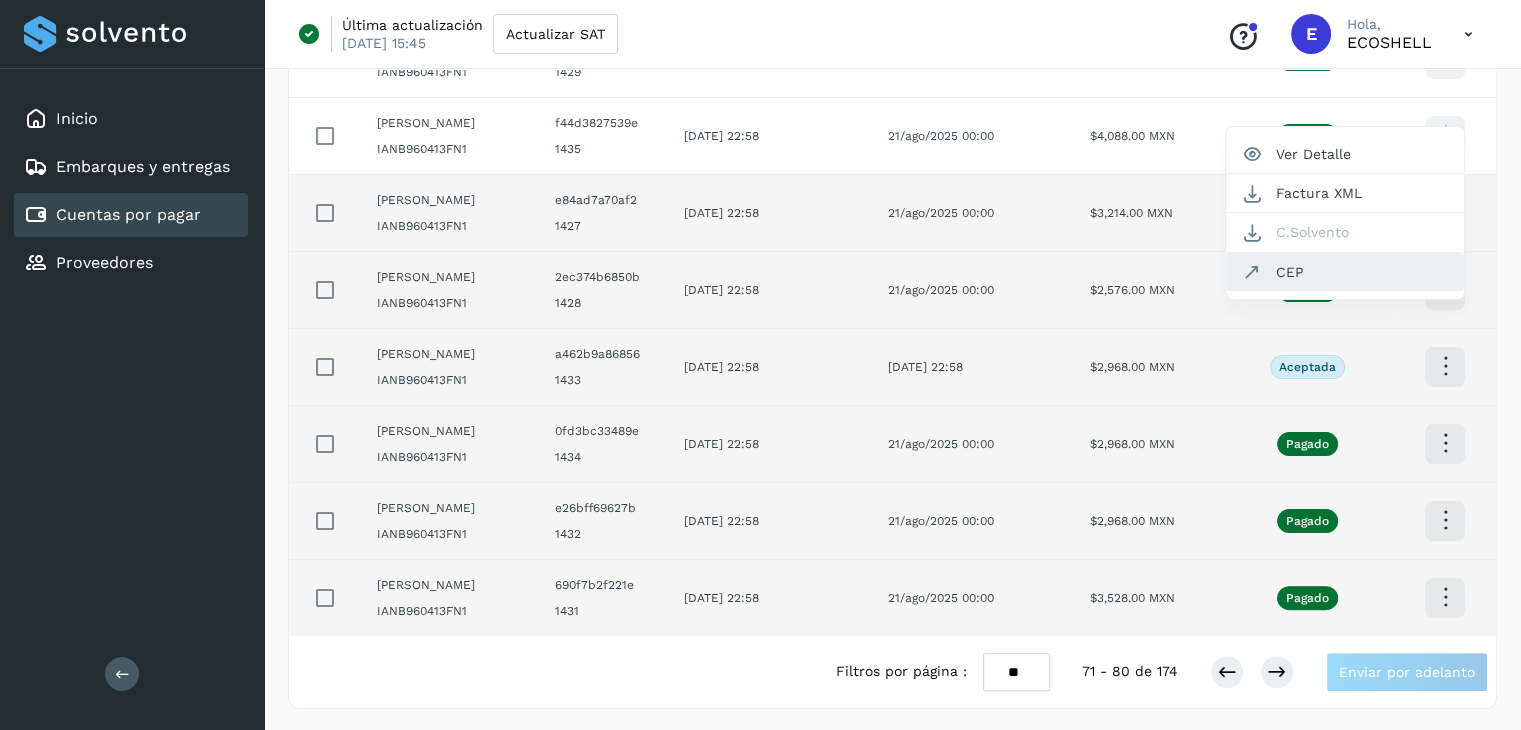 click at bounding box center [1252, 272] 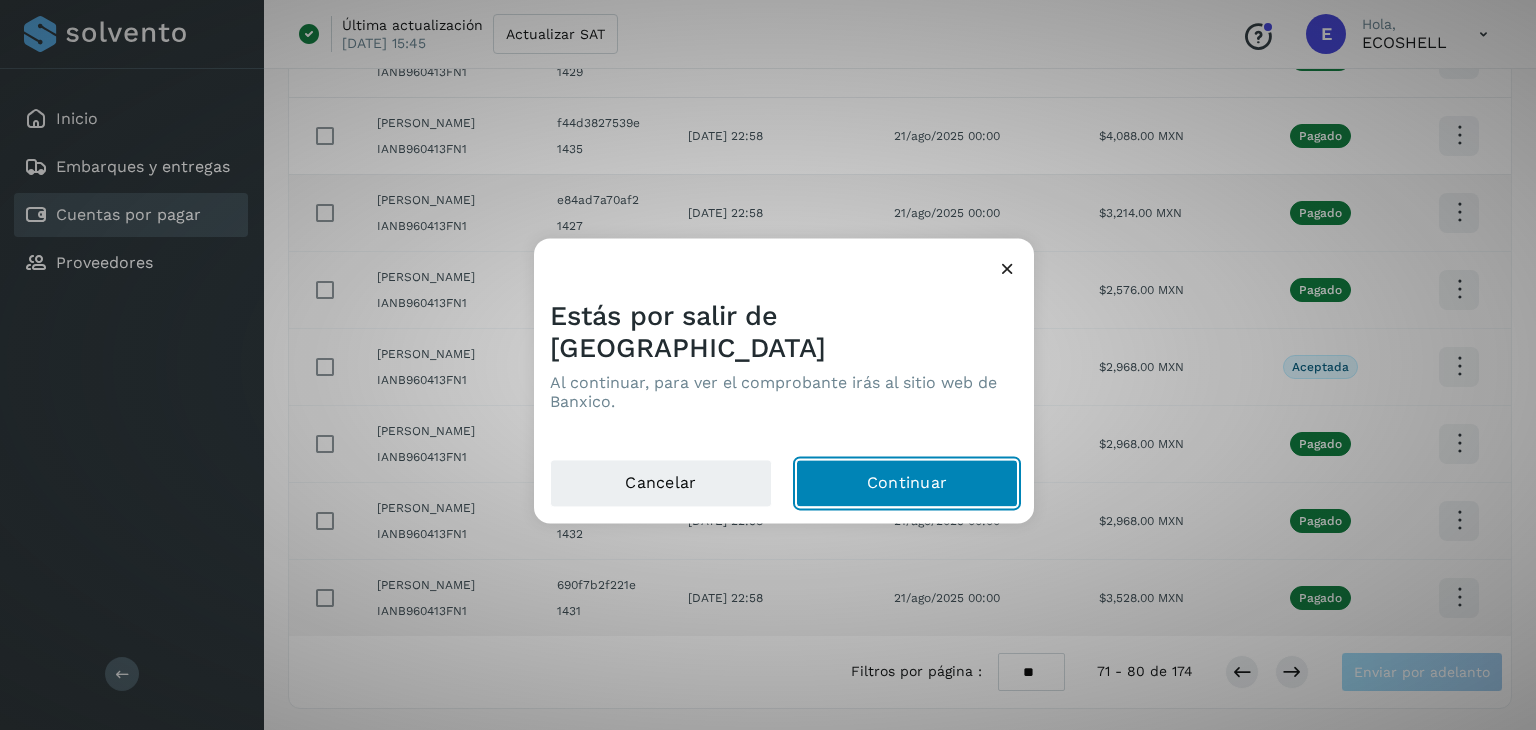 click on "Continuar" 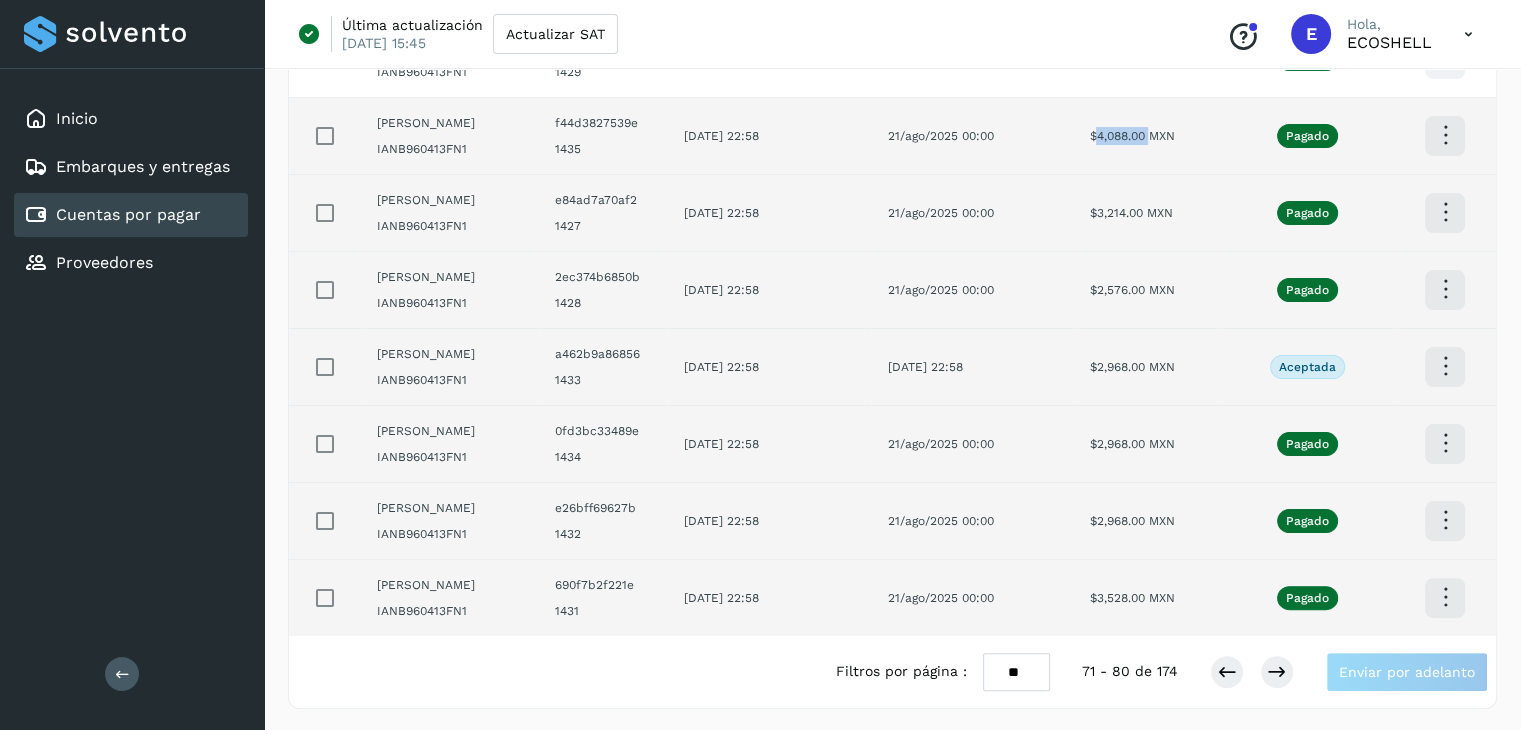 drag, startPoint x: 1180, startPoint y: 136, endPoint x: 1124, endPoint y: 155, distance: 59.135437 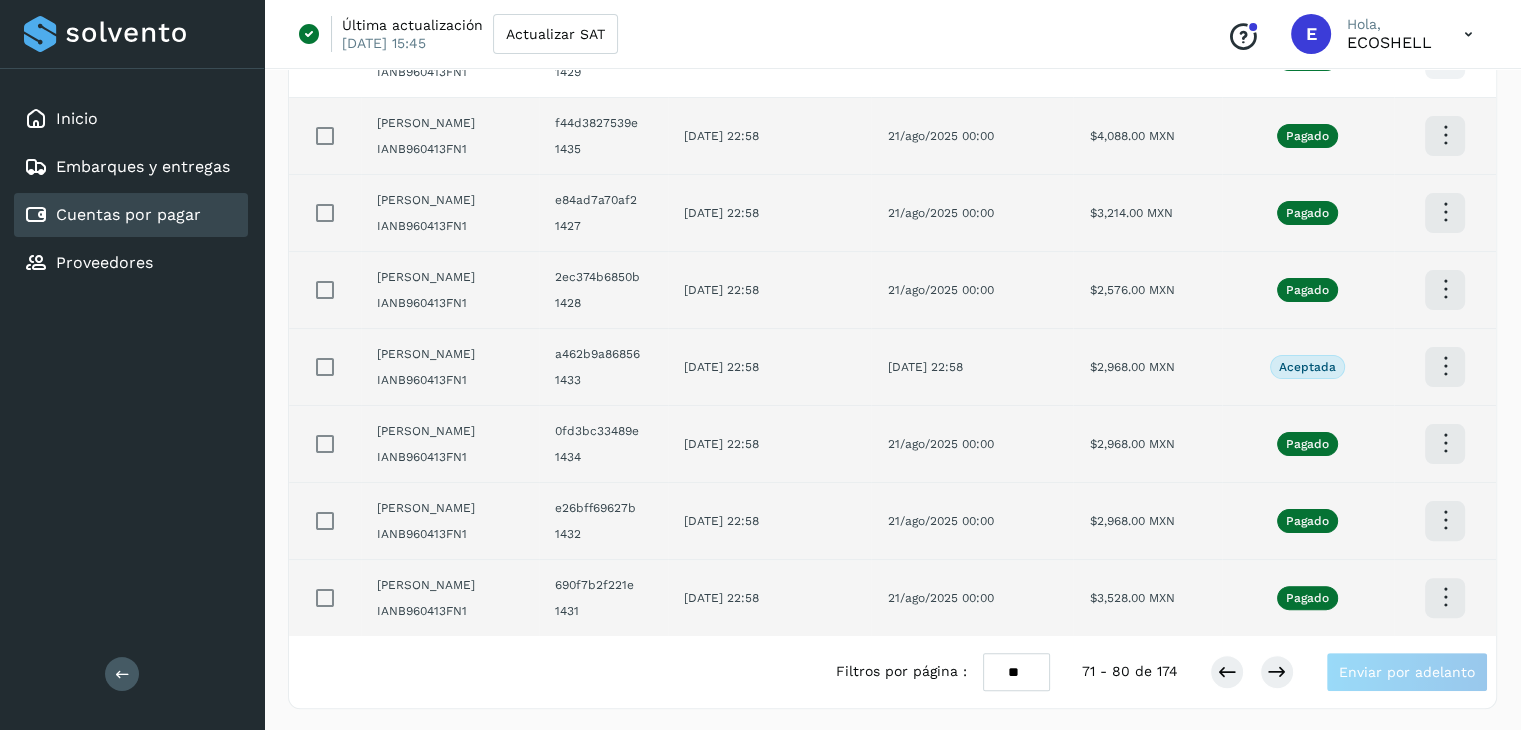 click on "21/ago/2025 00:00" 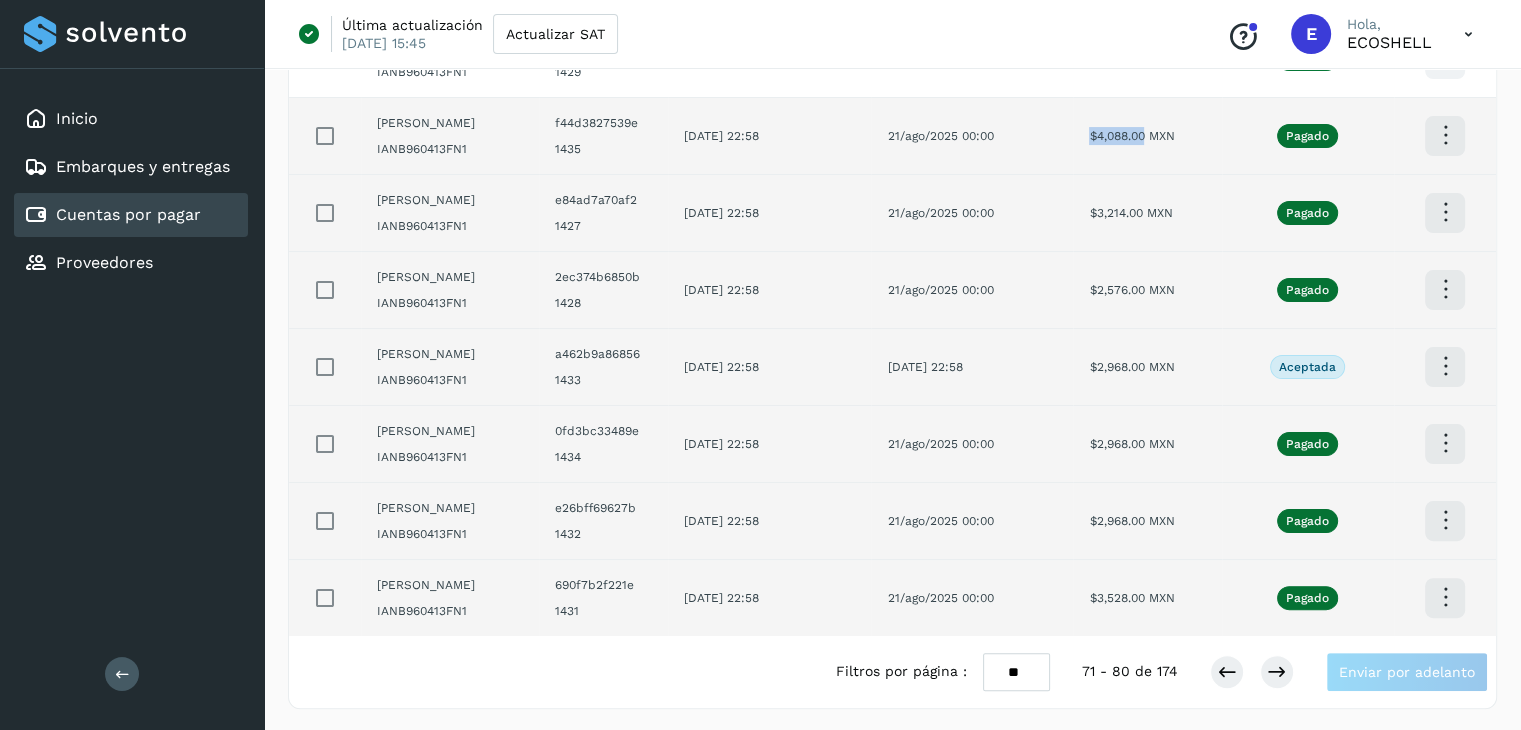 drag, startPoint x: 1176, startPoint y: 133, endPoint x: 1101, endPoint y: 129, distance: 75.10659 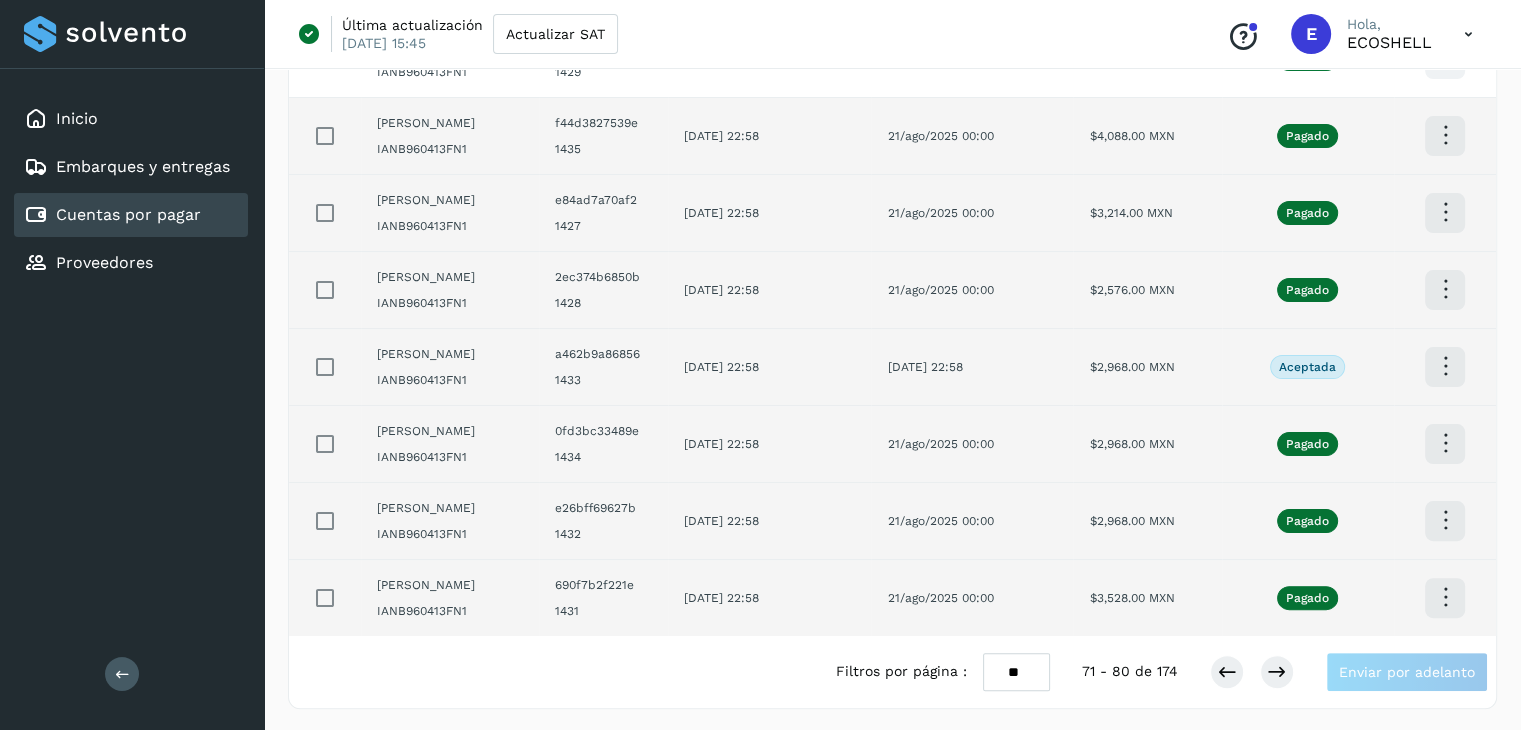 click at bounding box center (1444, -96) 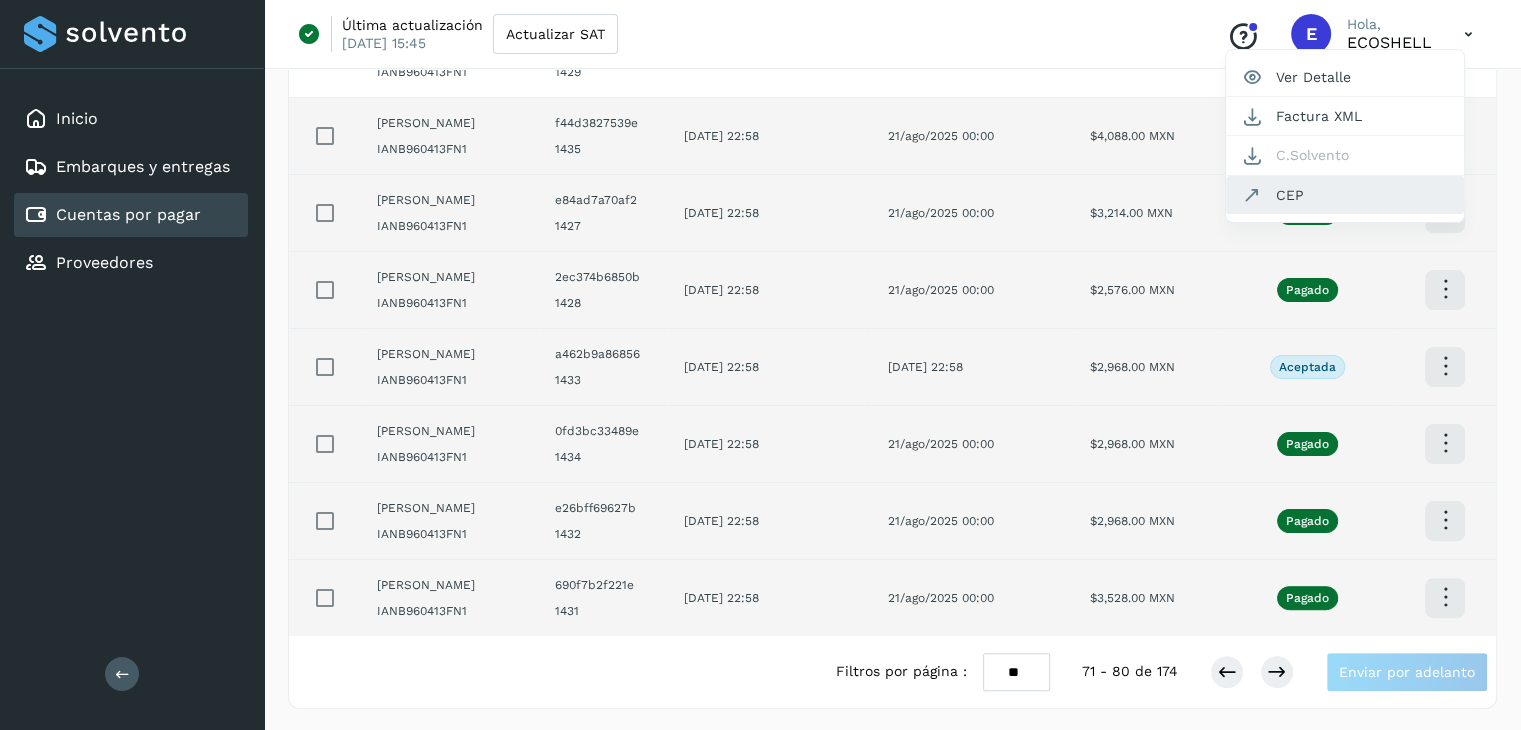click on "CEP" 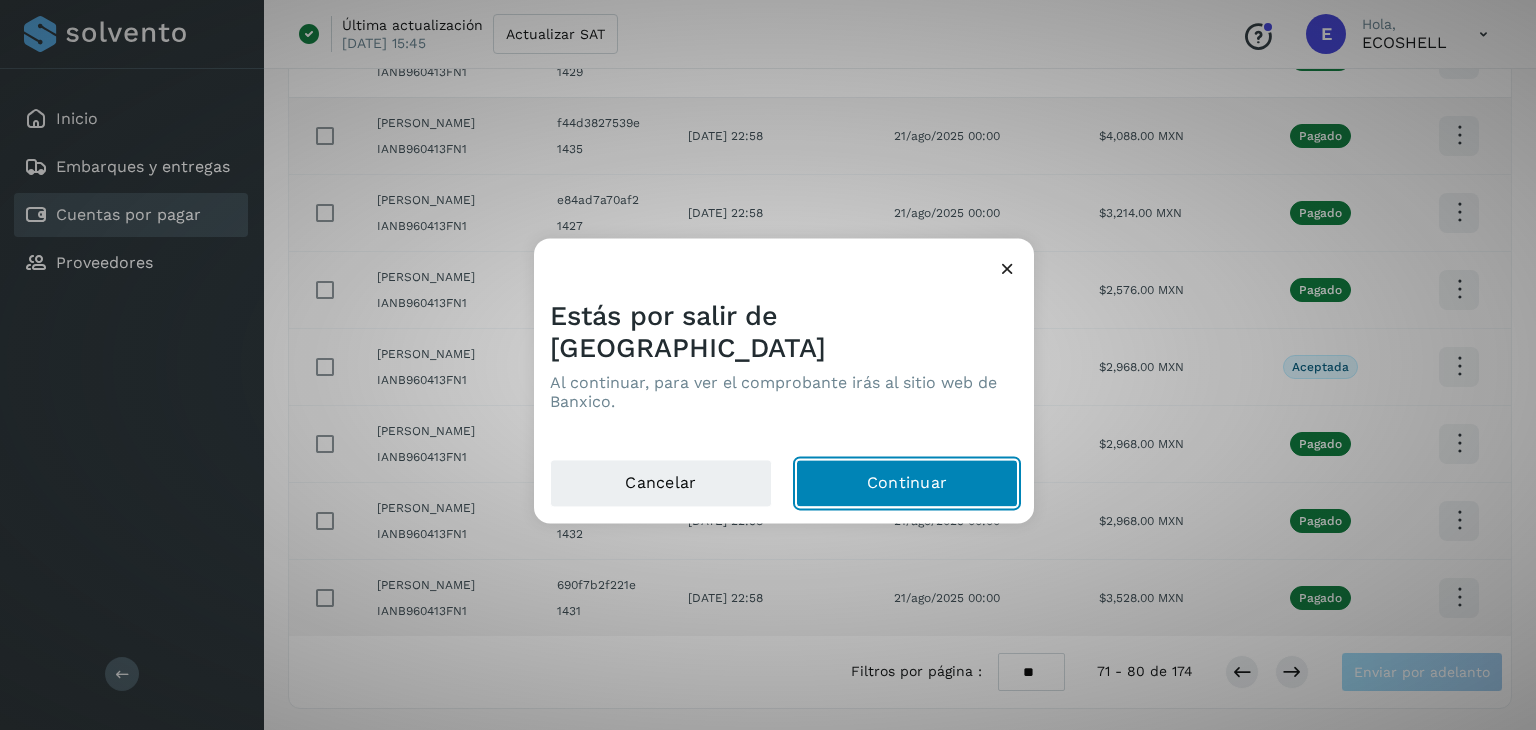 click on "Continuar" 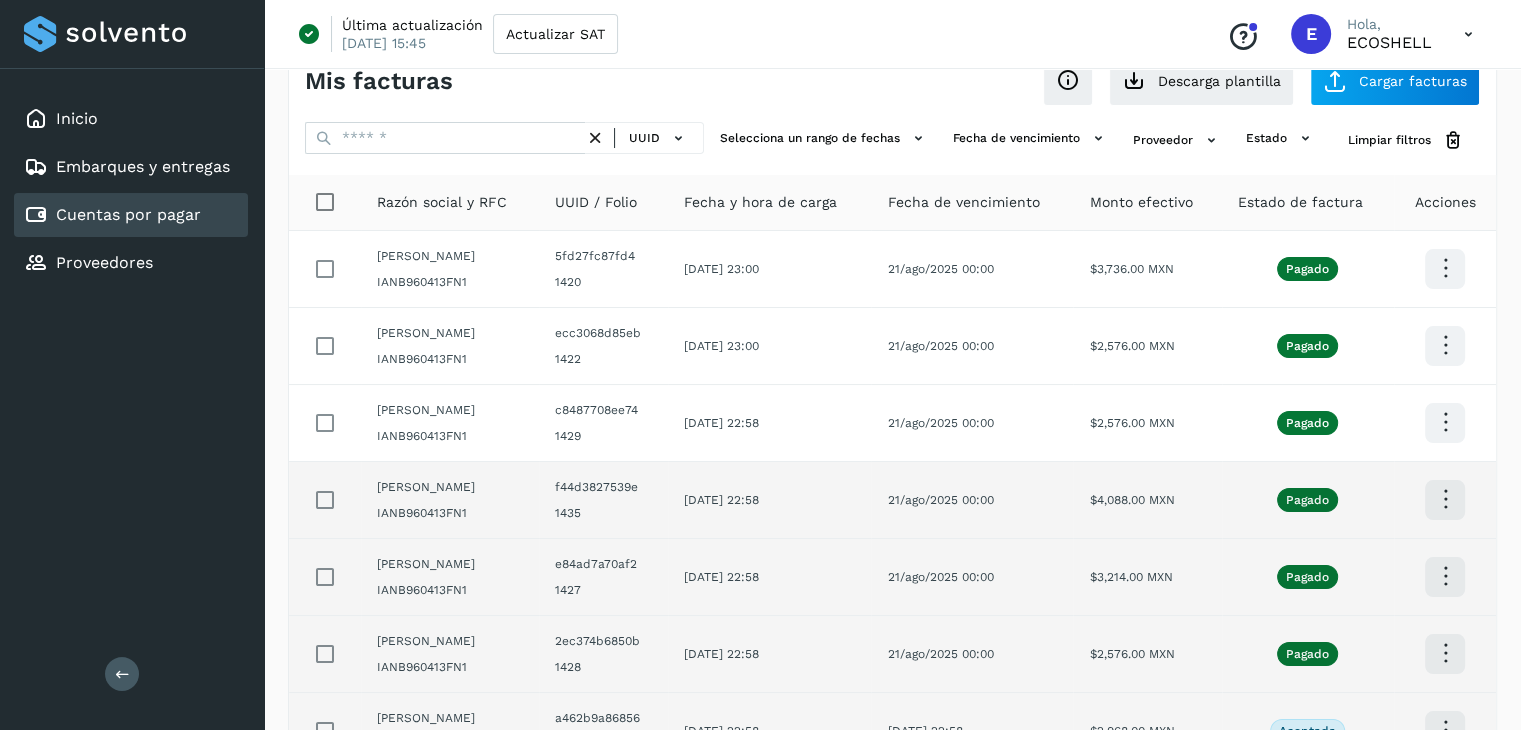 scroll, scrollTop: 33, scrollLeft: 0, axis: vertical 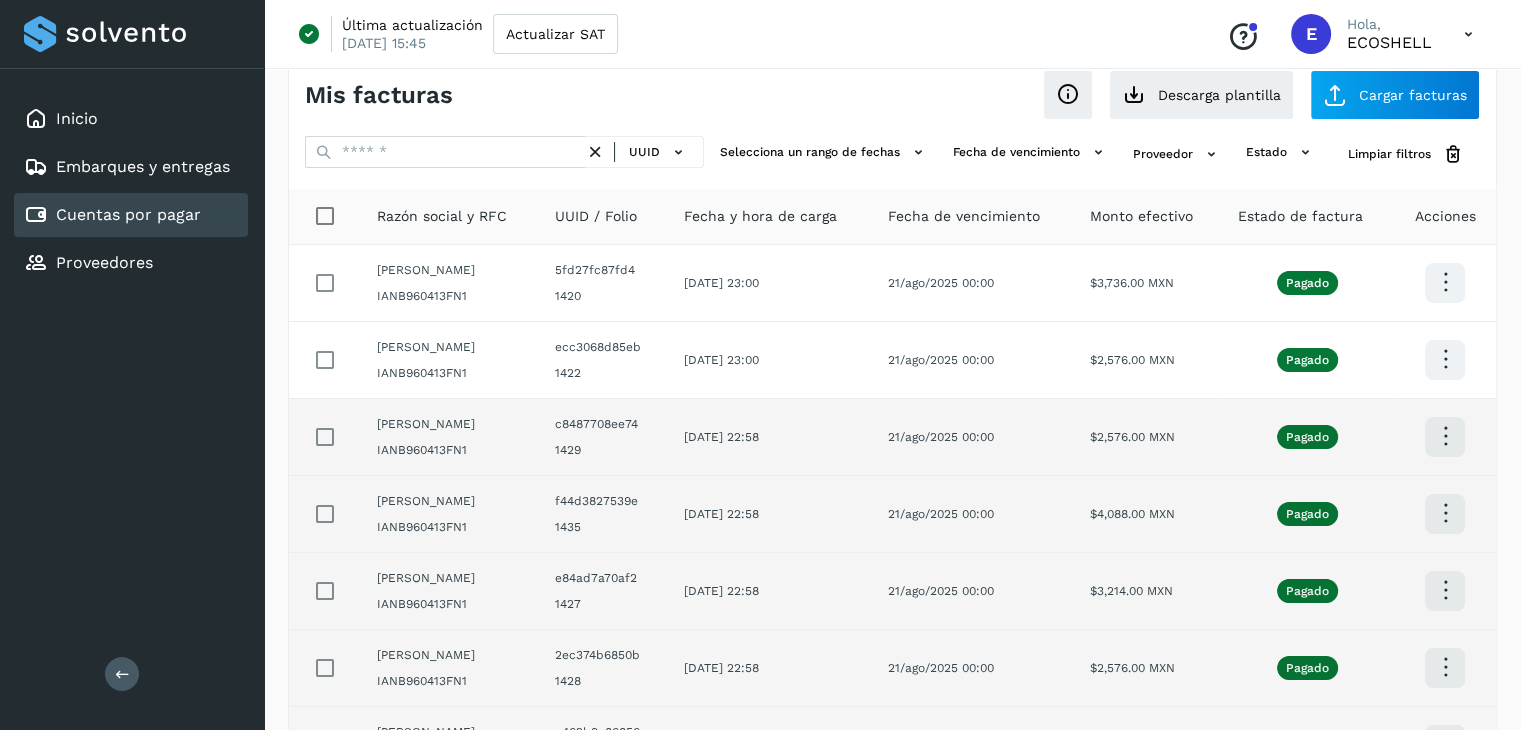 click on "21/ago/2025 00:00" 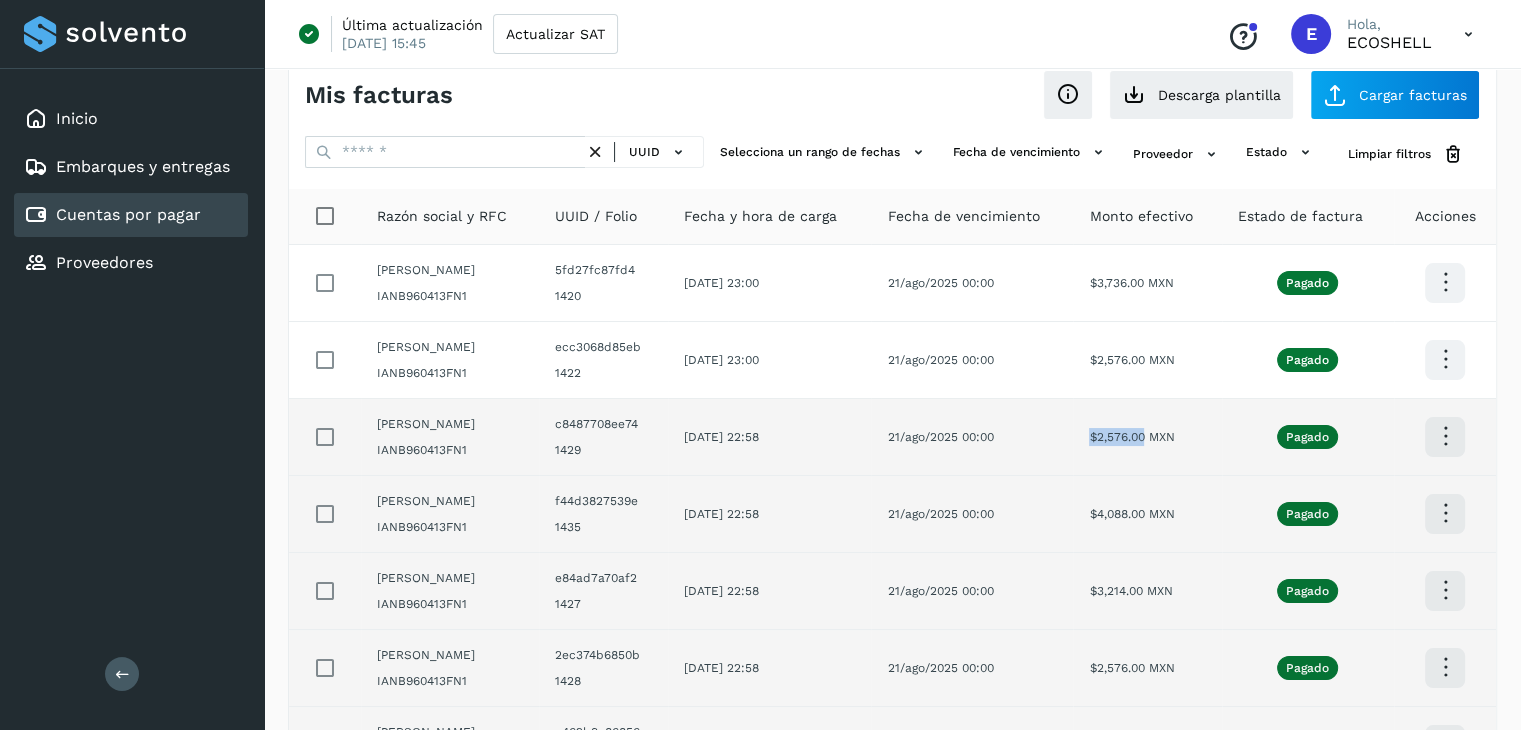 drag, startPoint x: 1172, startPoint y: 438, endPoint x: 1114, endPoint y: 445, distance: 58.420887 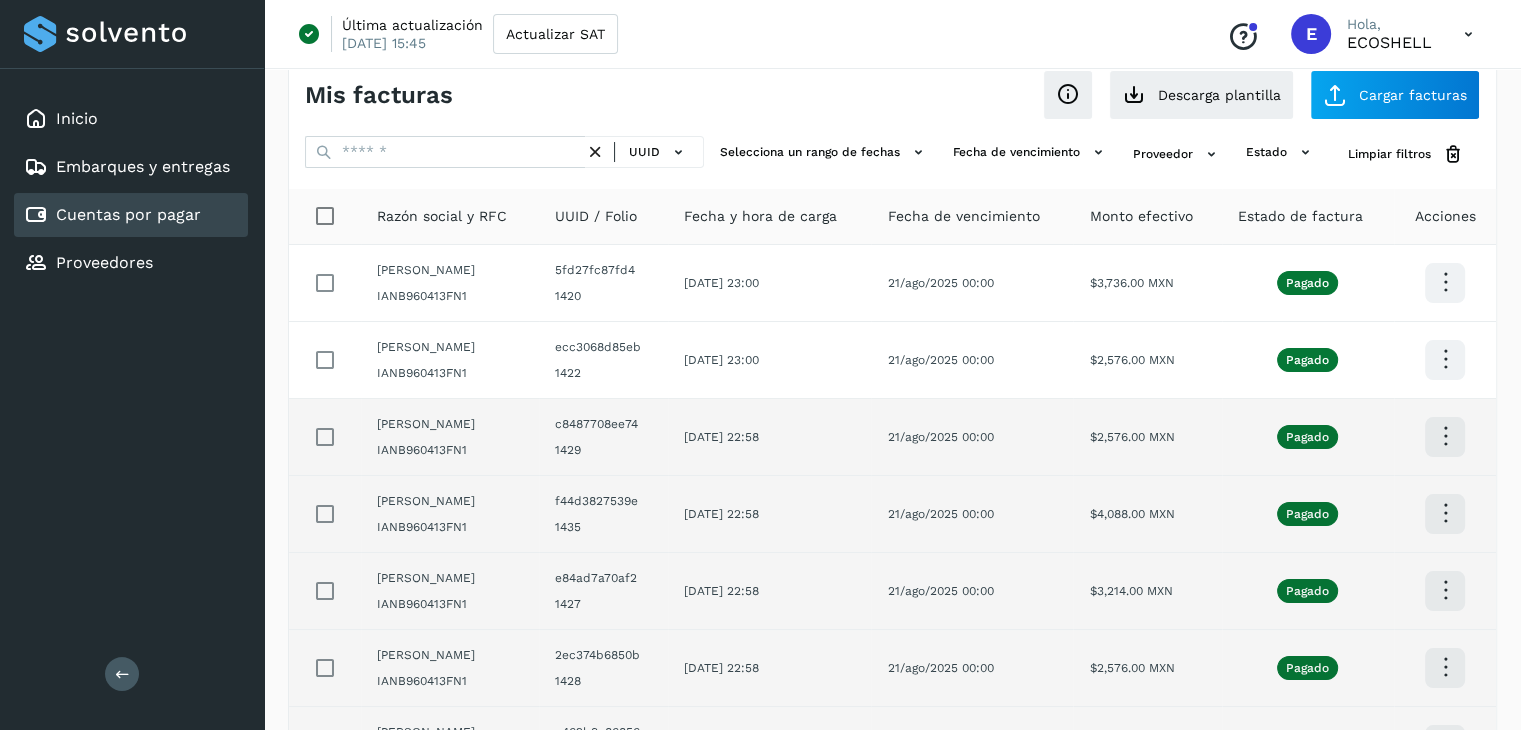 click at bounding box center [1444, 282] 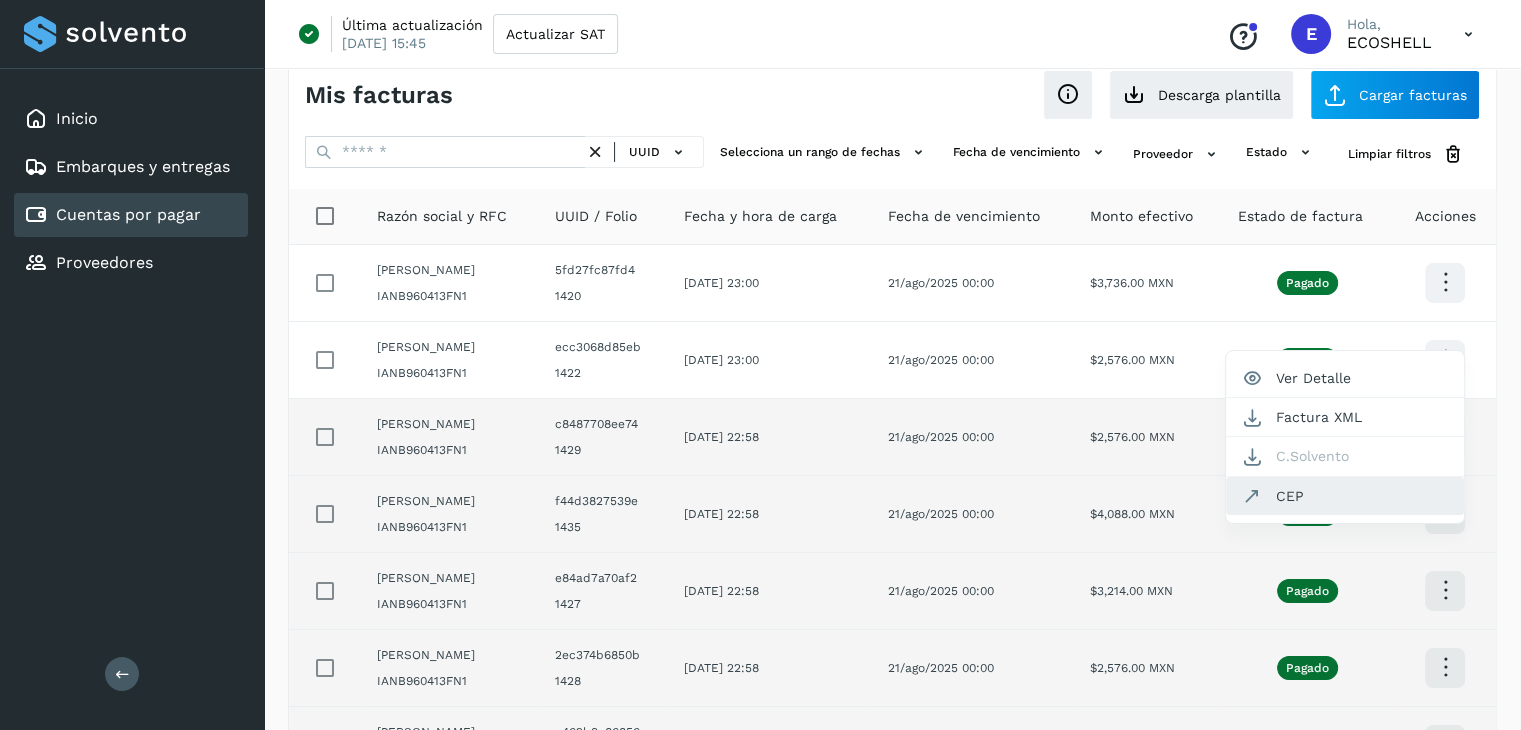 click on "CEP" 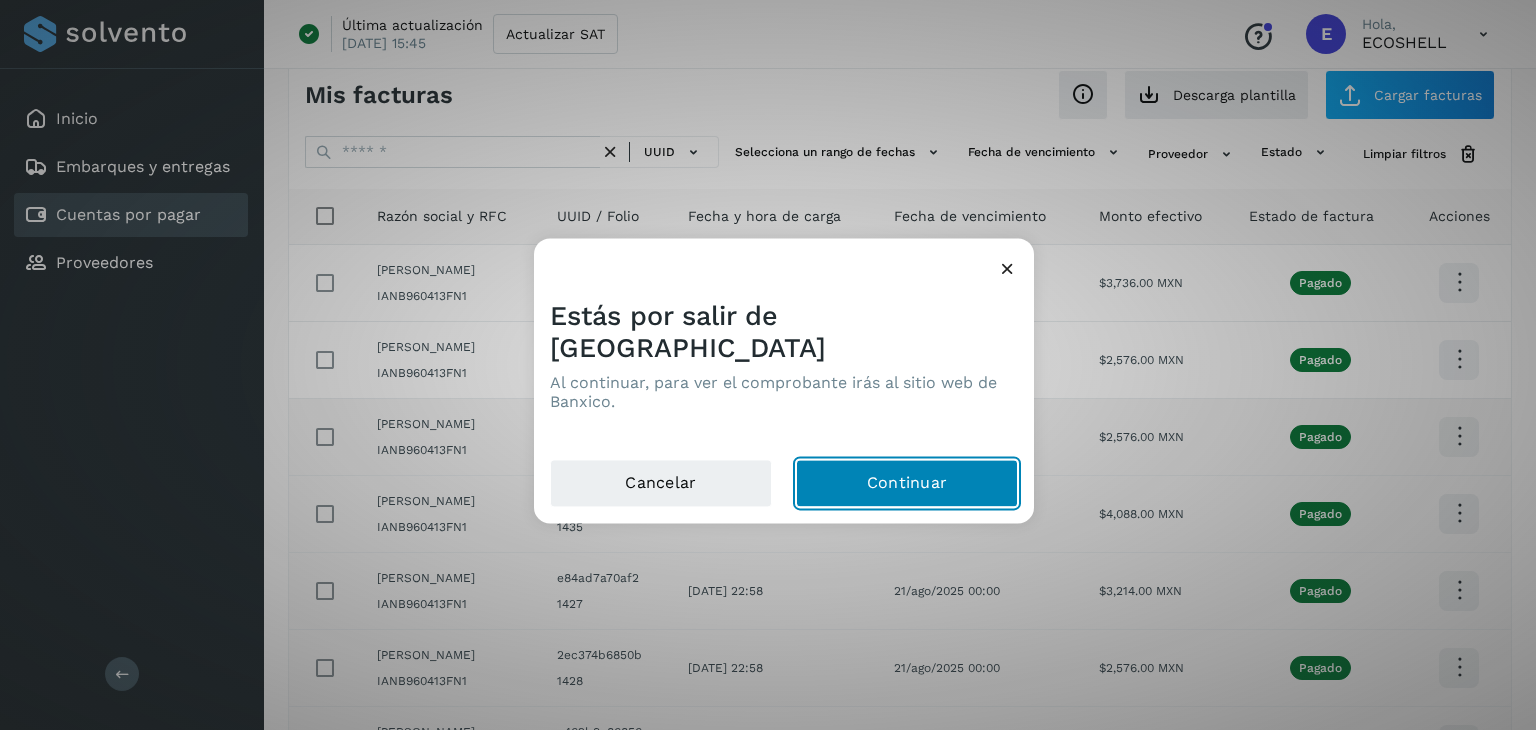 click on "Continuar" 